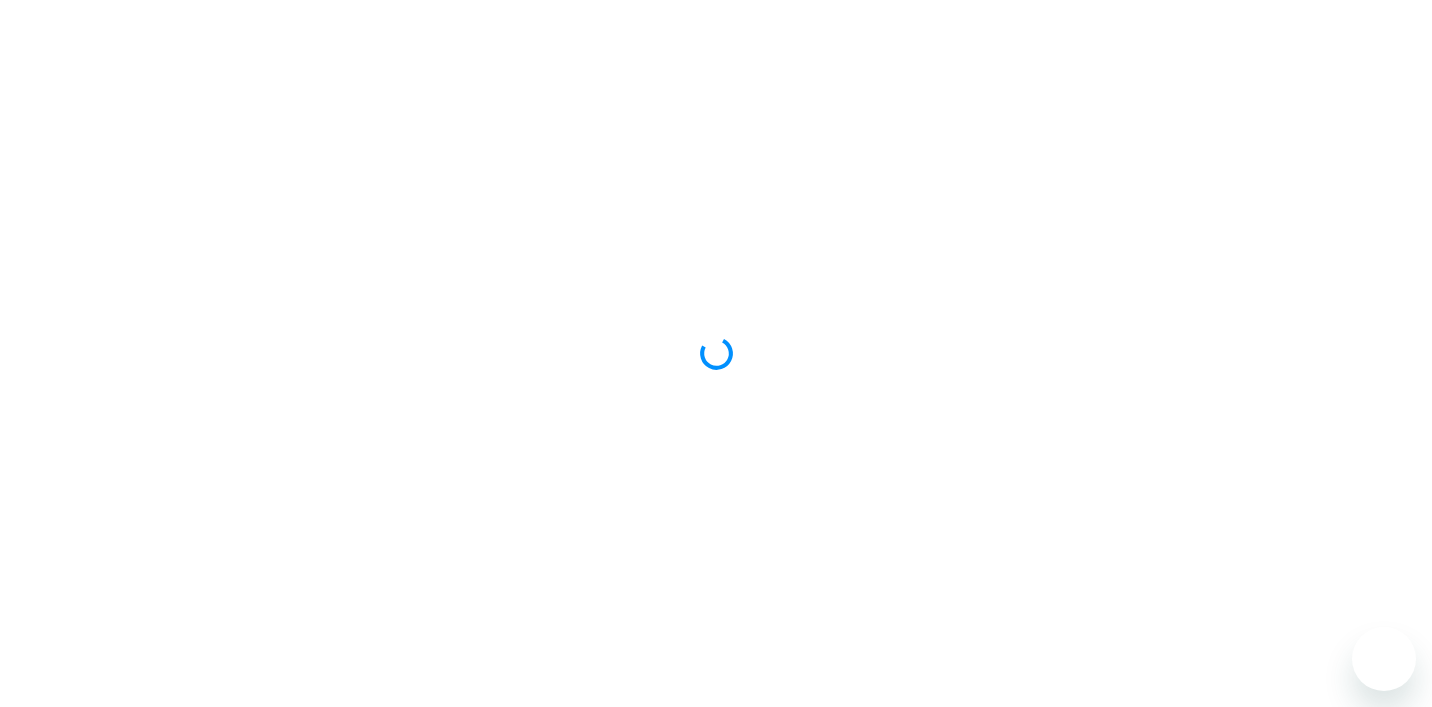 scroll, scrollTop: 0, scrollLeft: 0, axis: both 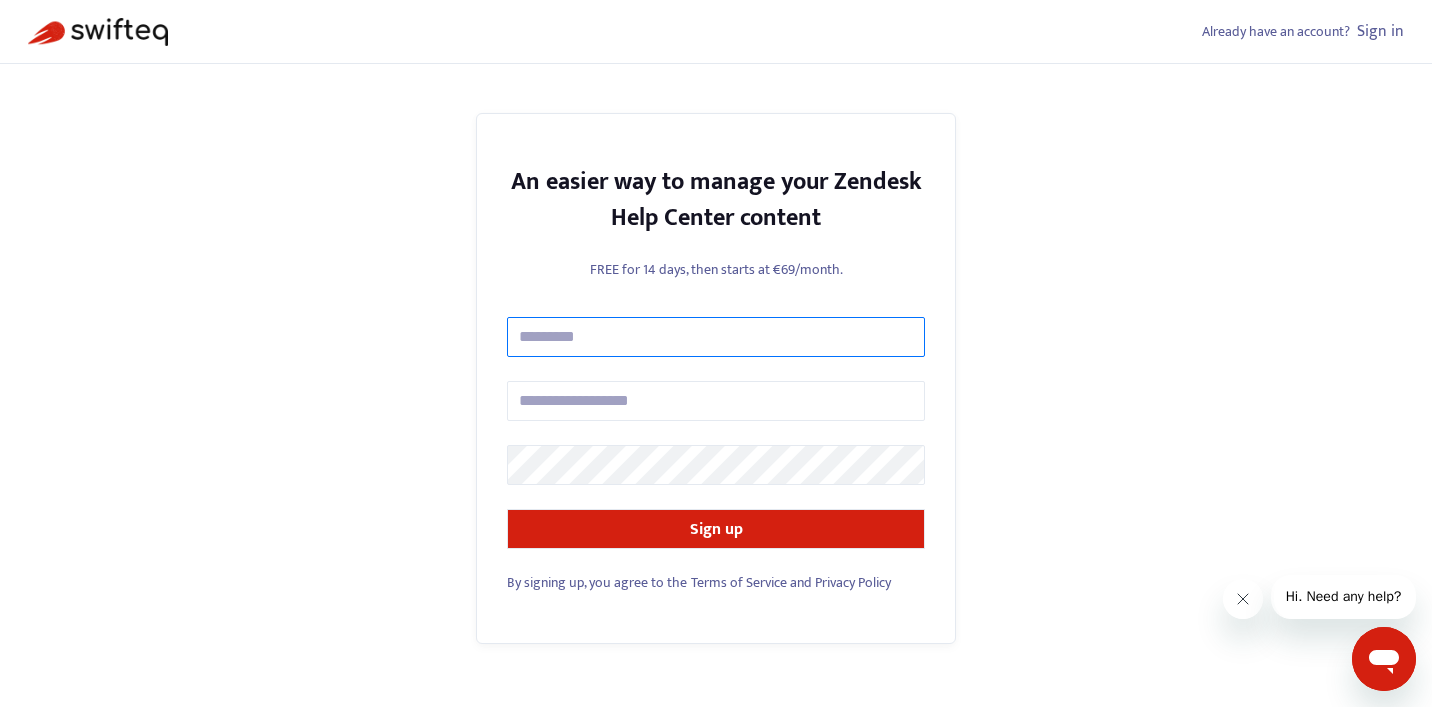 click at bounding box center (716, 337) 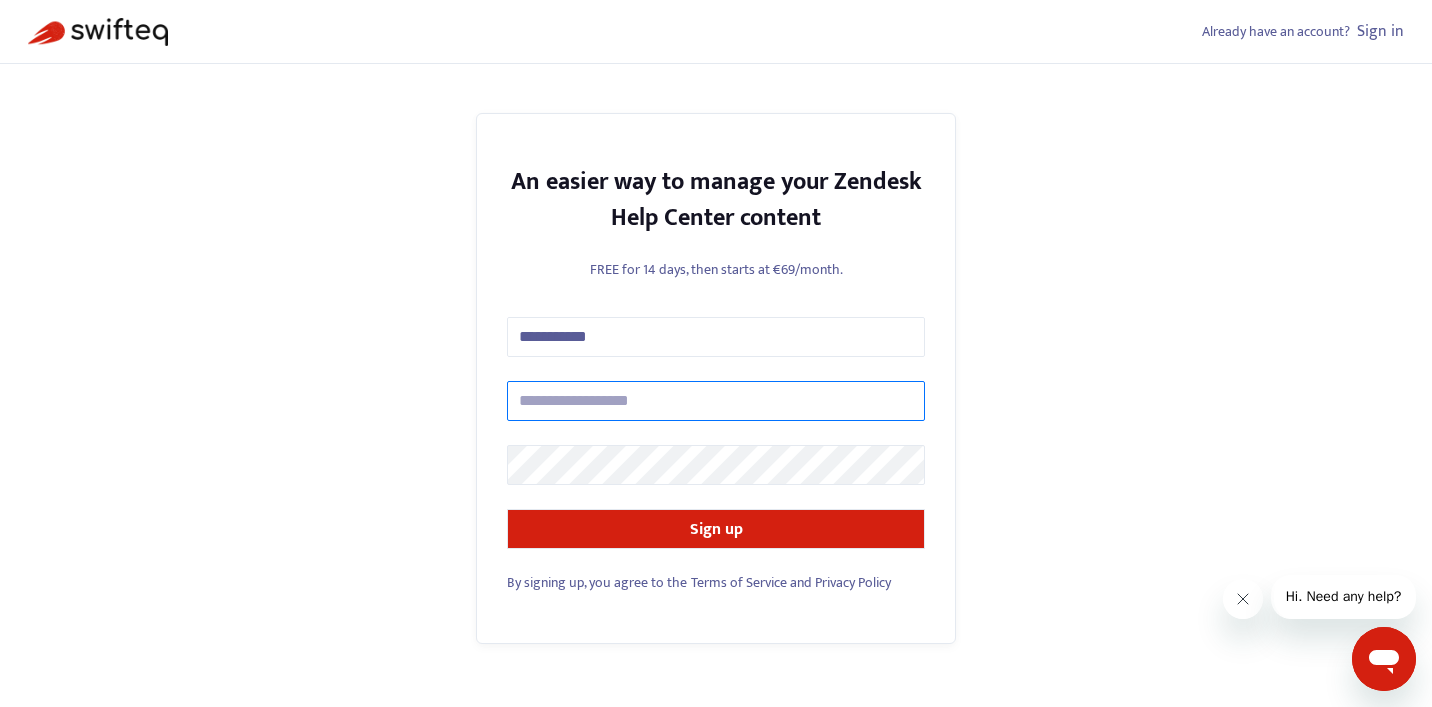 click at bounding box center (716, 401) 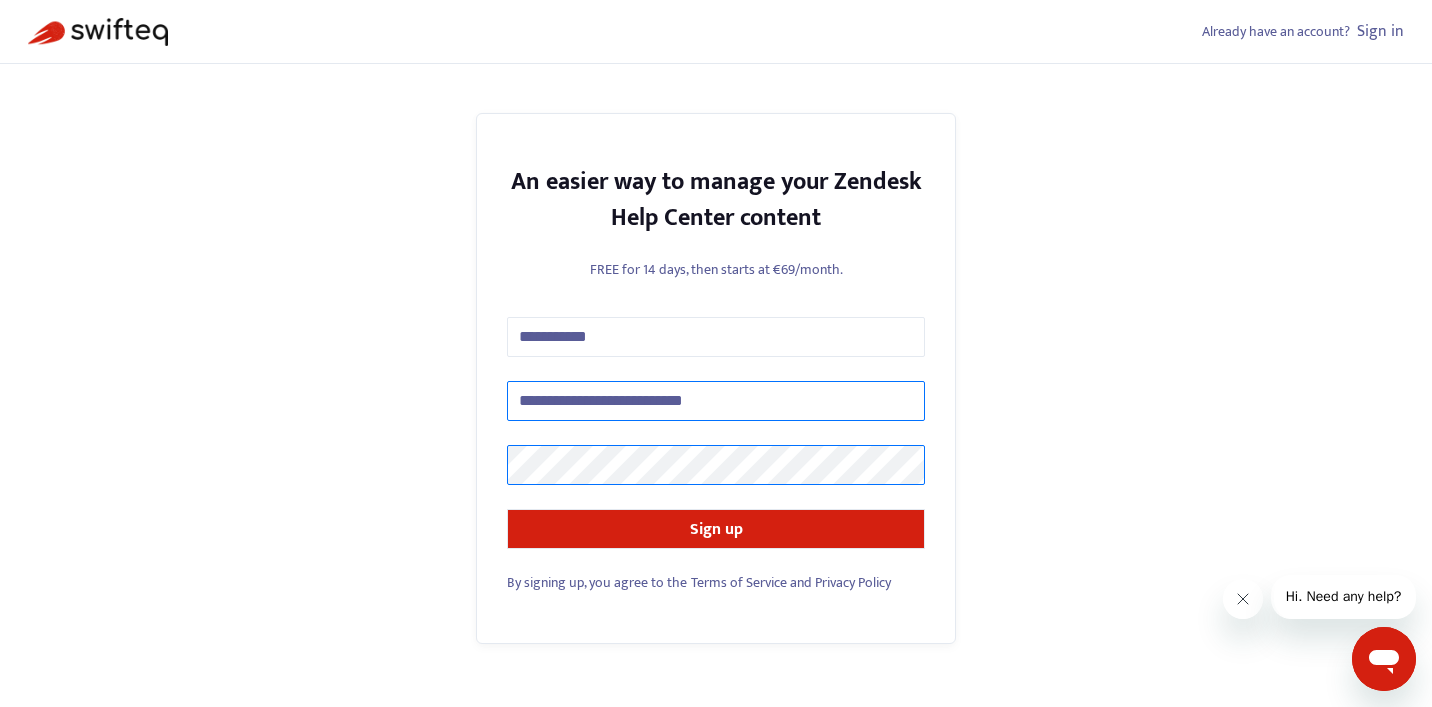 click on "Sign up" at bounding box center [716, 529] 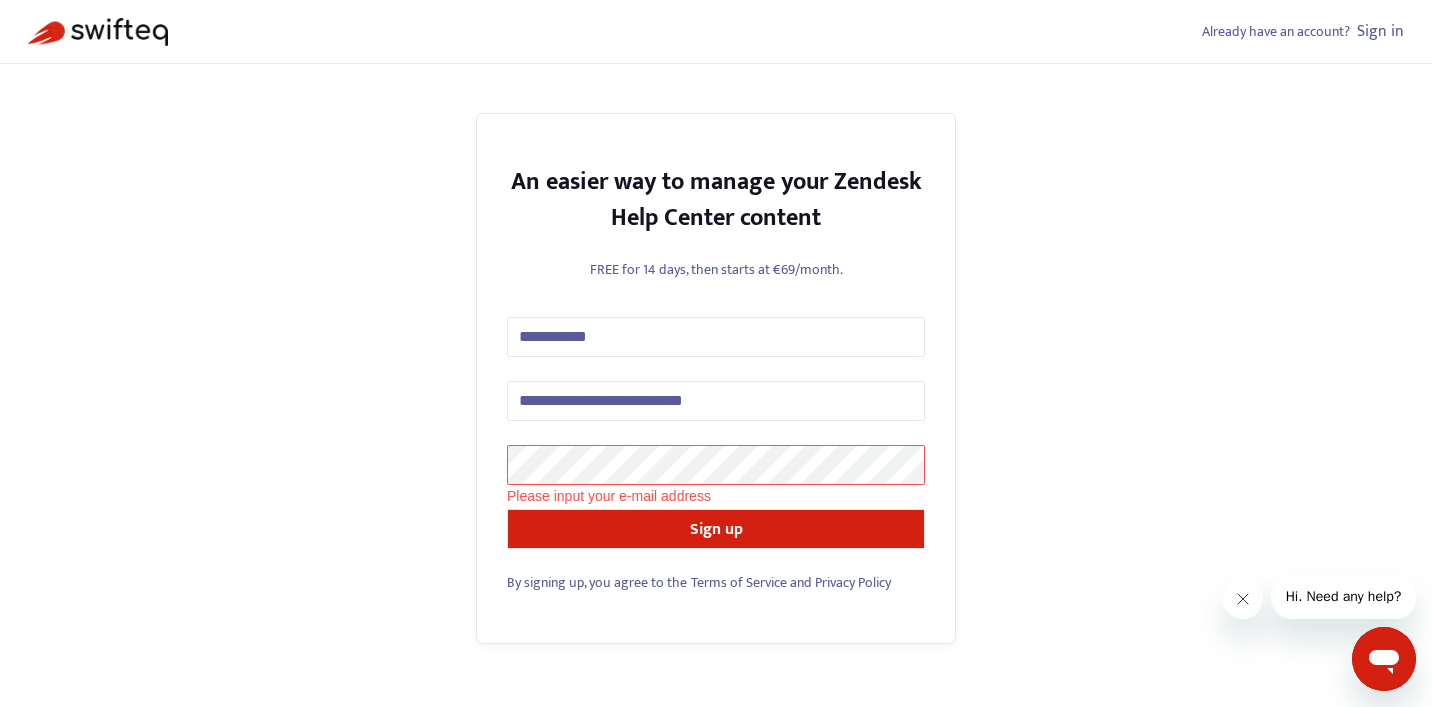 click on "**********" at bounding box center [716, 353] 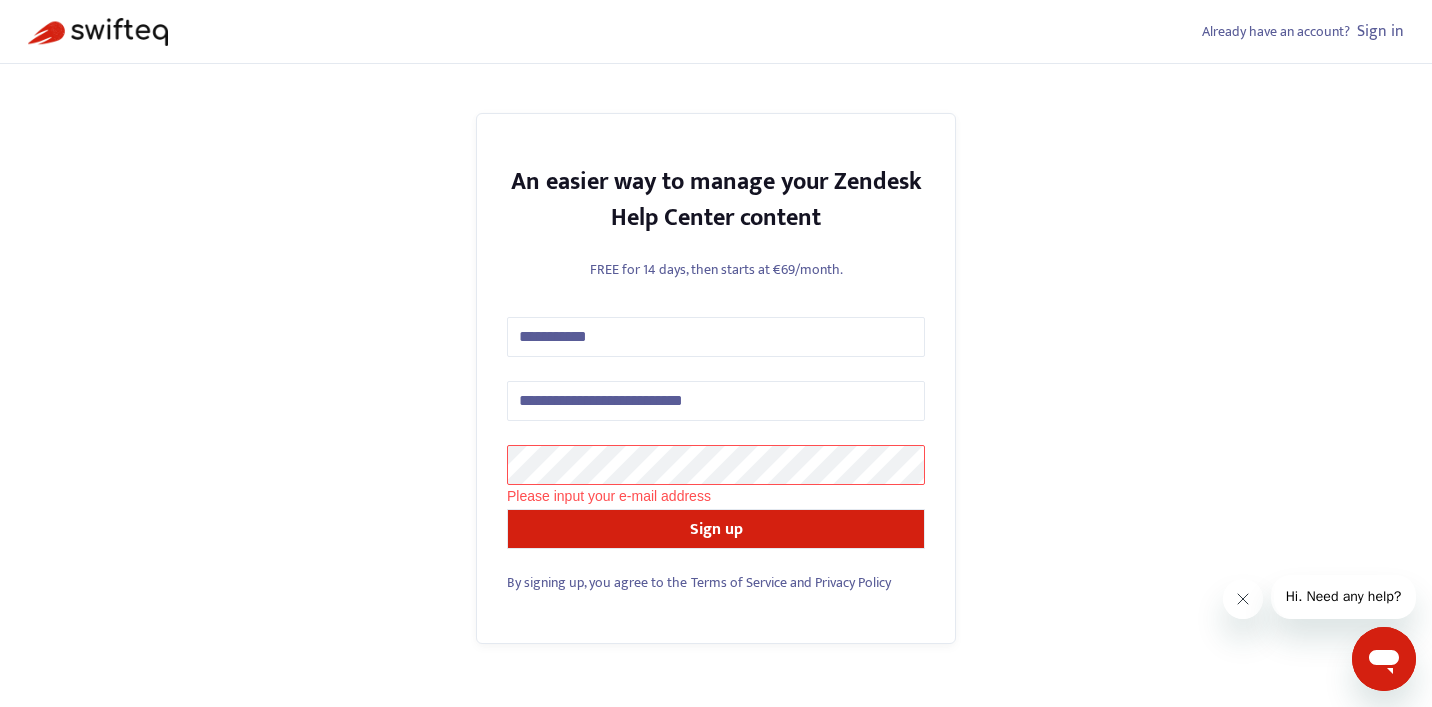 click on "**********" at bounding box center [716, 433] 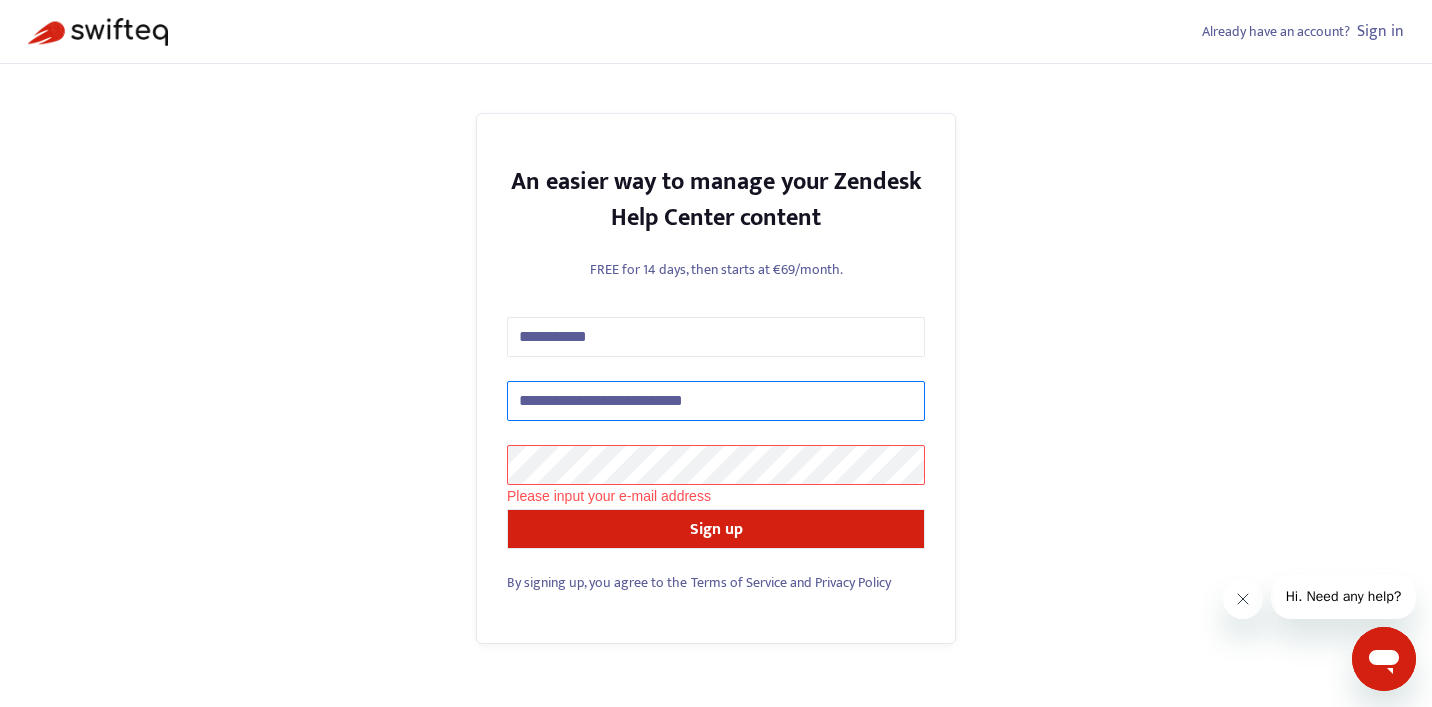 click on "**********" at bounding box center [716, 401] 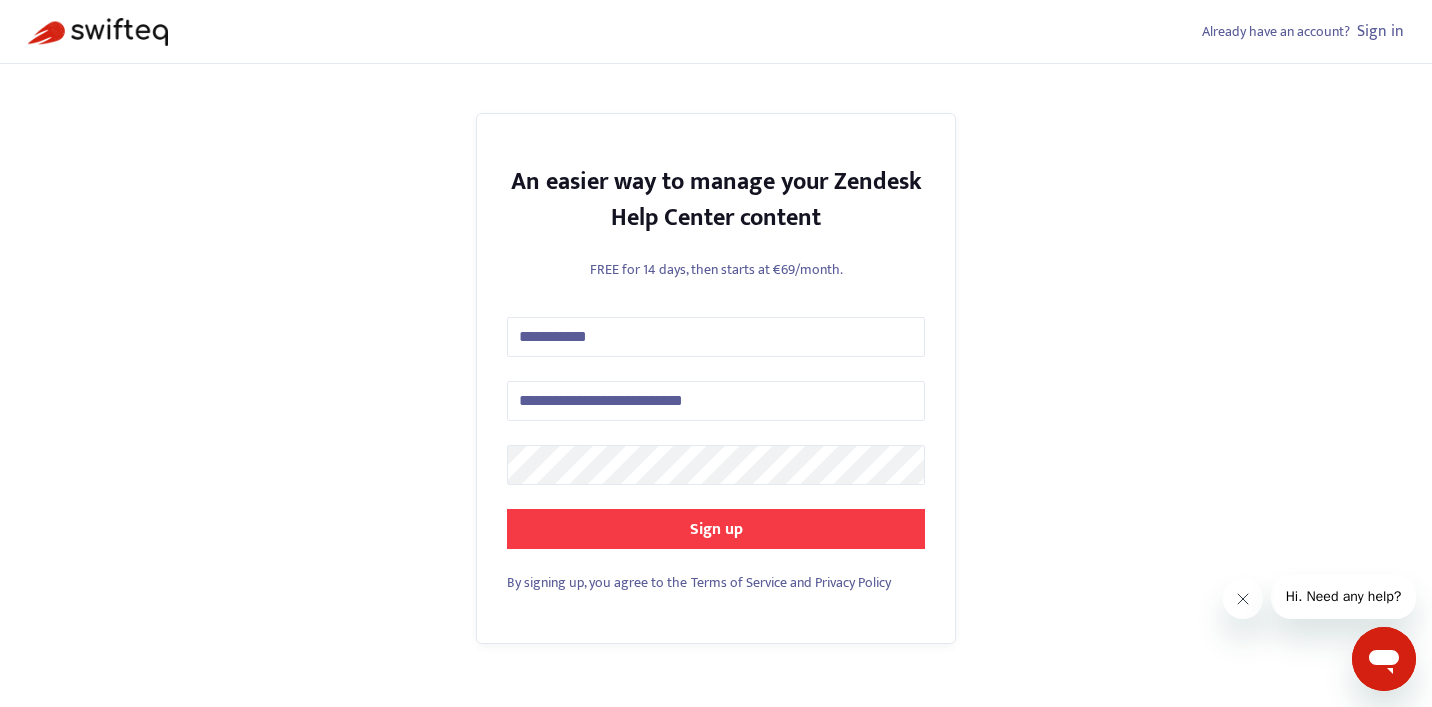click on "Sign up" at bounding box center [716, 529] 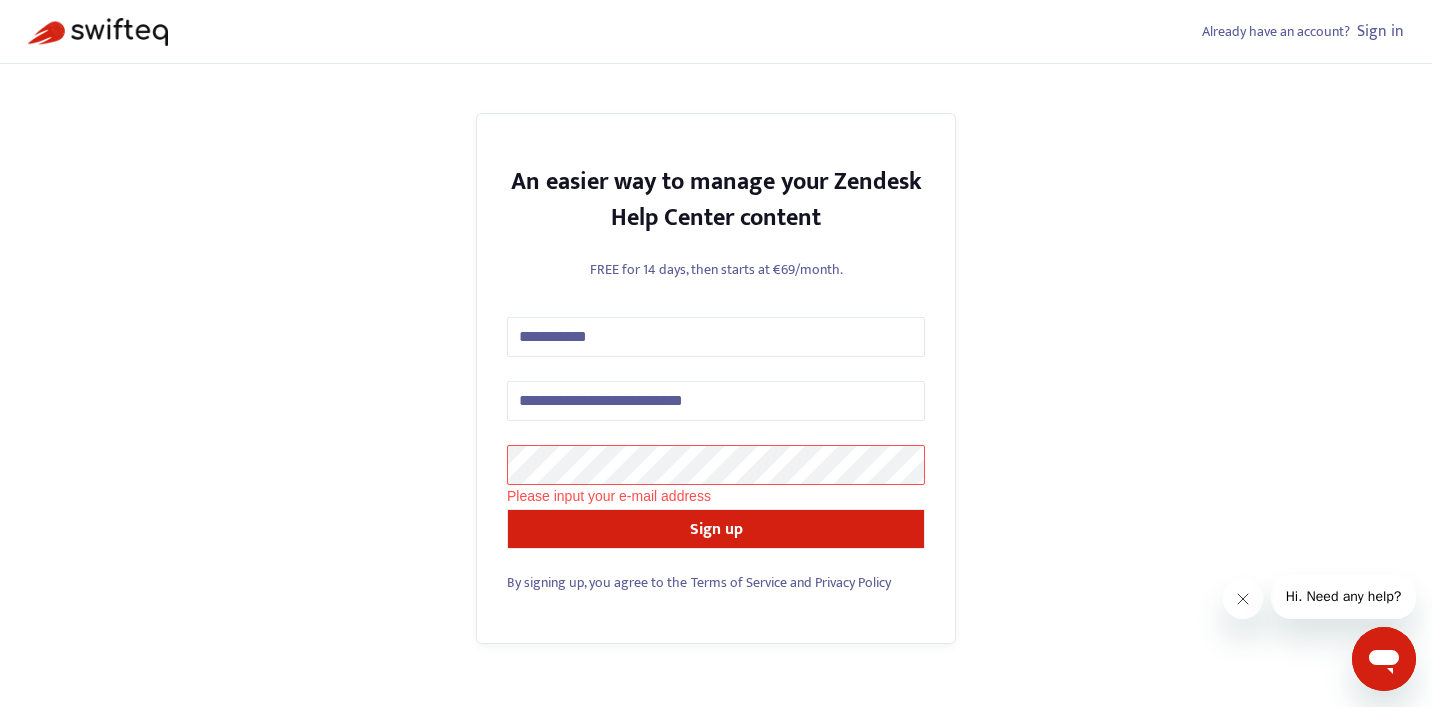 click on "**********" at bounding box center (716, 378) 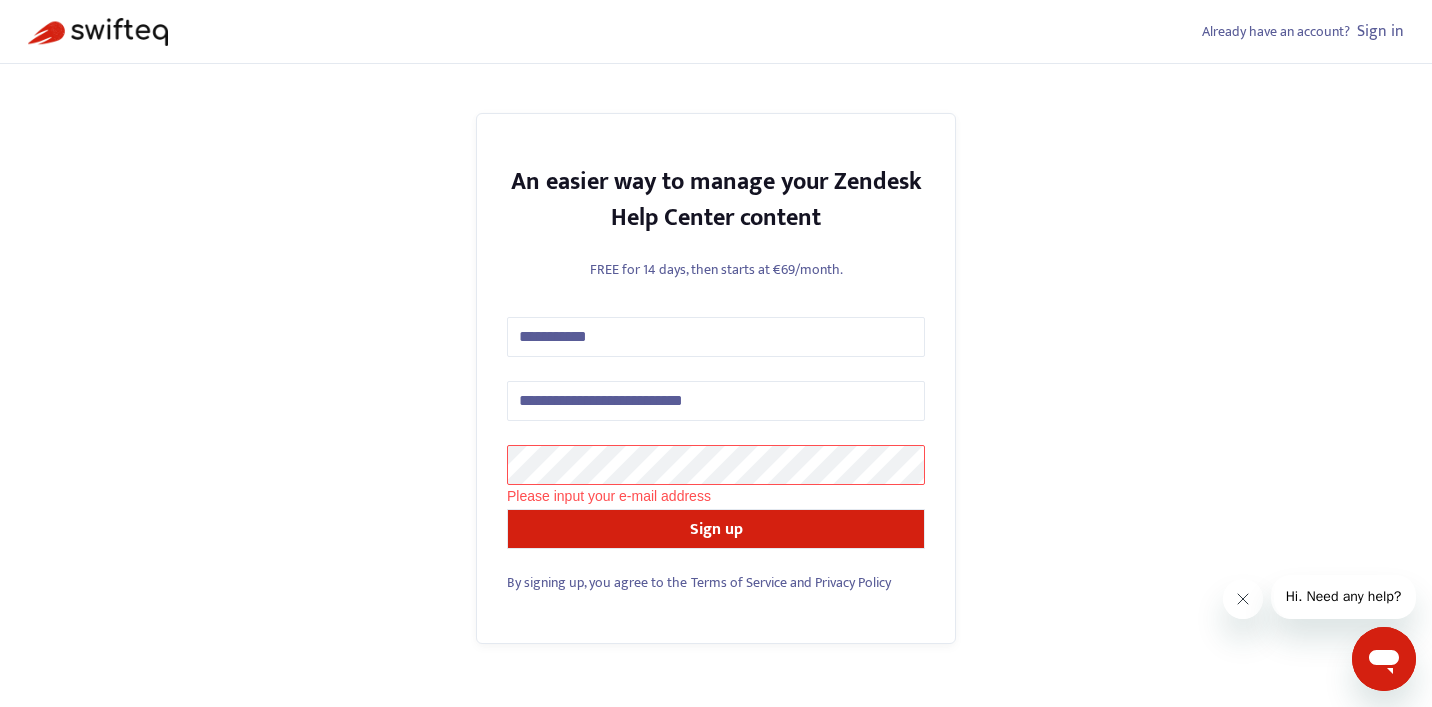 click 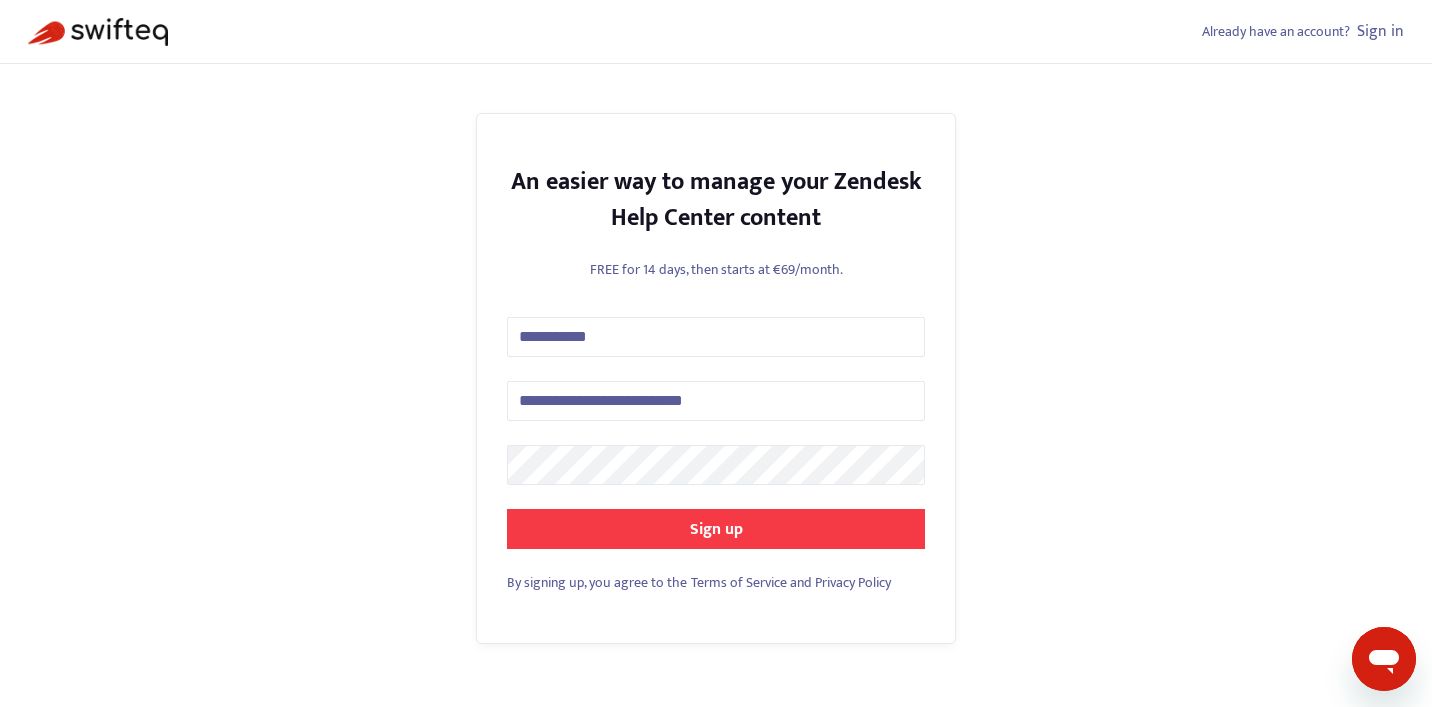 click on "Sign up" at bounding box center (716, 529) 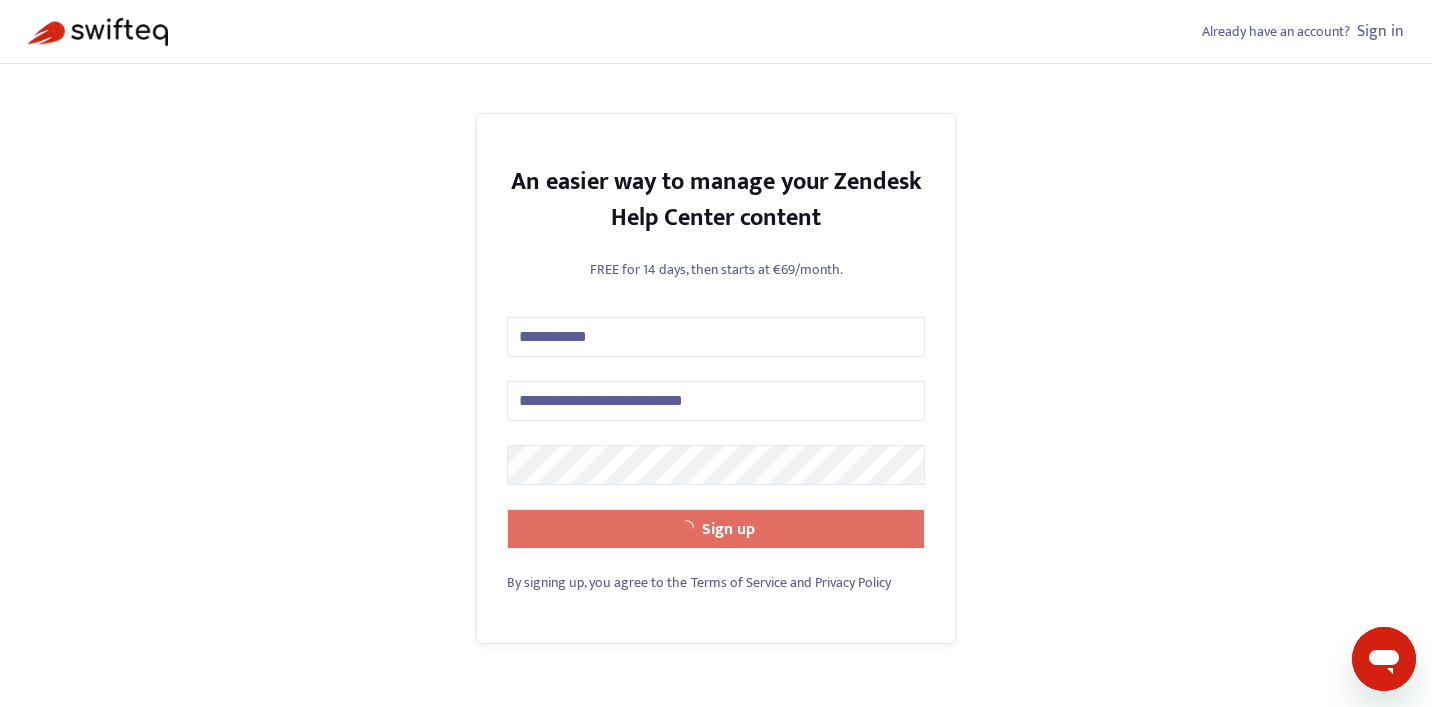 click on "**********" at bounding box center (716, 353) 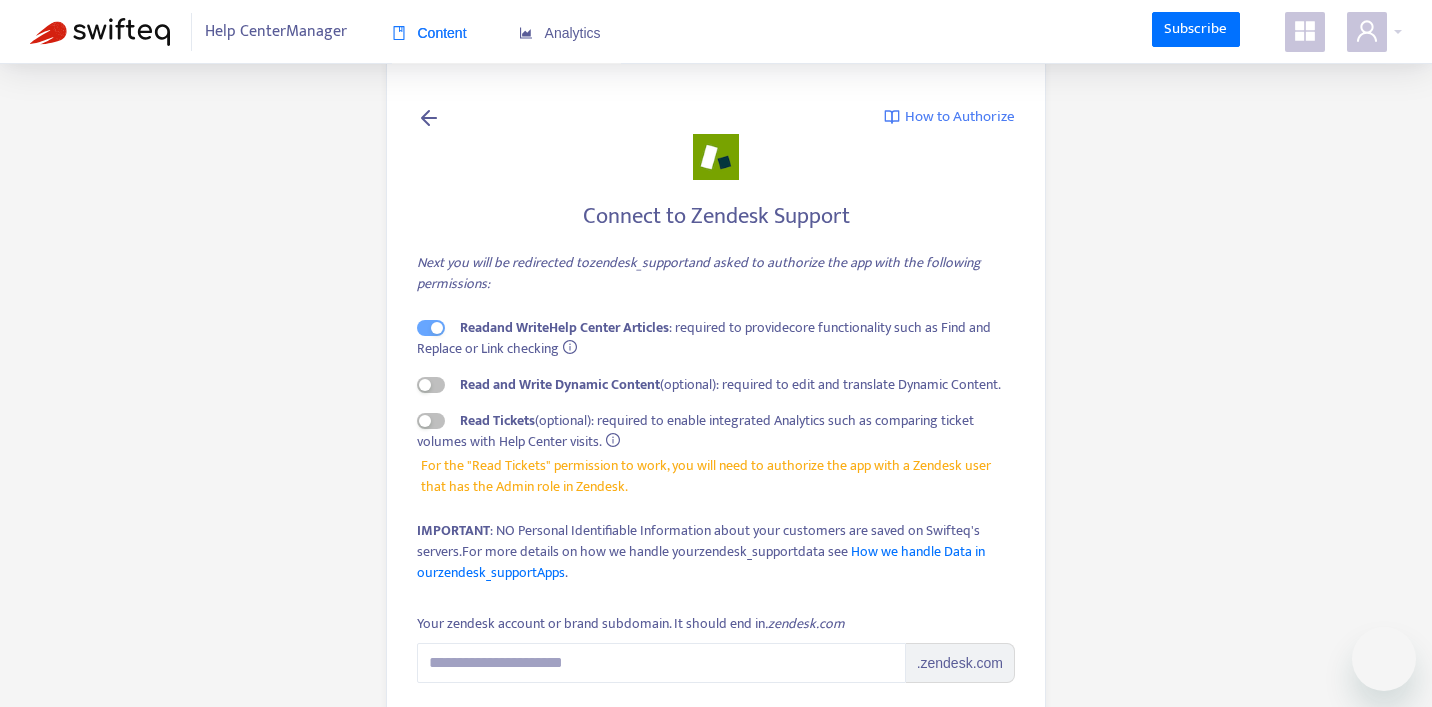 scroll, scrollTop: 0, scrollLeft: 0, axis: both 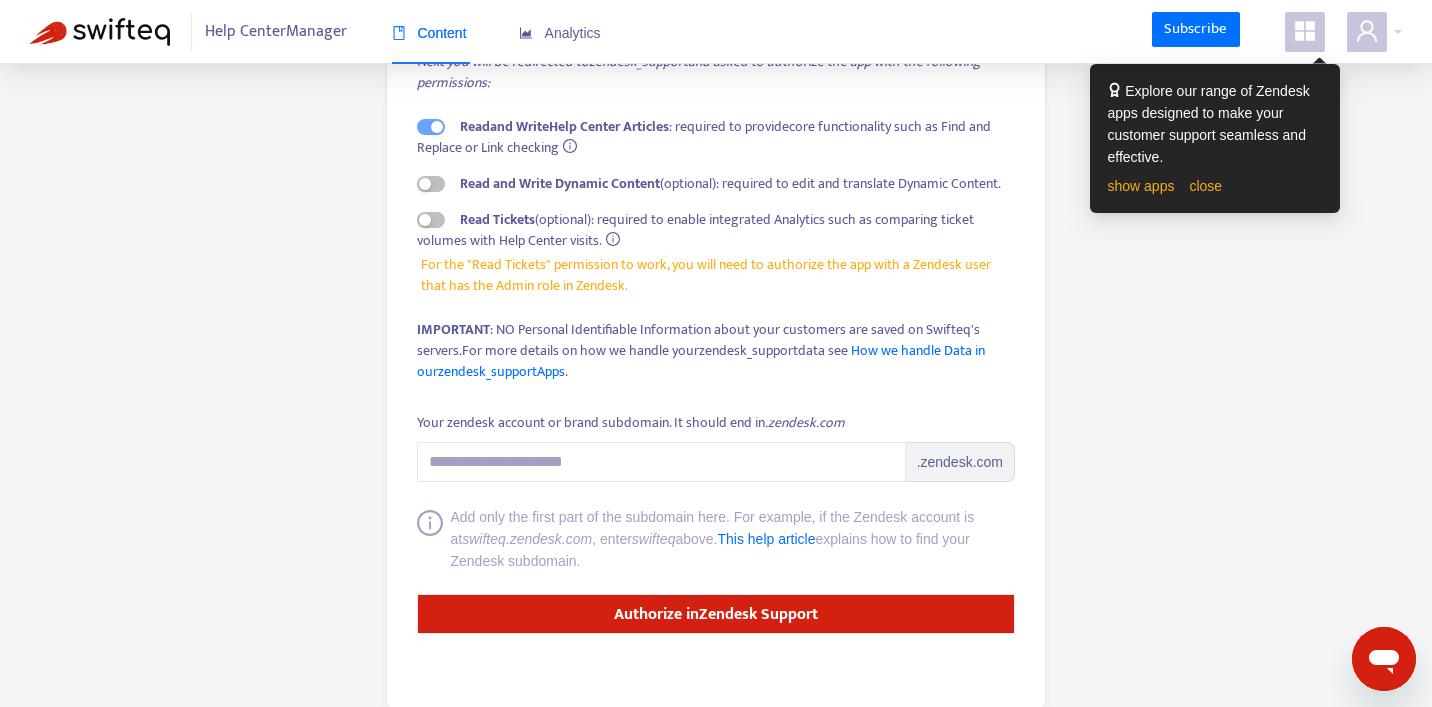 click on ".zendesk.com" at bounding box center (960, 462) 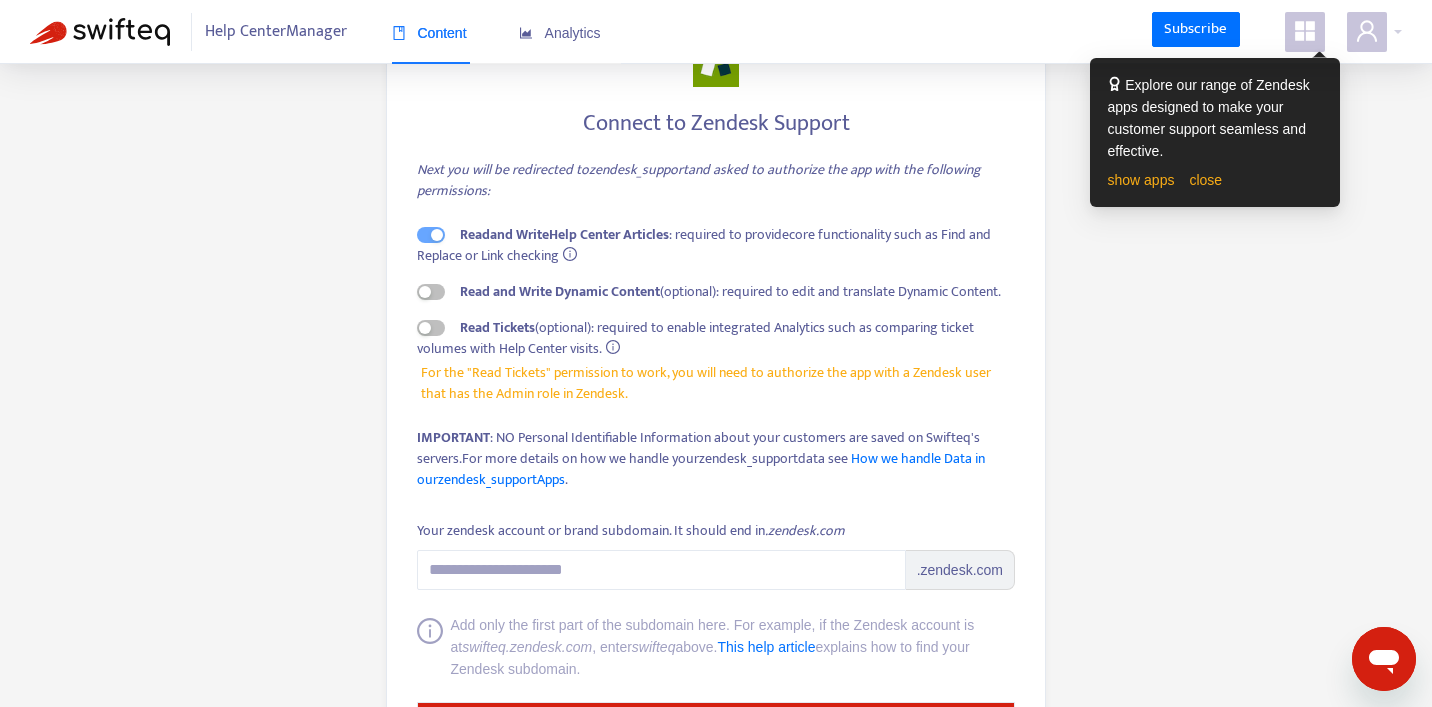 scroll, scrollTop: 87, scrollLeft: 0, axis: vertical 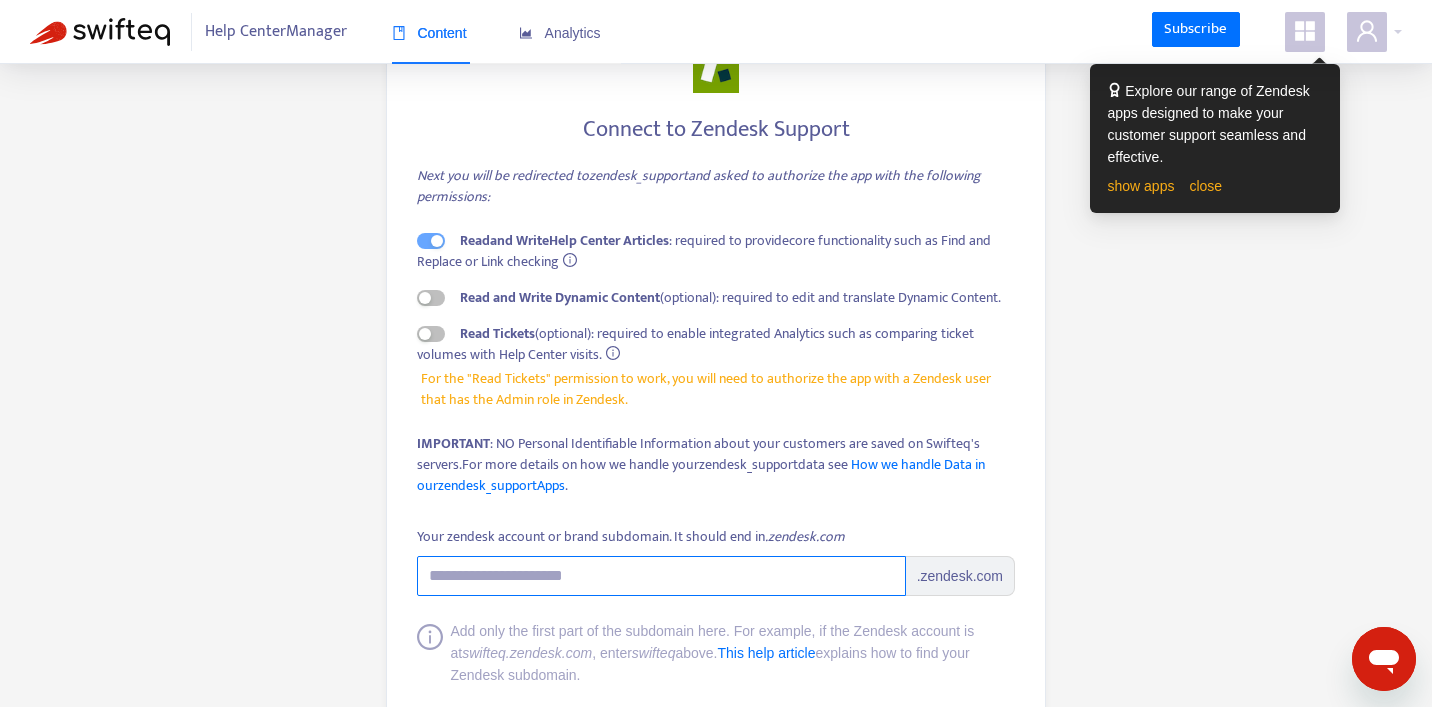 click on "Your zendesk account or brand subdomain. It should end in  .zendesk.com" at bounding box center [661, 576] 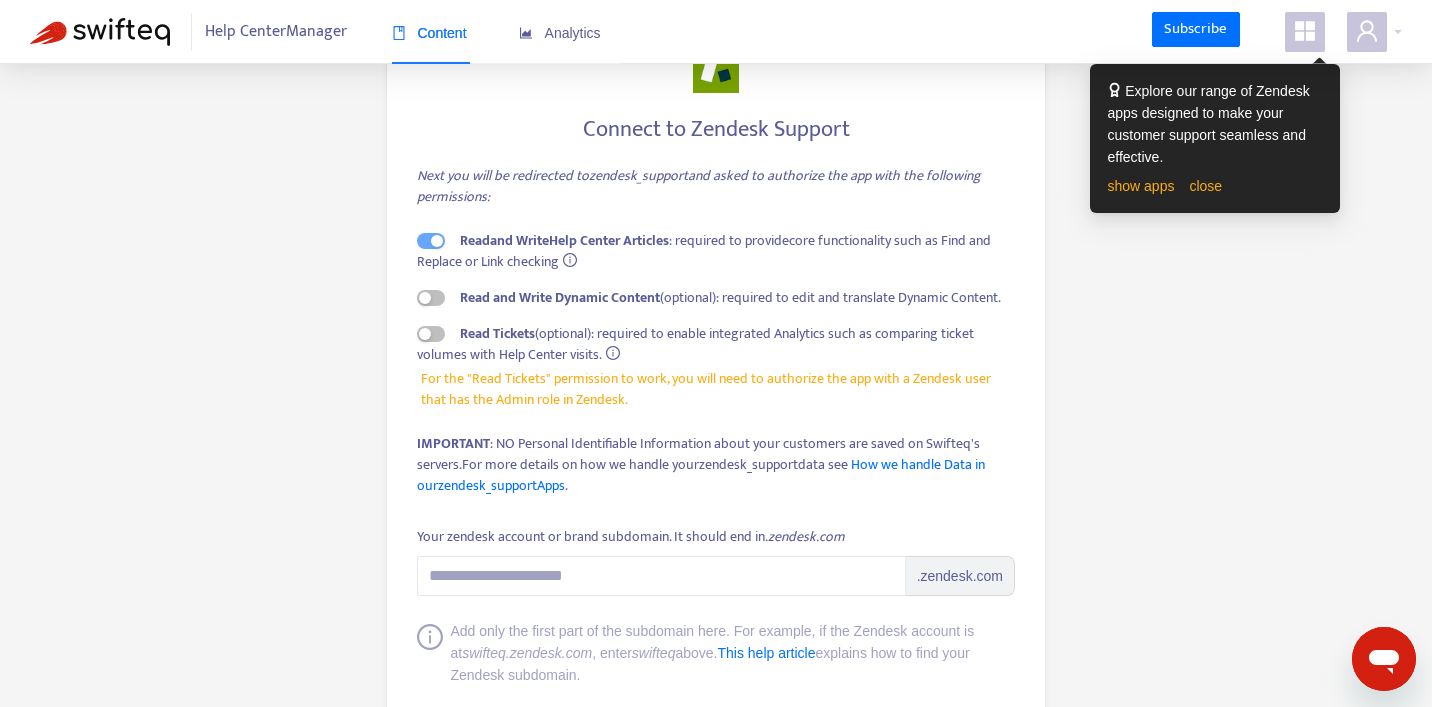 click on "How to Authorize Connect to Zendesk Support Next you will be redirected to  zendesk_support  and asked to authorize the app with the following permissions: Read  and Write  Help Center Articles : required to provide  core functionality such as Find and Replace or Link checking Read and Write Dynamic Content  (optional): required to edit and translate Dynamic Content. Read Tickets  (optional): required to enable integrated Analytics such as comparing ticket volumes with Help Center visits. For the "Read Tickets" permission to work, you will need to authorize the app with a Zendesk user that has the Admin role in Zendesk. IMPORTANT : NO Personal Identifiable Information about your customers are saved on Swifteq's servers. For more details on how we handle your  zendesk_support  data see    How we handle Data in our  zendesk_support  Apps . Your zendesk account or brand subdomain. It should end in  .zendesk.com .zendesk.com swifteq.zendesk.com , enter  swifteq  above.  This help article Authorize in" at bounding box center [716, 395] 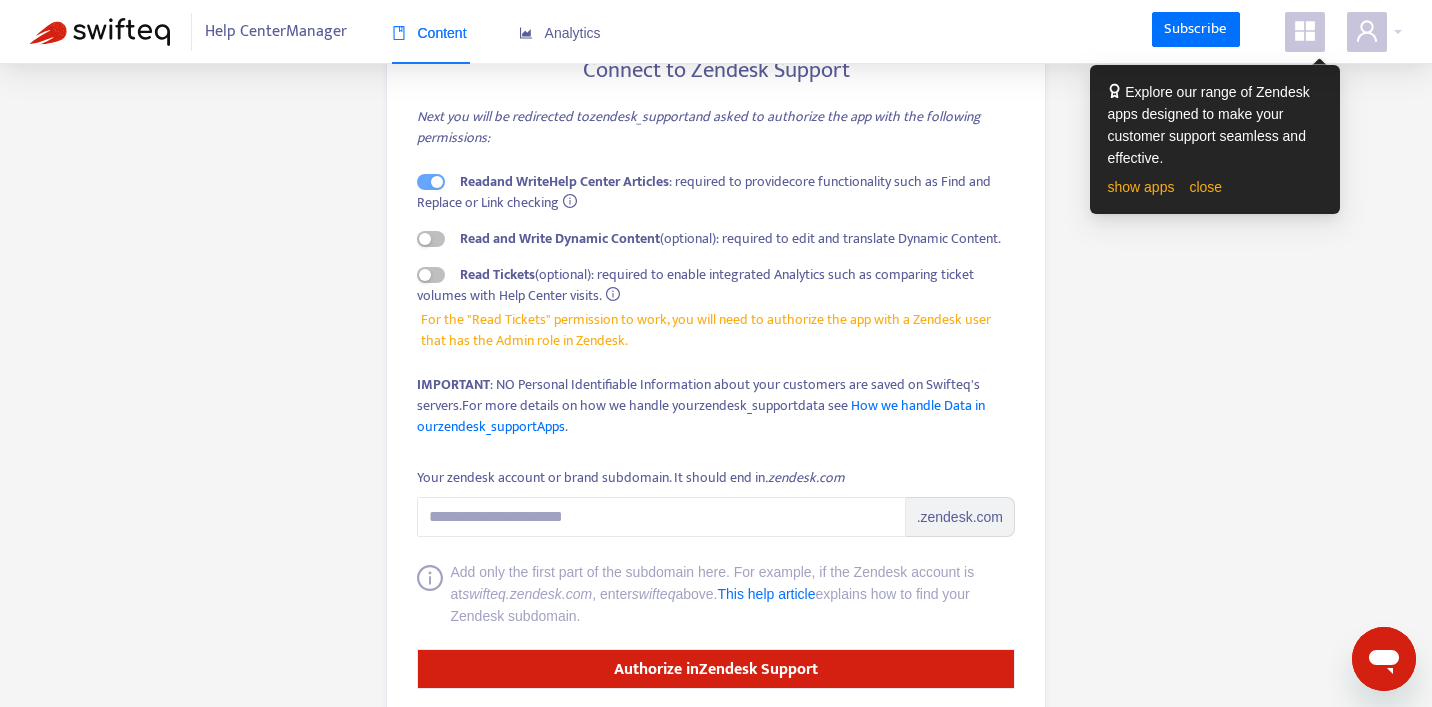 scroll, scrollTop: 147, scrollLeft: 0, axis: vertical 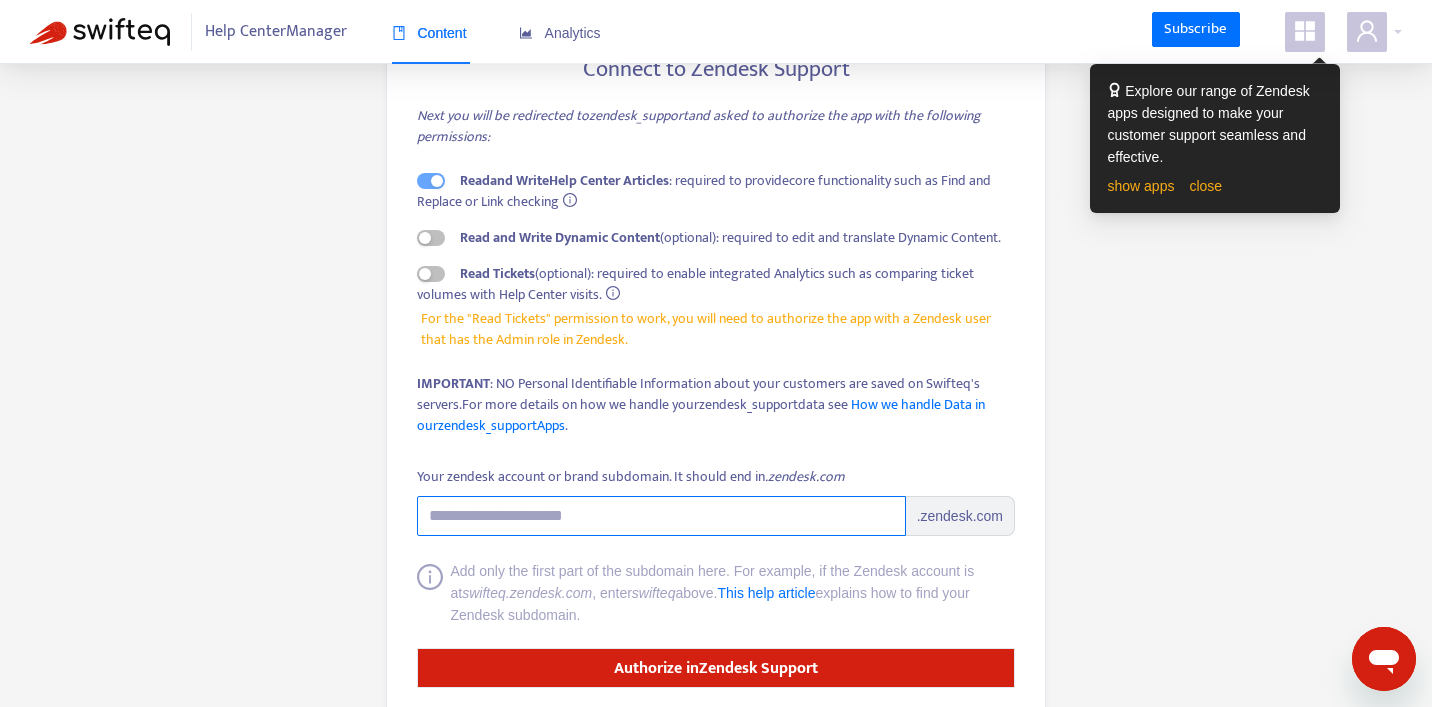 click on "Your zendesk account or brand subdomain. It should end in  .zendesk.com" at bounding box center [661, 516] 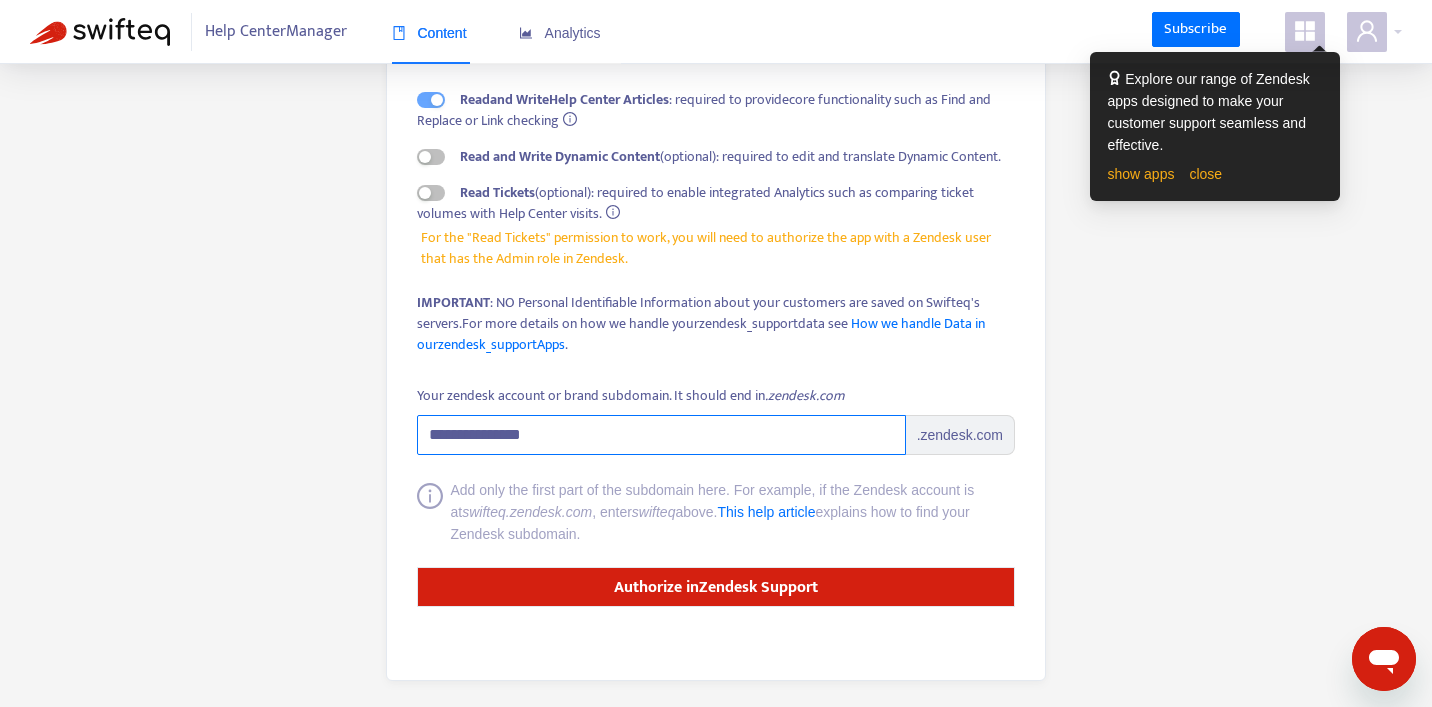 scroll, scrollTop: 233, scrollLeft: 0, axis: vertical 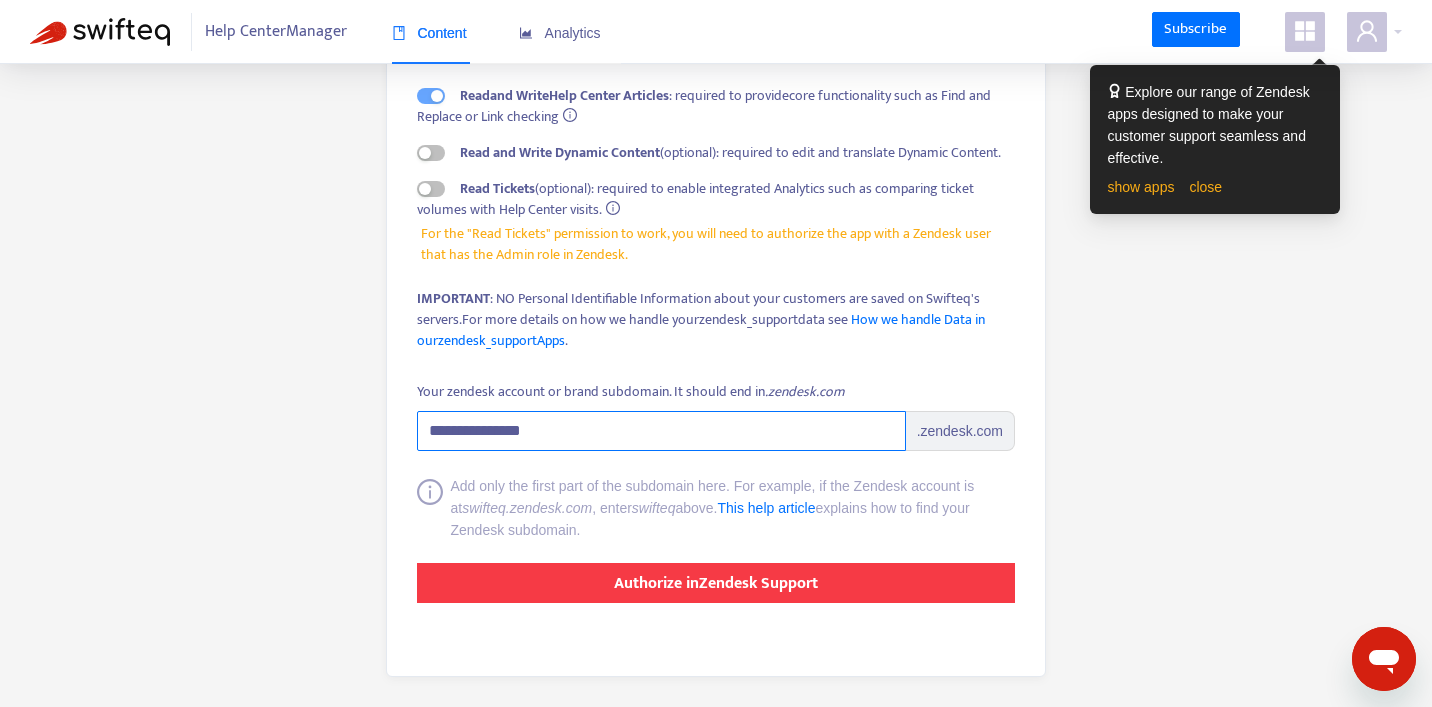 type on "**********" 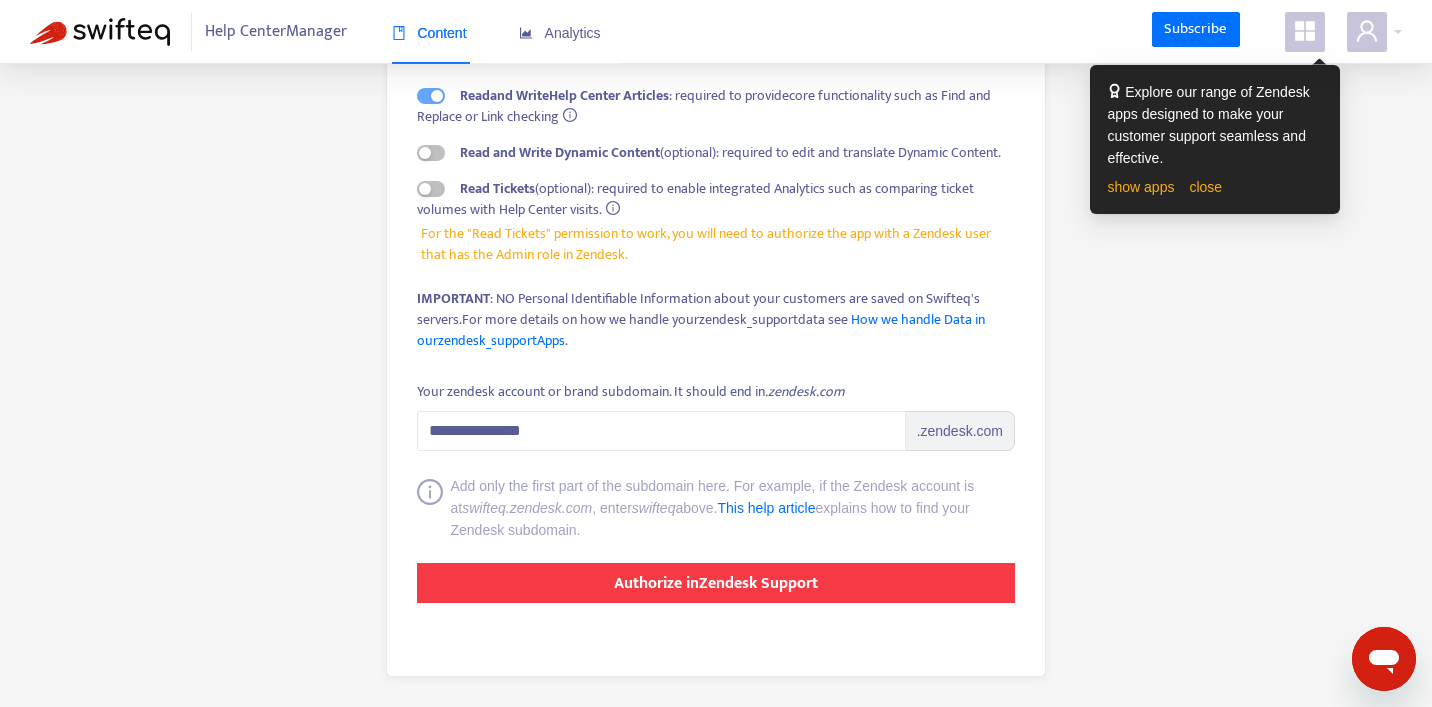 click on "Authorize in  Zendesk Support" at bounding box center [716, 583] 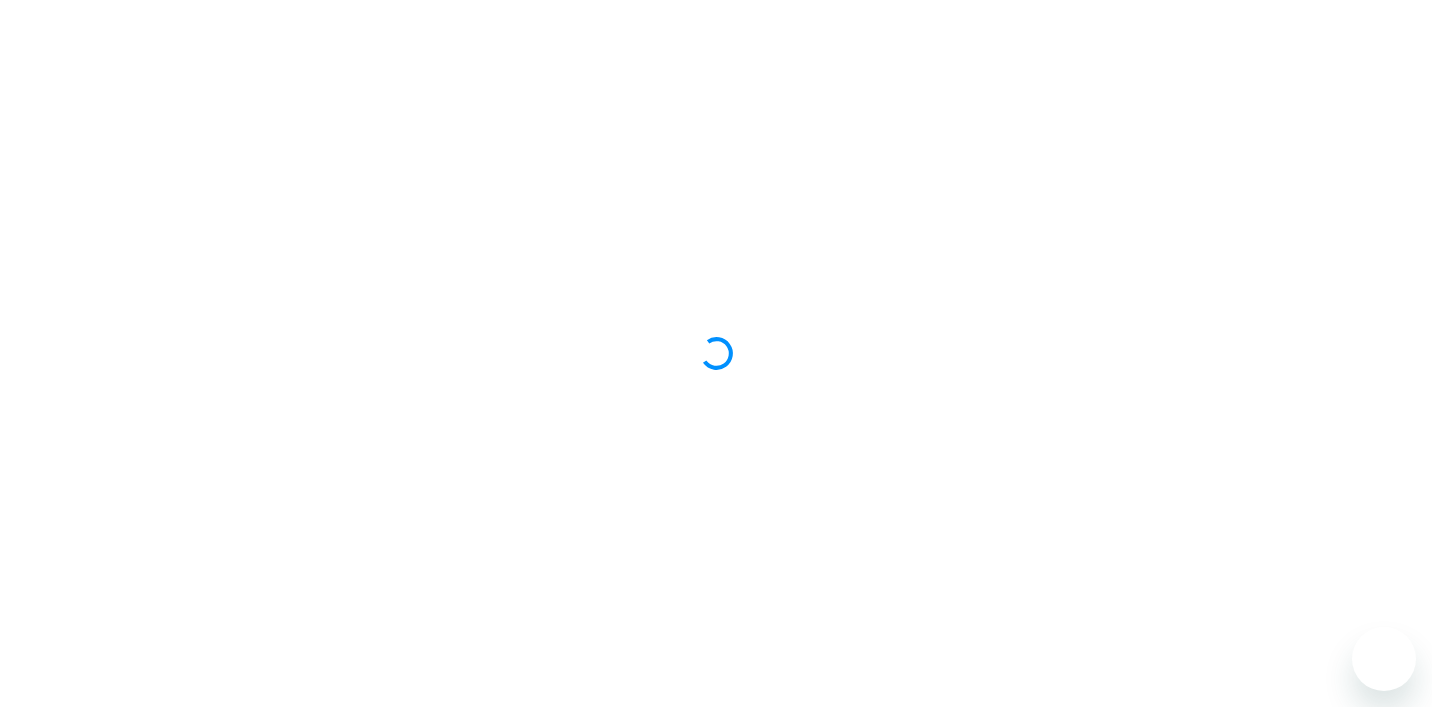 scroll, scrollTop: 0, scrollLeft: 0, axis: both 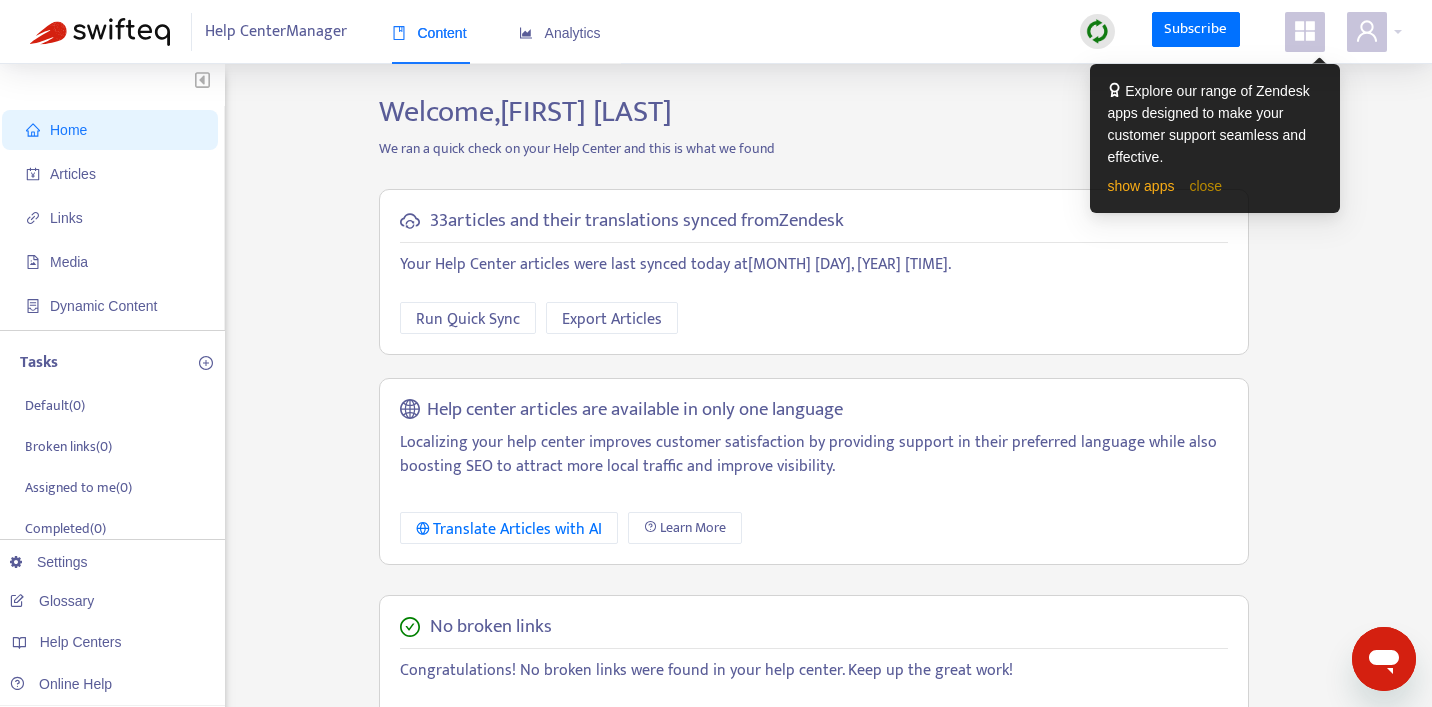 click on "close" at bounding box center (1205, 186) 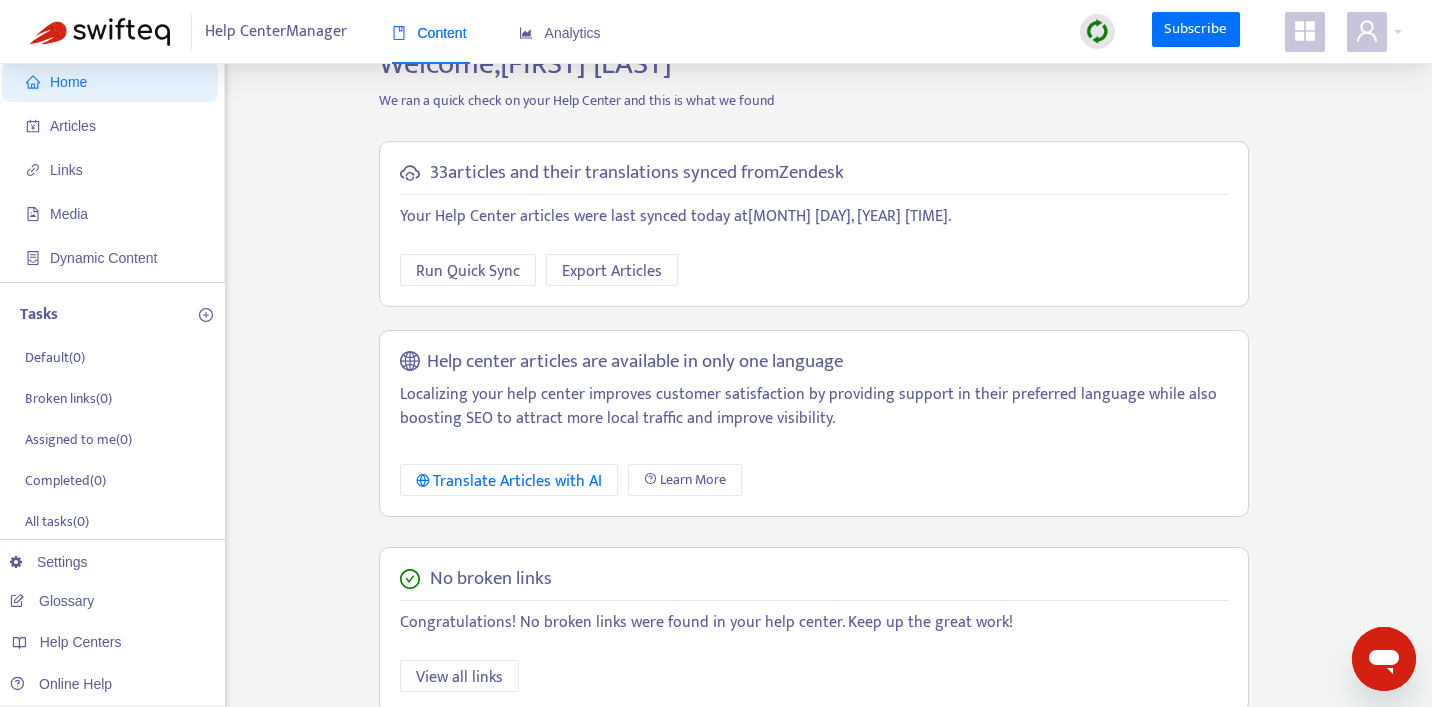 scroll, scrollTop: 0, scrollLeft: 0, axis: both 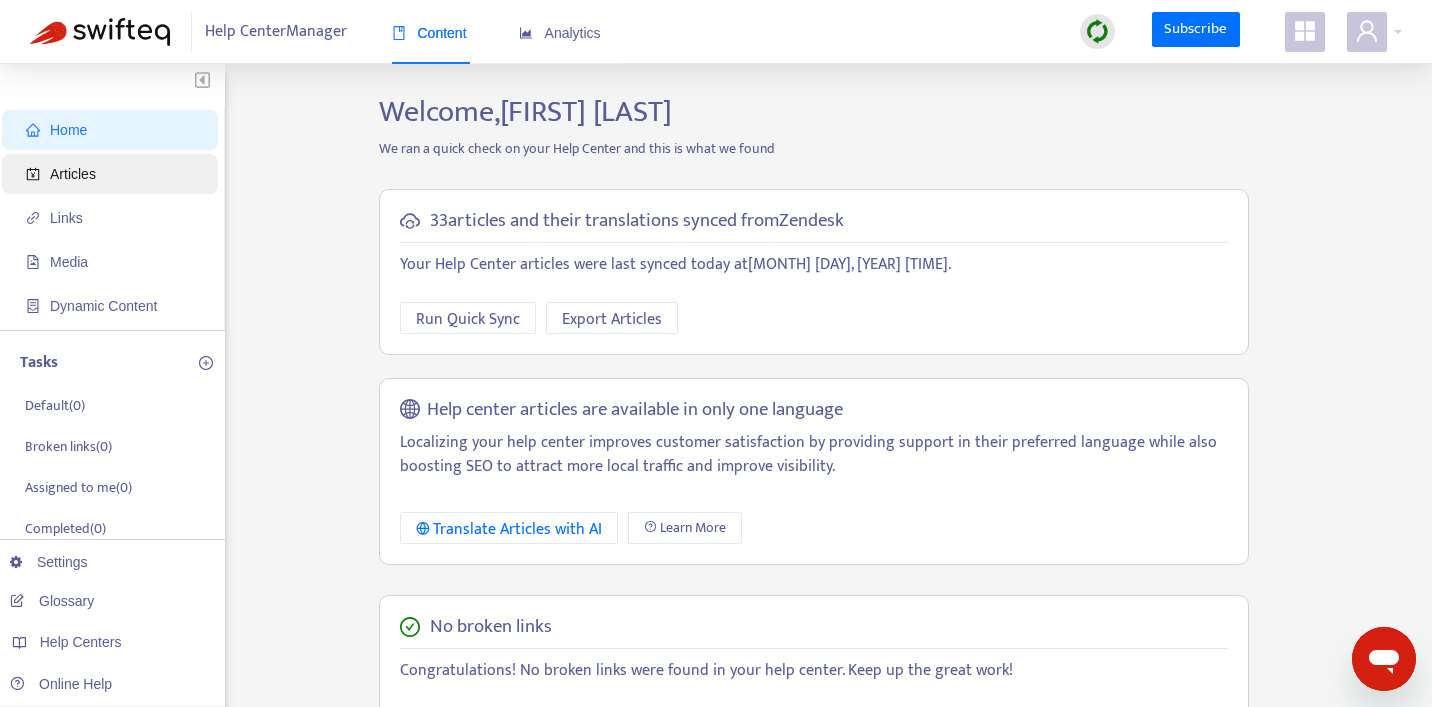 click on "Articles" at bounding box center [114, 174] 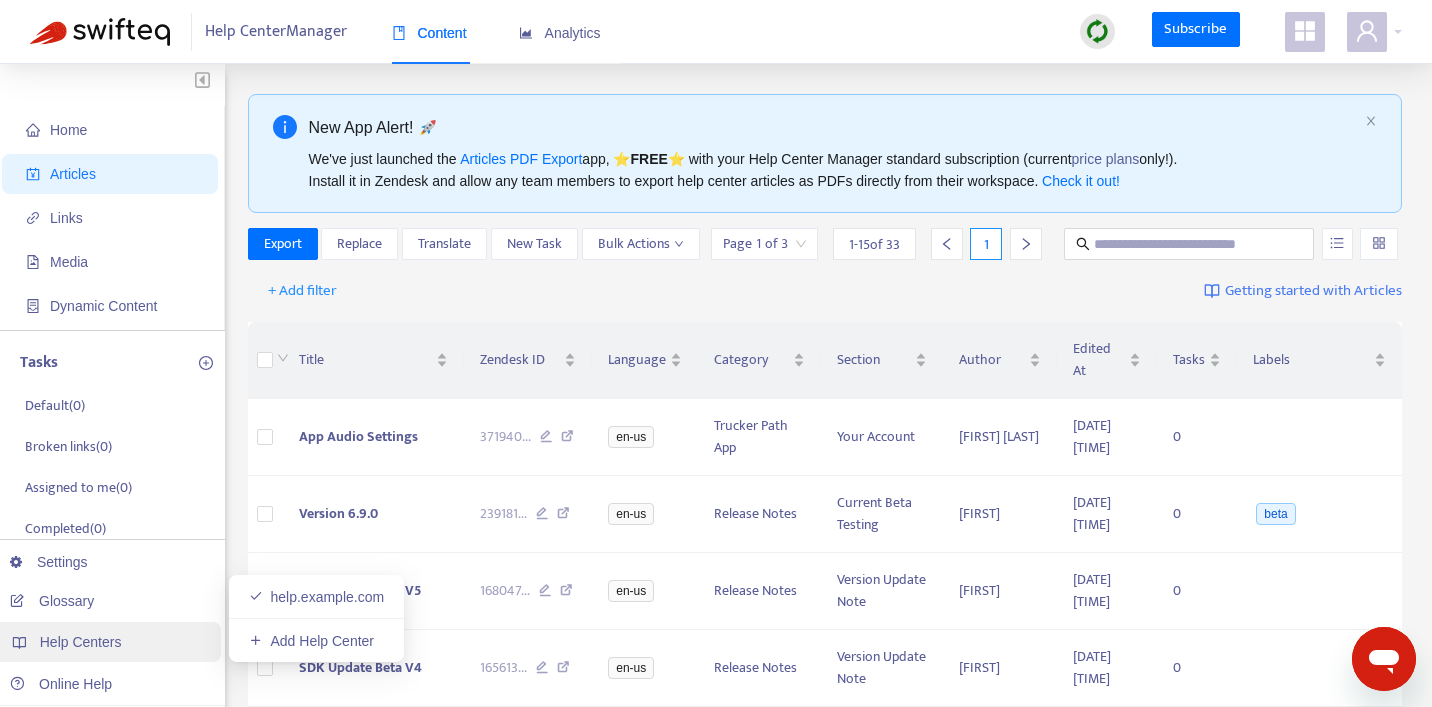 click on "Help Centers" at bounding box center (81, 642) 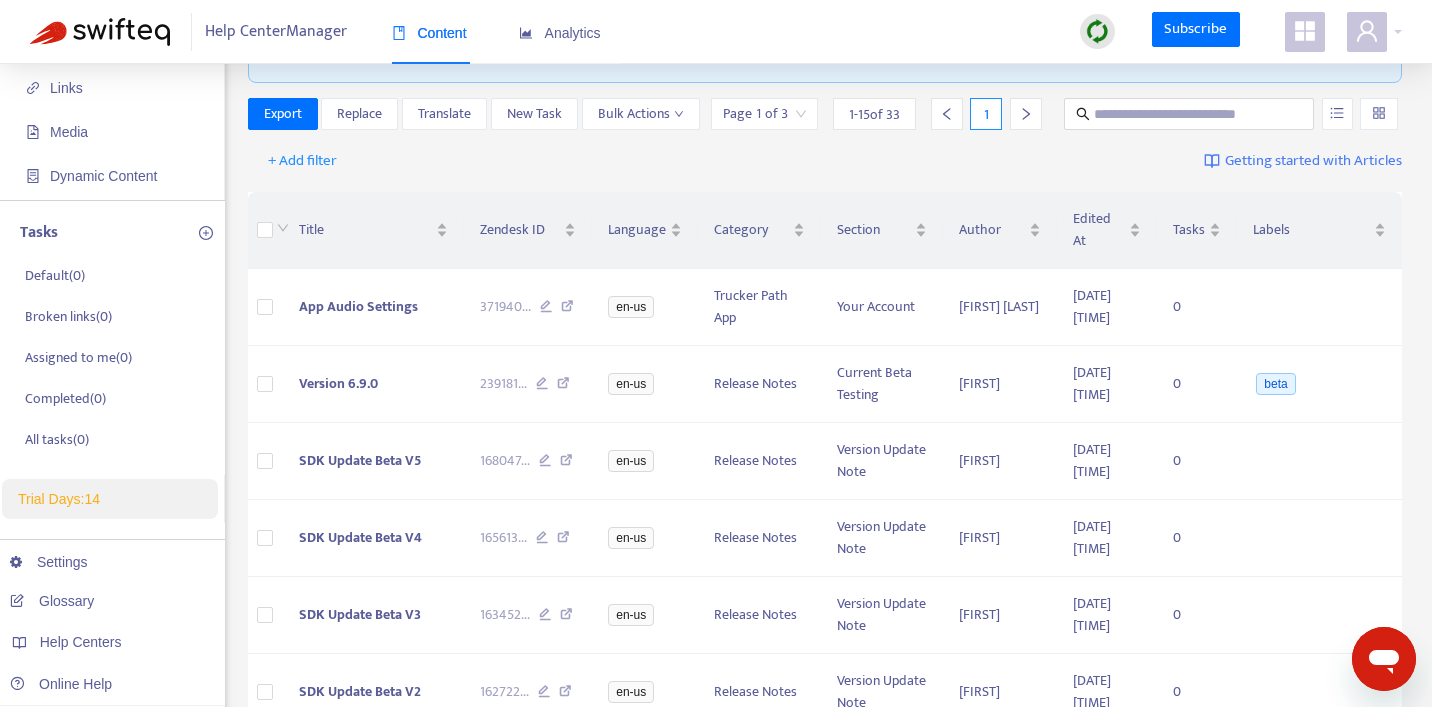 scroll, scrollTop: 0, scrollLeft: 0, axis: both 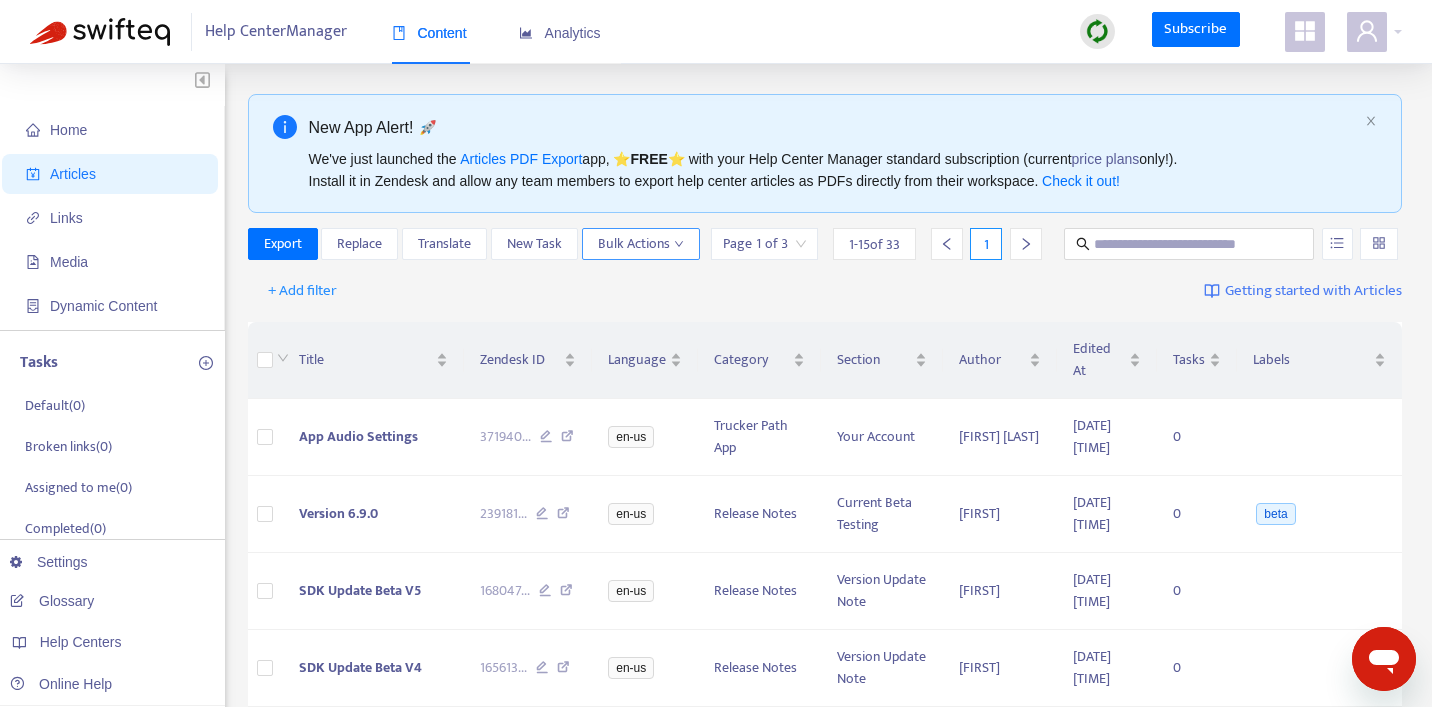 click on "Bulk Actions" at bounding box center (641, 244) 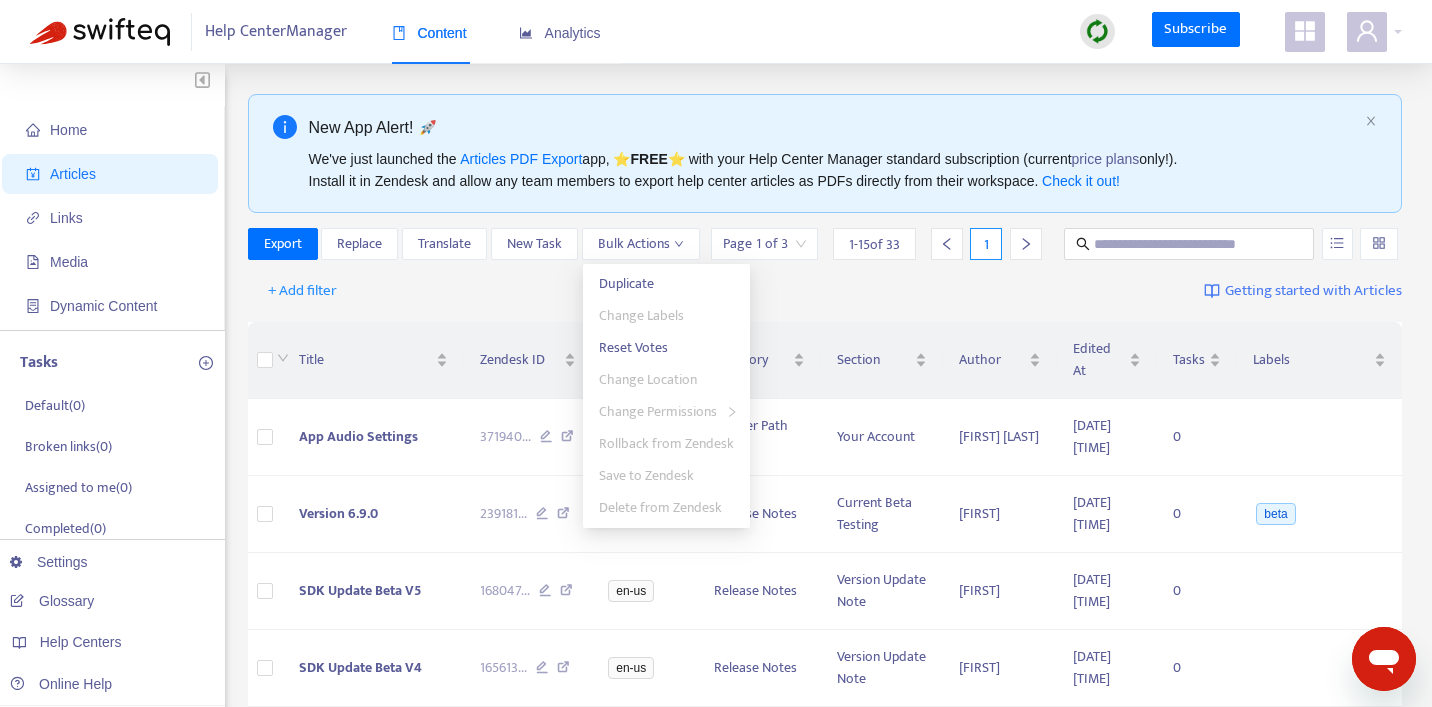 click on "+ Add filter Getting started with Articles" at bounding box center [825, 291] 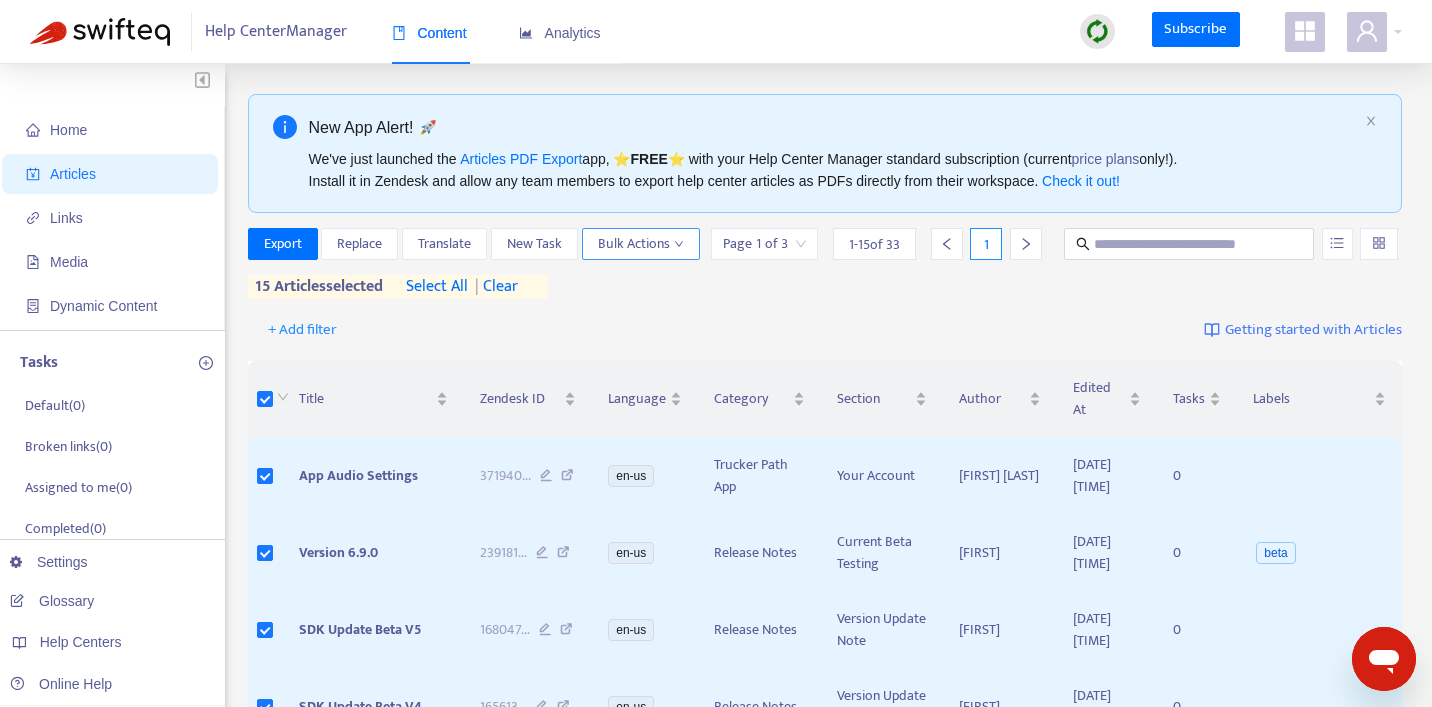 click on "Bulk Actions" at bounding box center (641, 244) 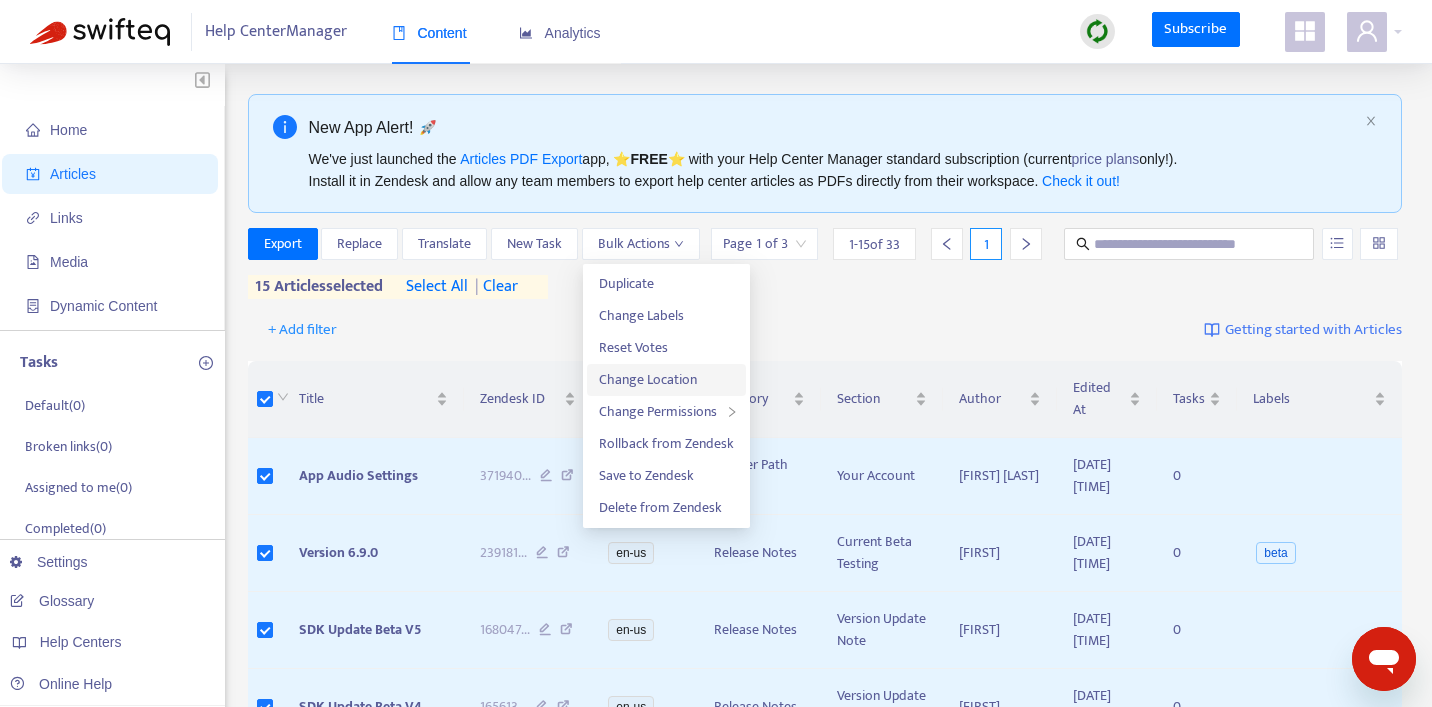 click on "Change Location" at bounding box center (648, 379) 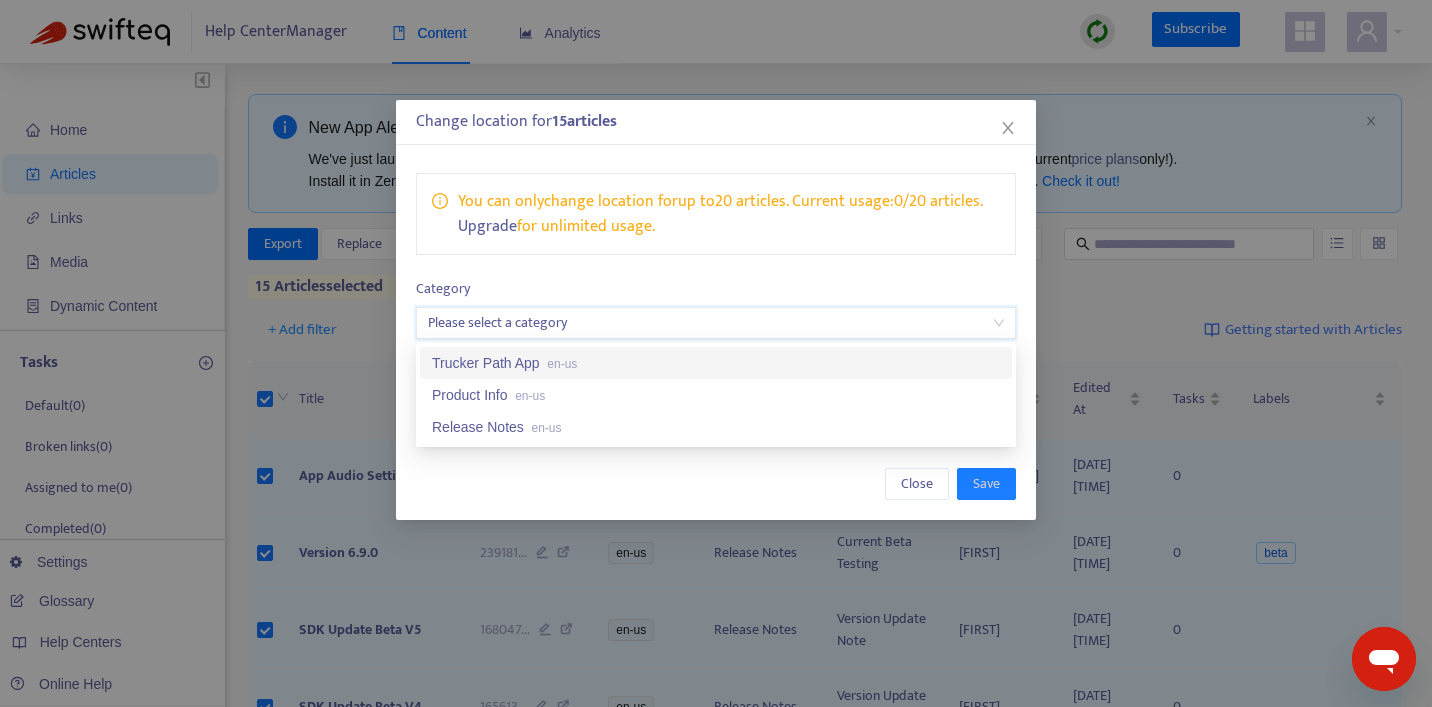 click at bounding box center [716, 323] 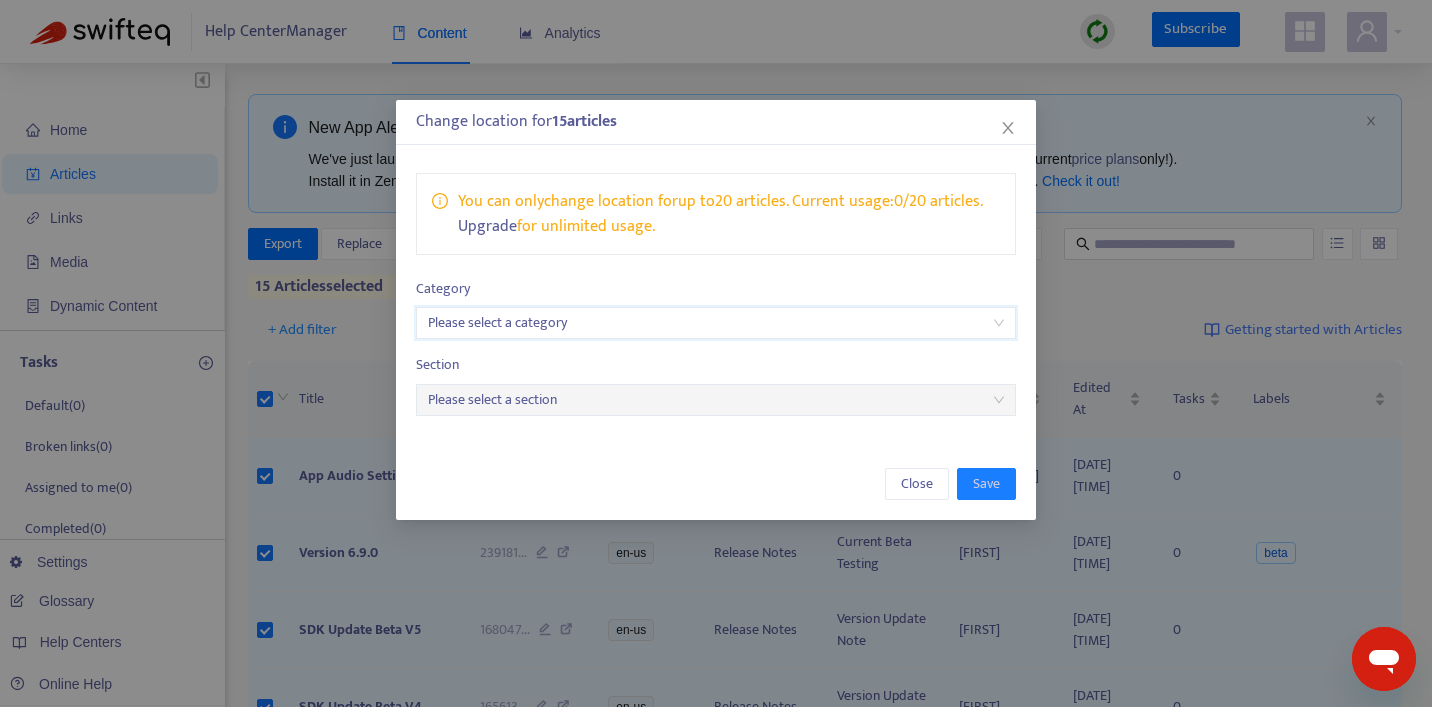 click at bounding box center (716, 323) 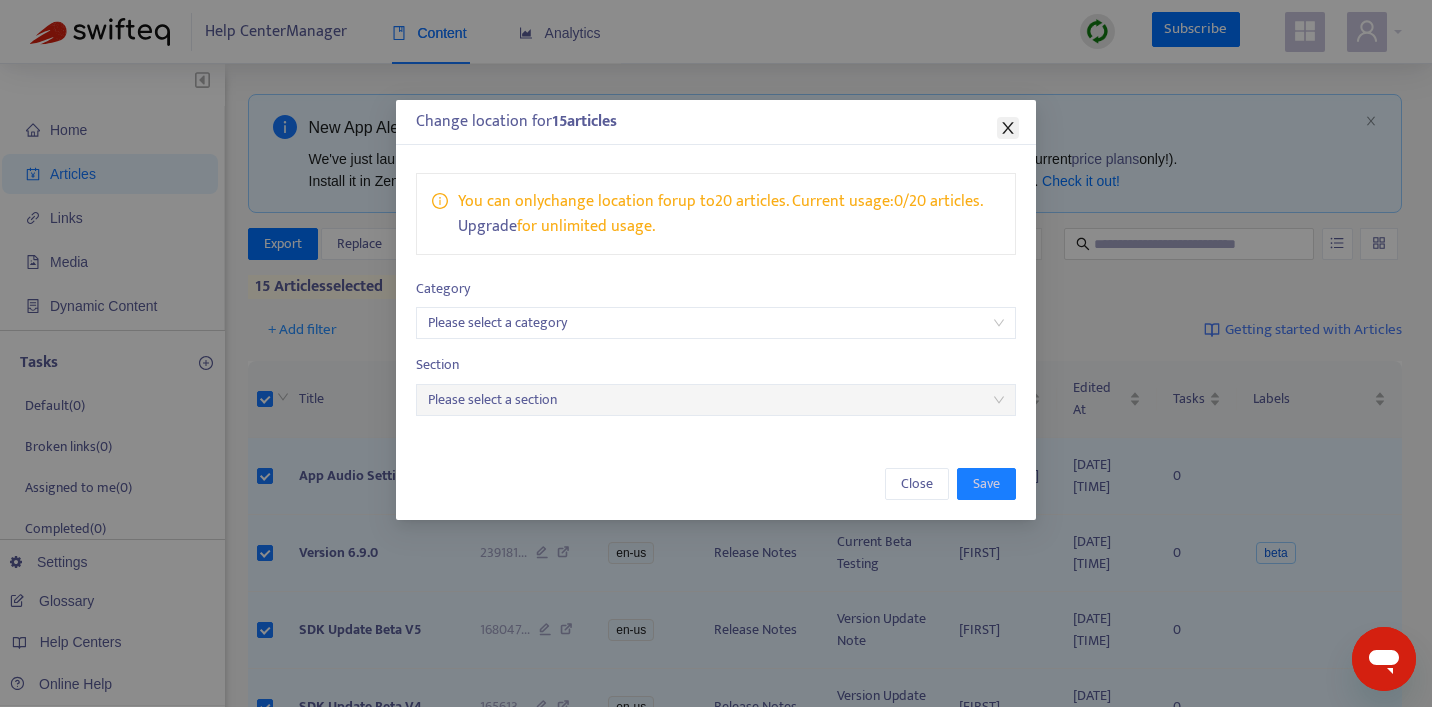 click 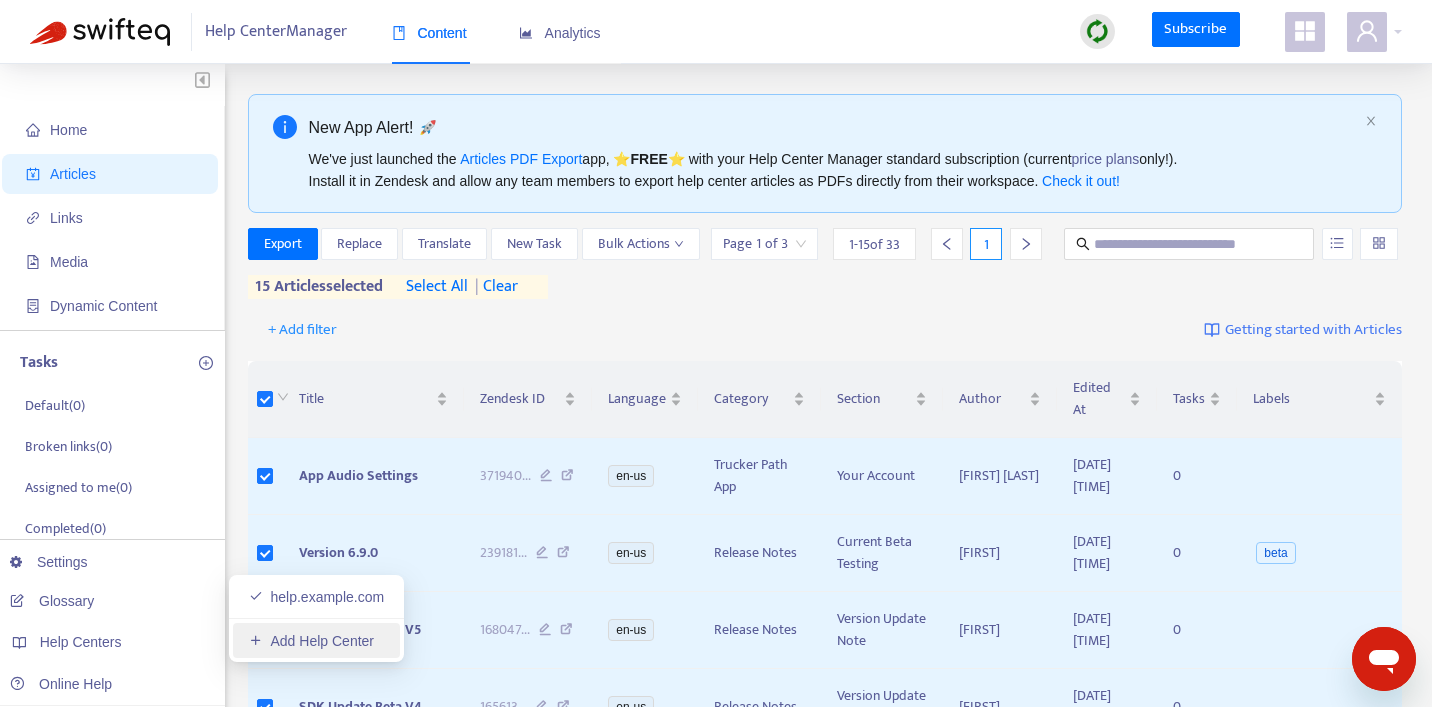 click on "Add Help Center" at bounding box center (311, 641) 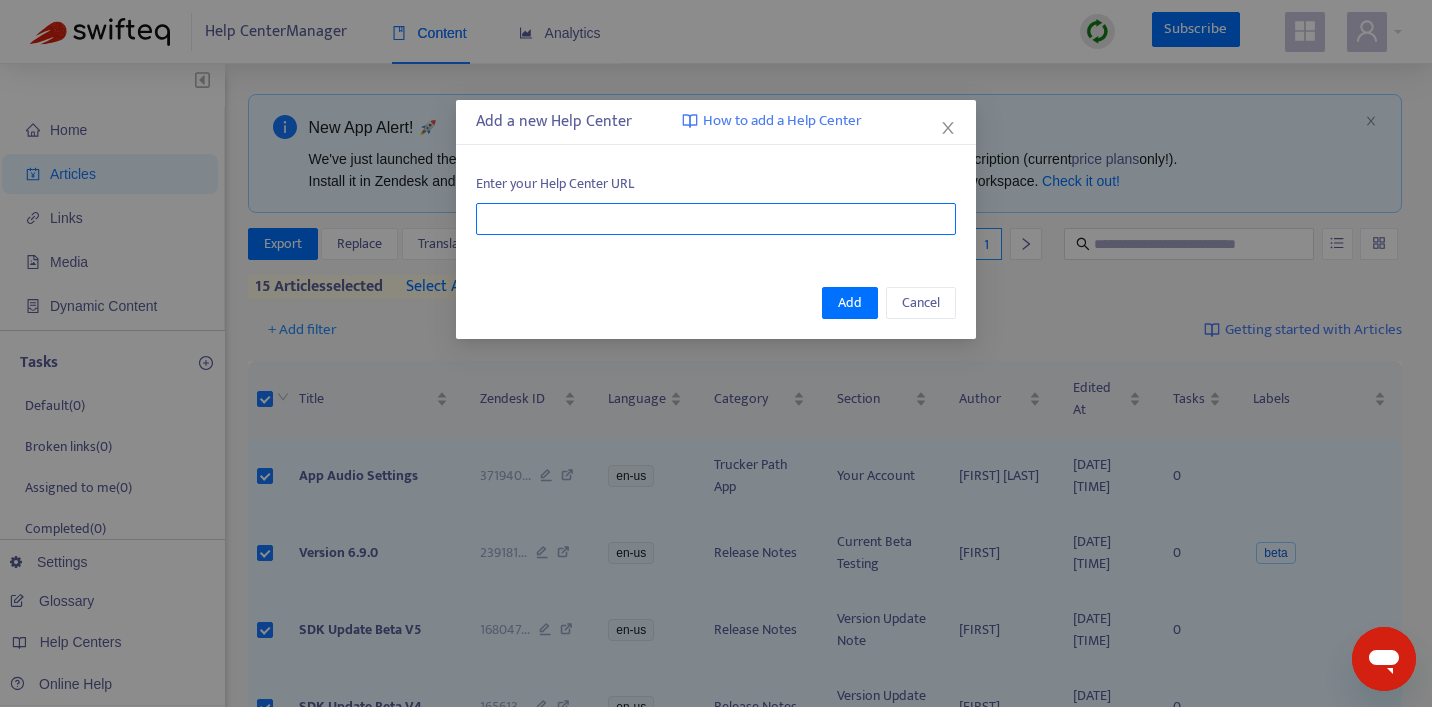 click at bounding box center (716, 219) 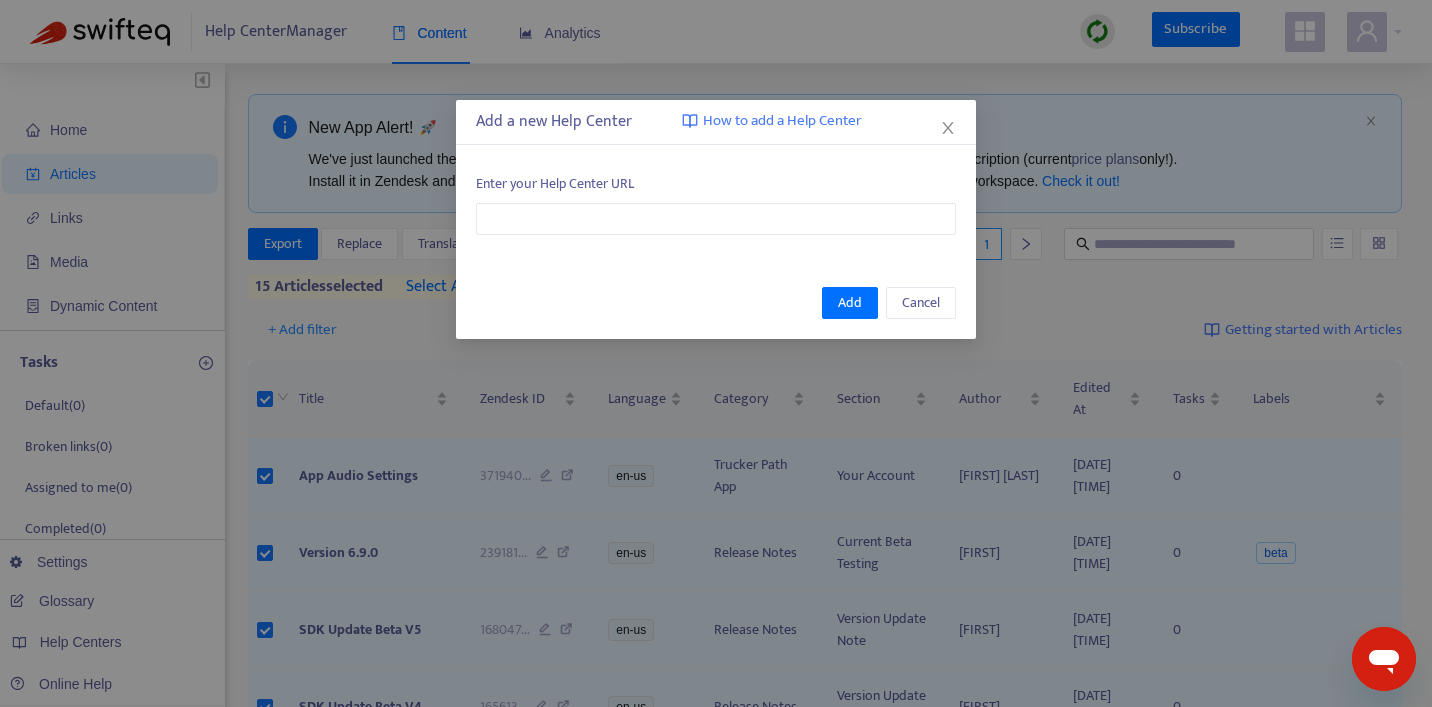 click on "How to add a Help Center" at bounding box center [782, 121] 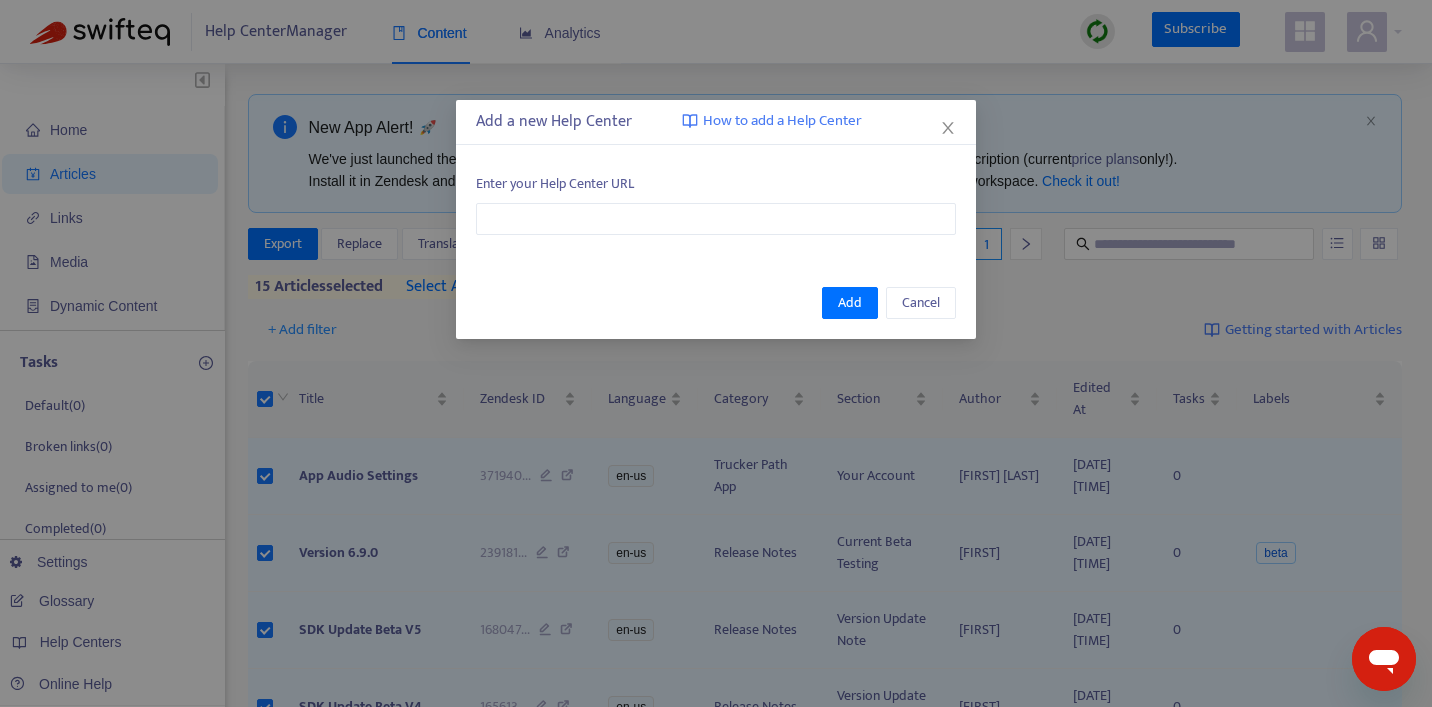 click on "Add a new Help Center How to add a Help Center" at bounding box center [716, 122] 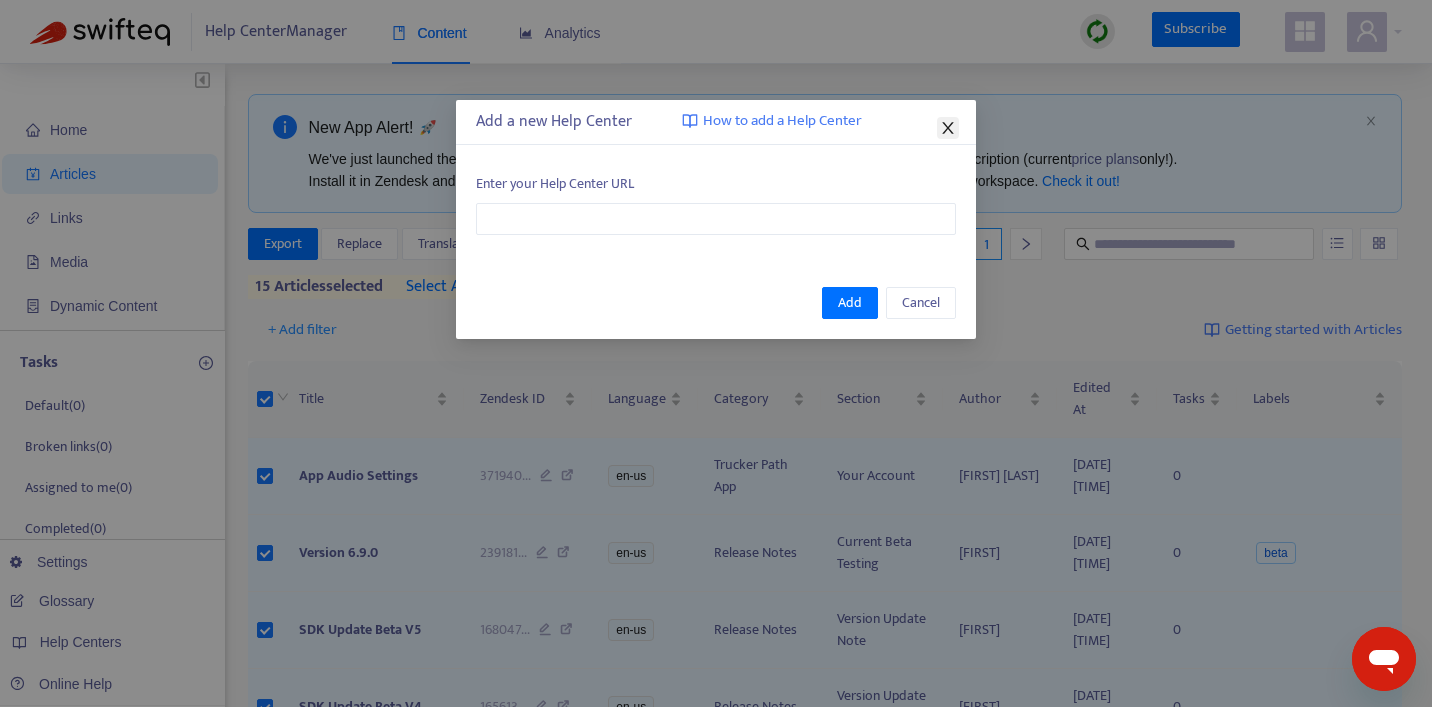 click 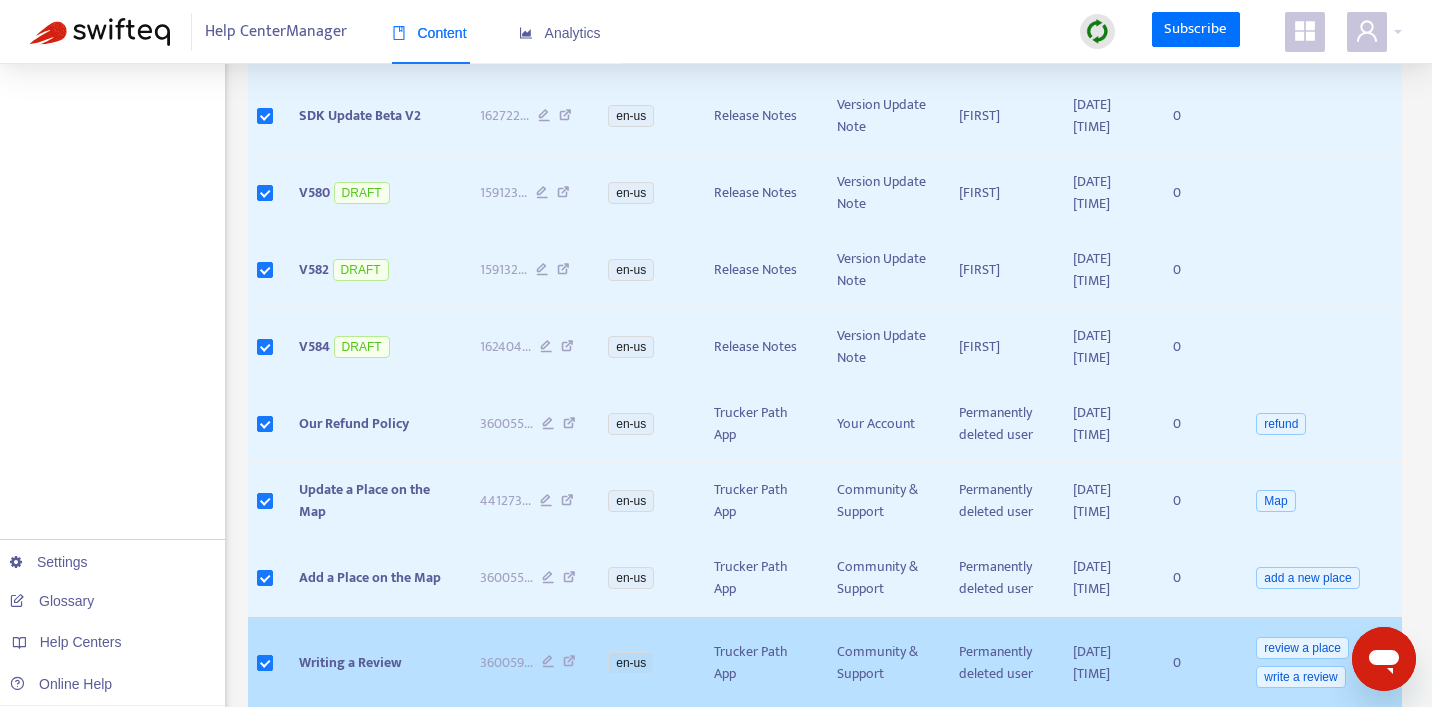 scroll, scrollTop: 0, scrollLeft: 0, axis: both 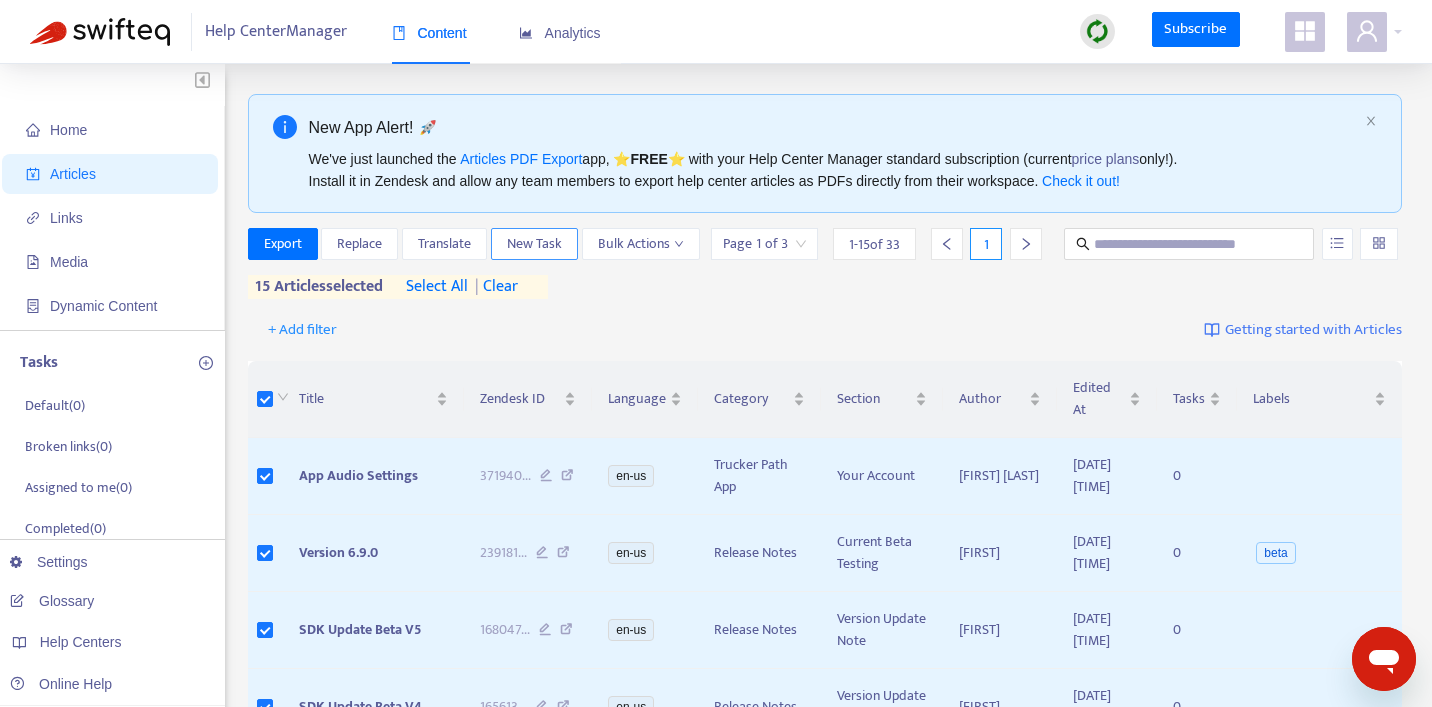 click on "New Task" at bounding box center (534, 244) 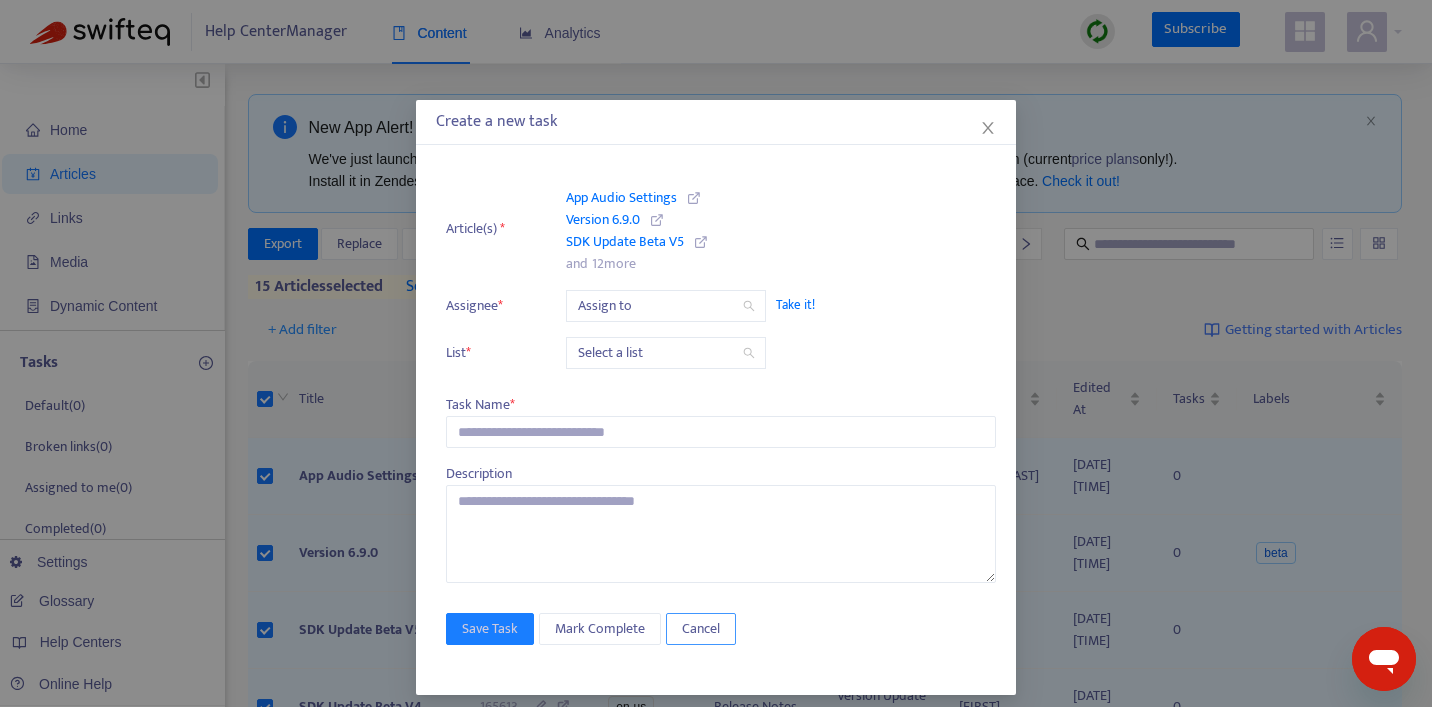 click on "Cancel" at bounding box center (701, 629) 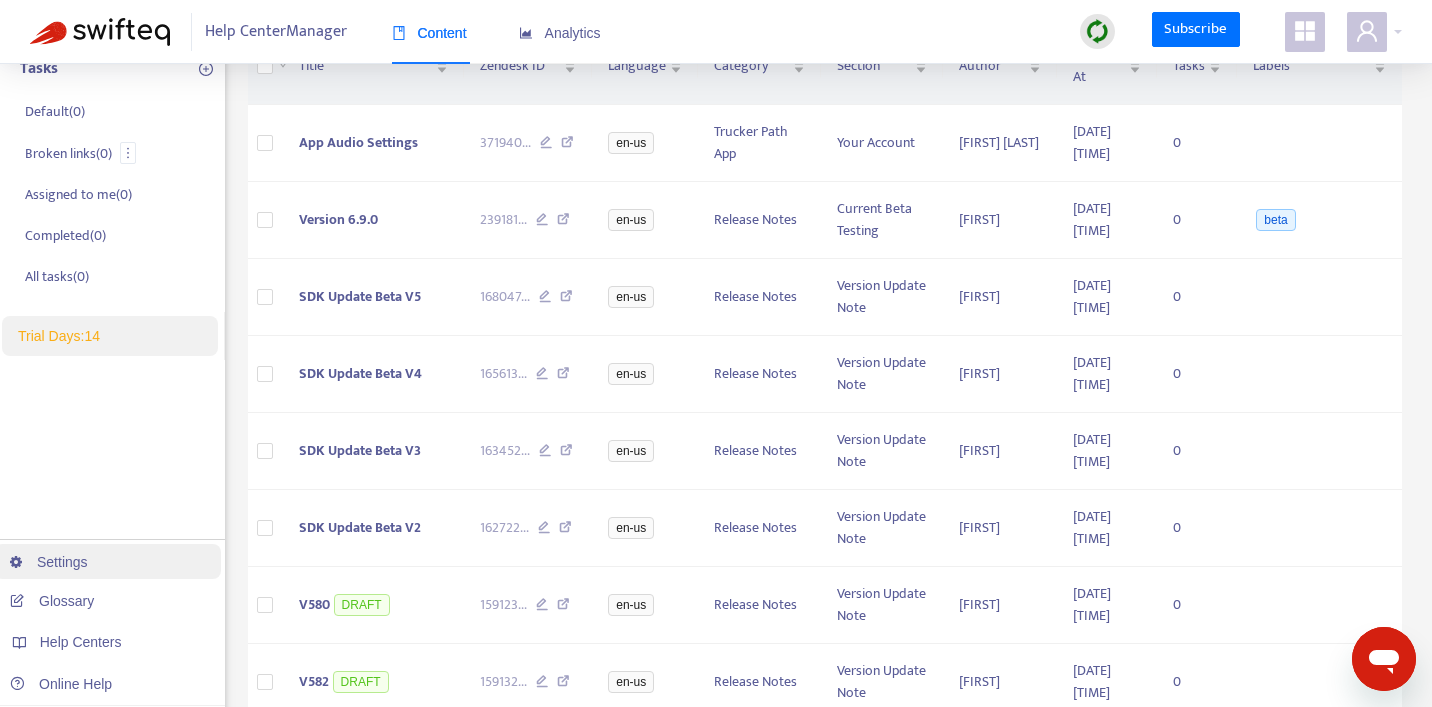 scroll, scrollTop: 308, scrollLeft: 0, axis: vertical 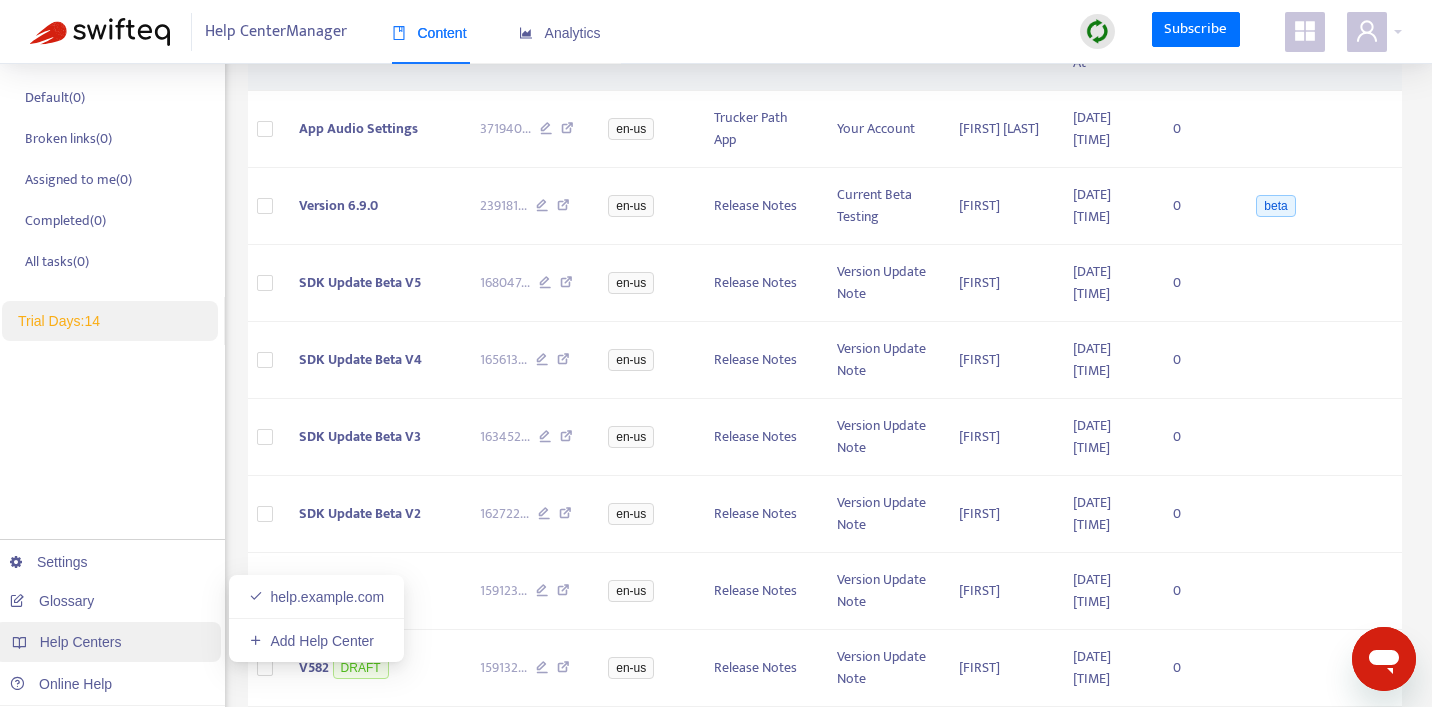 click on "Help Centers" at bounding box center [81, 642] 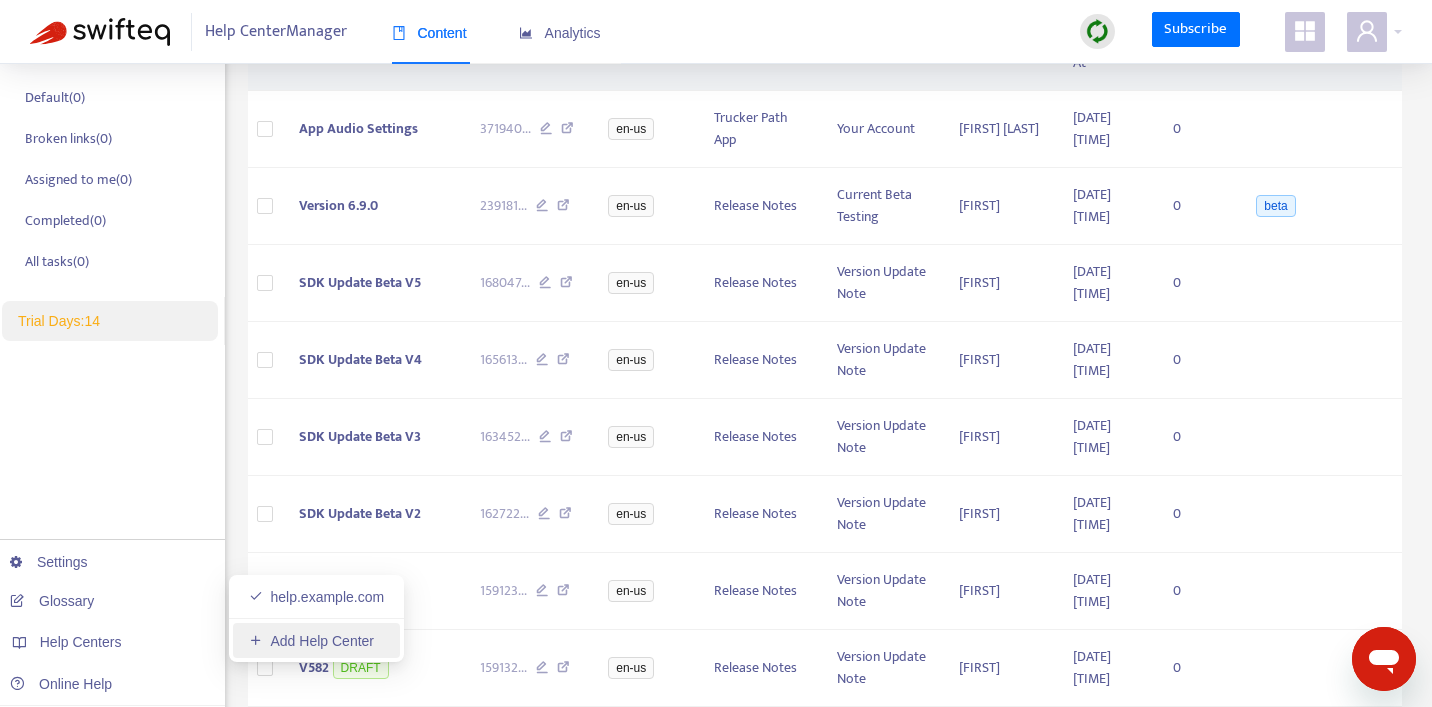 click on "Add Help Center" at bounding box center (311, 641) 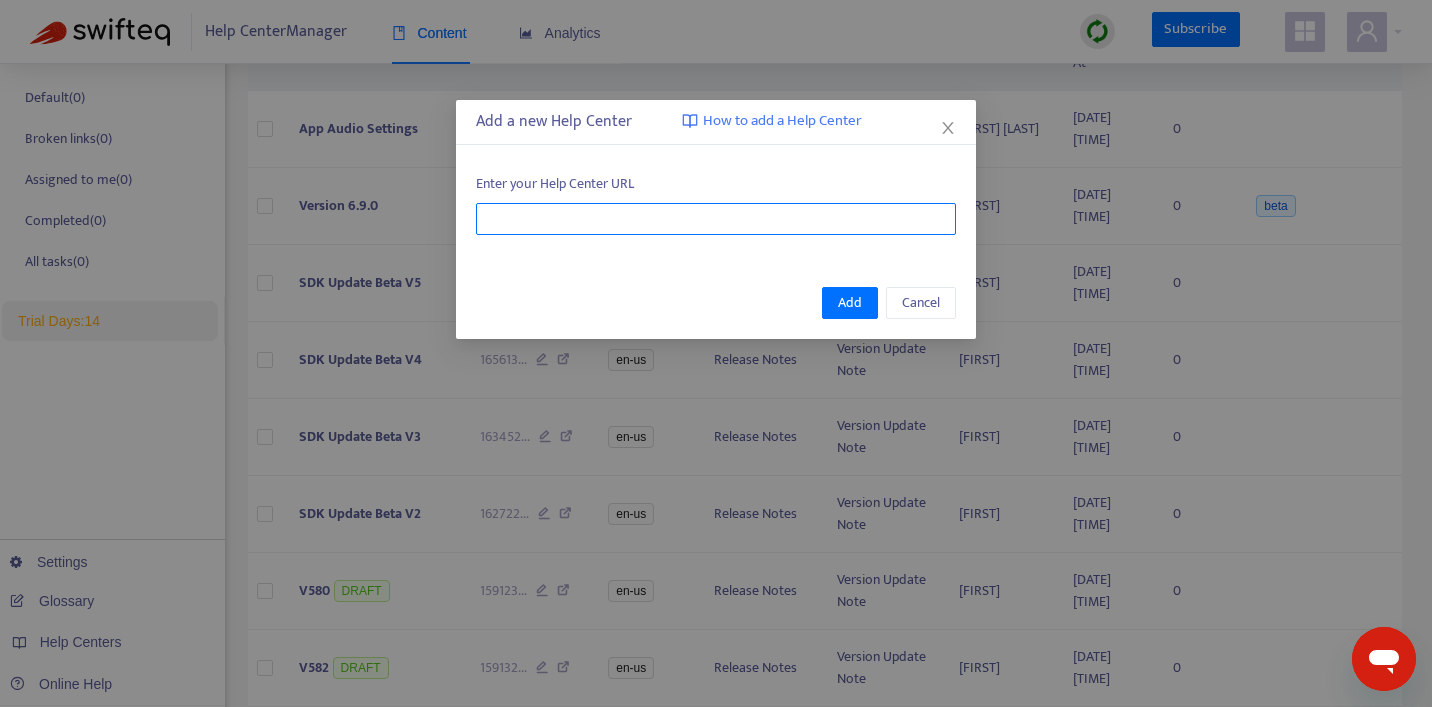 click at bounding box center [716, 219] 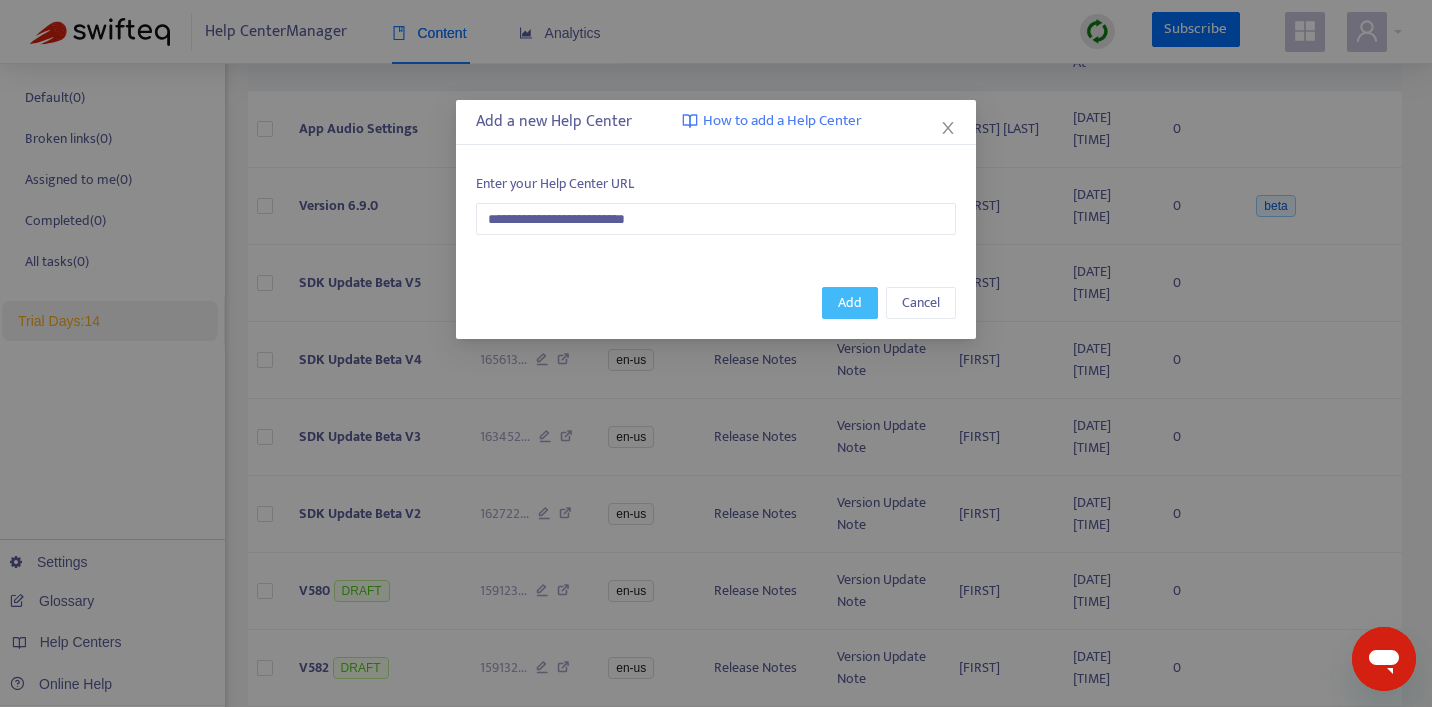 click on "Add" at bounding box center [850, 303] 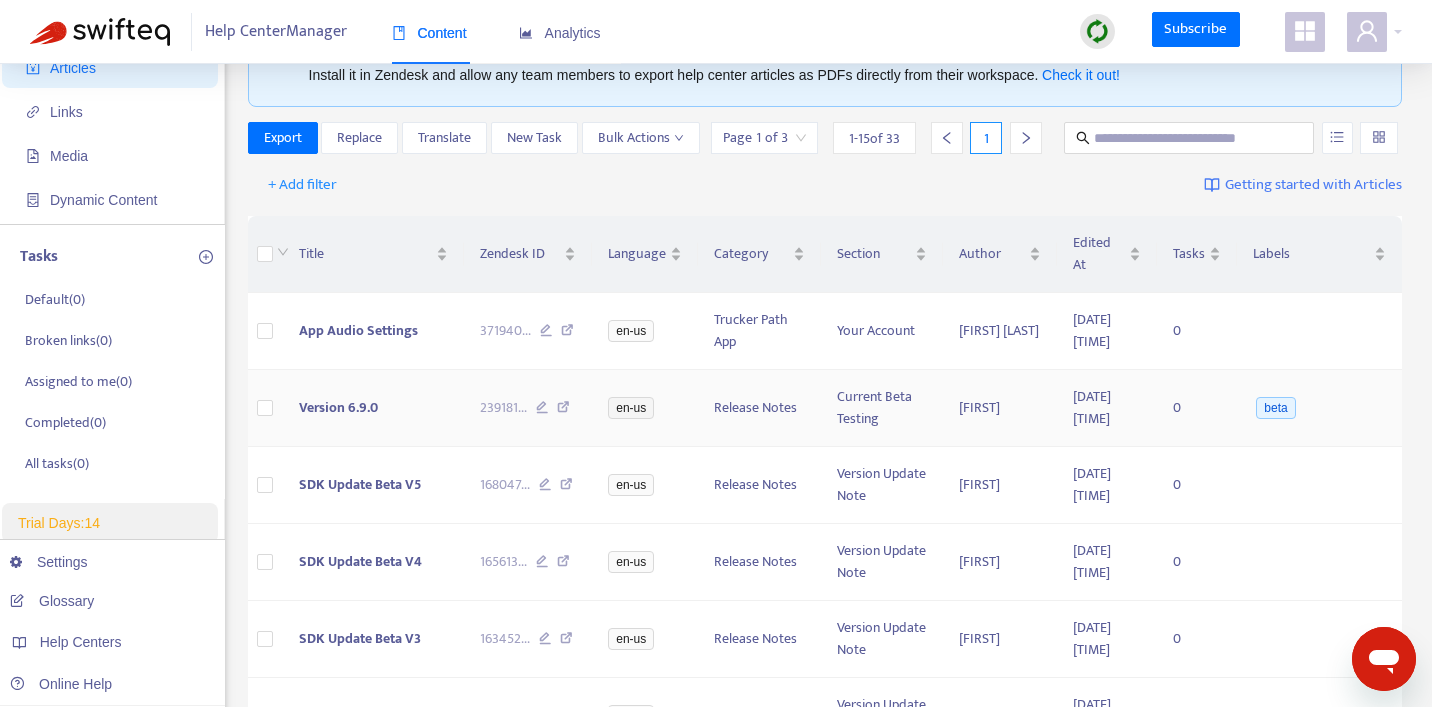 scroll, scrollTop: 0, scrollLeft: 0, axis: both 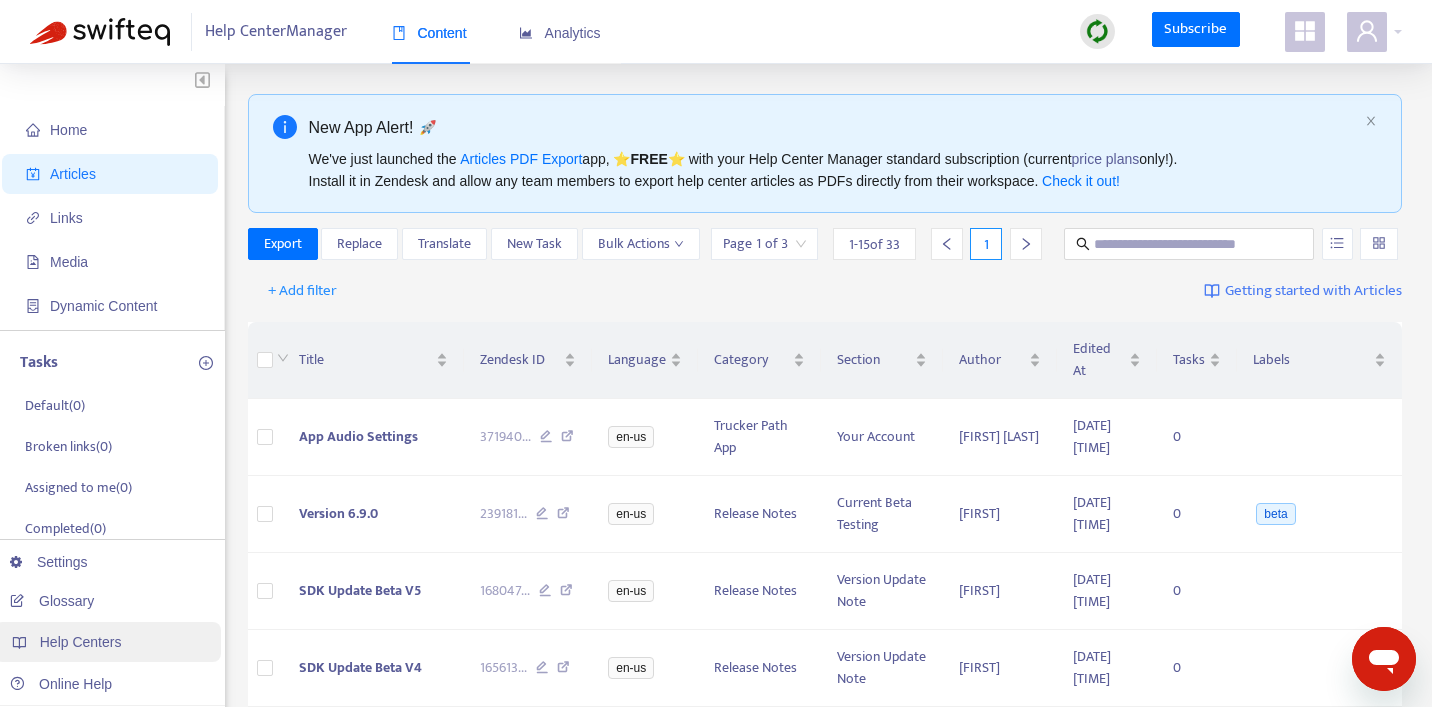 click on "Help Centers" at bounding box center [107, 642] 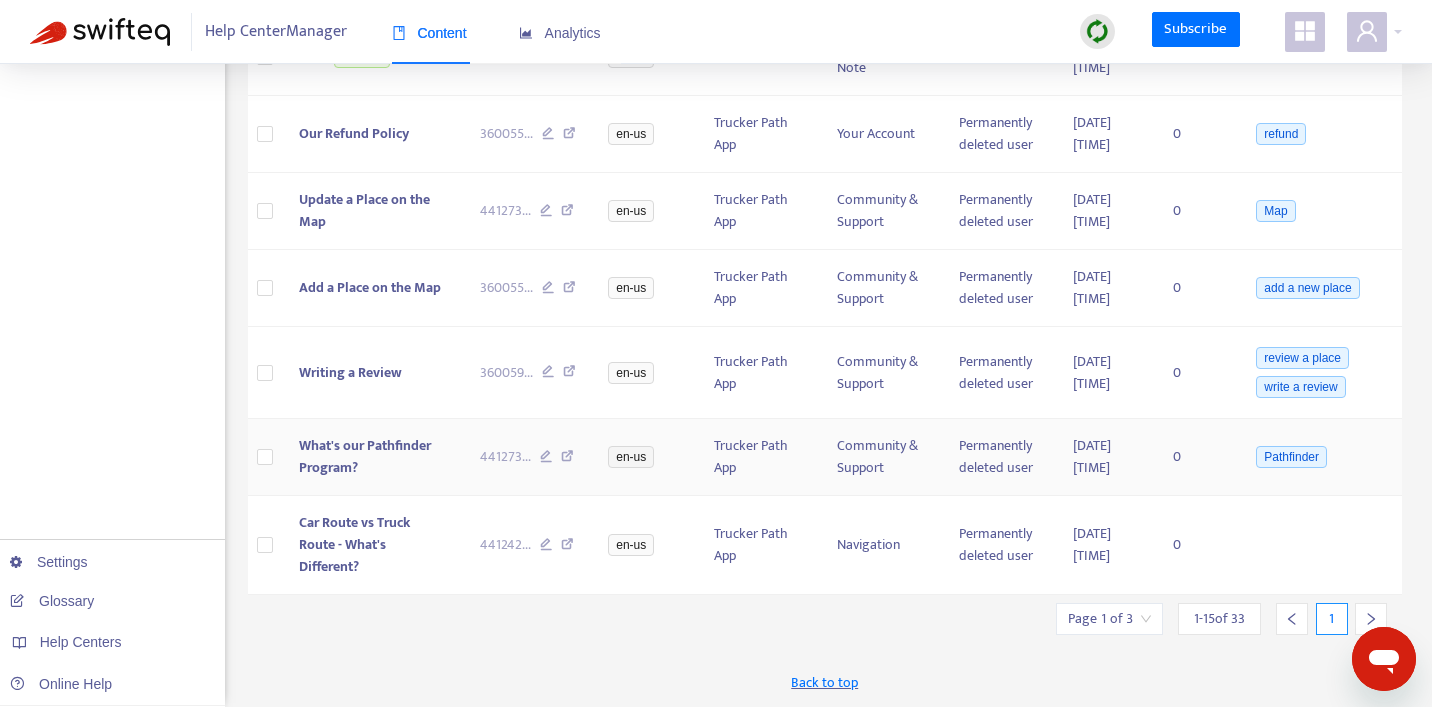 scroll, scrollTop: 986, scrollLeft: 0, axis: vertical 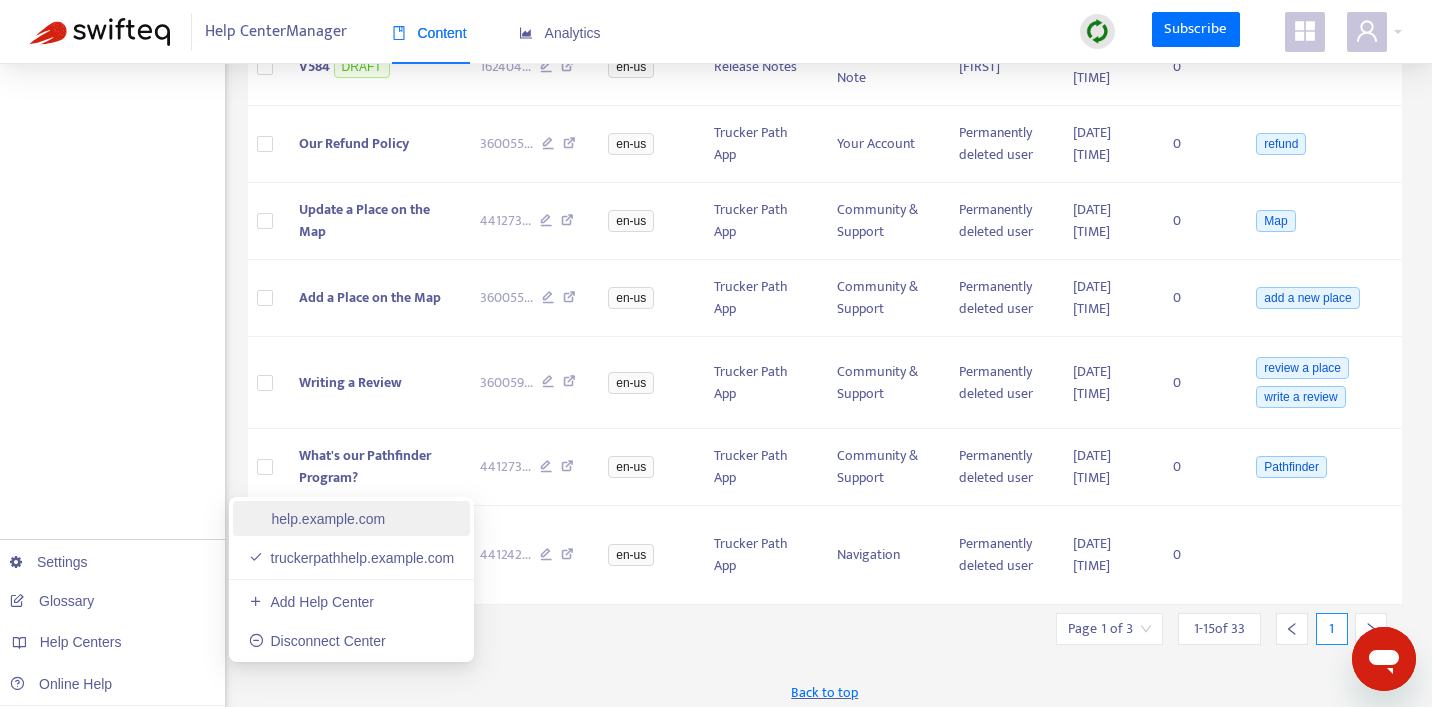 click on "help.truckerpath.com" at bounding box center (317, 519) 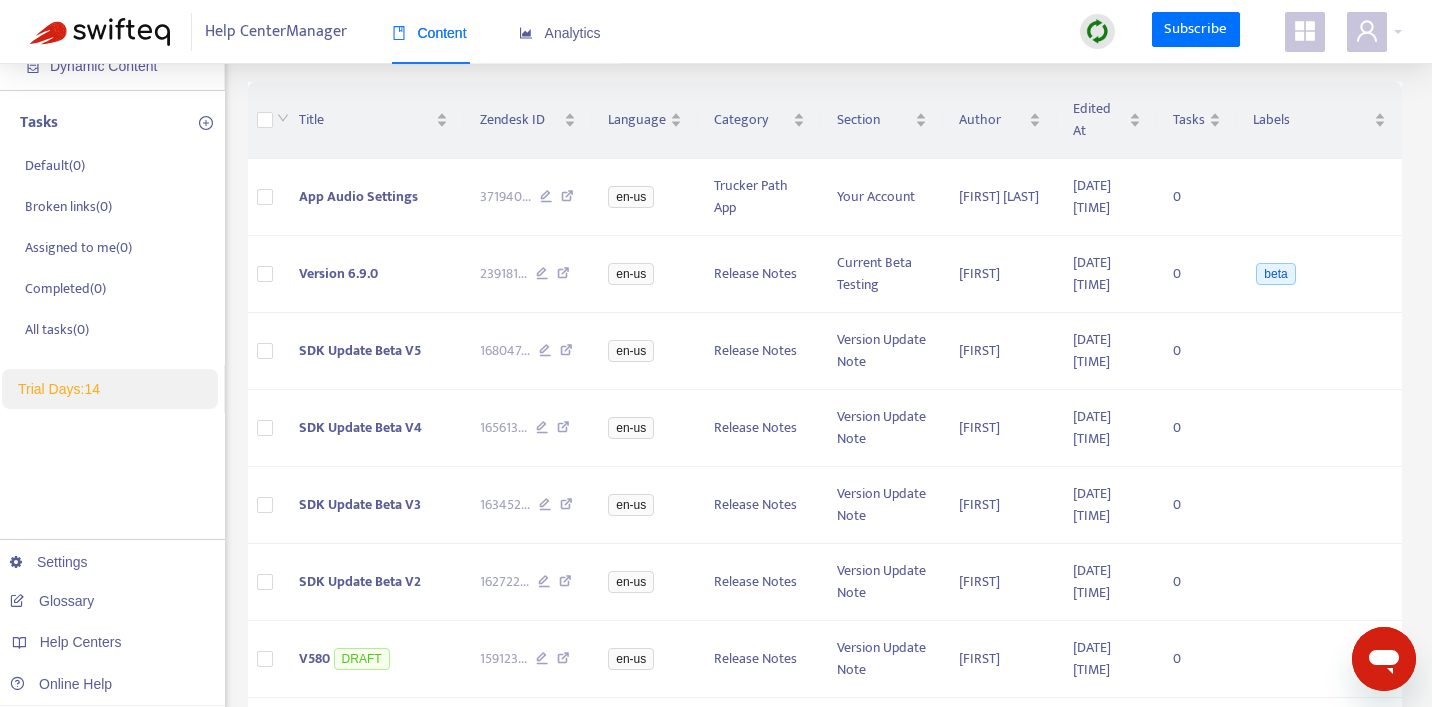 scroll, scrollTop: 0, scrollLeft: 0, axis: both 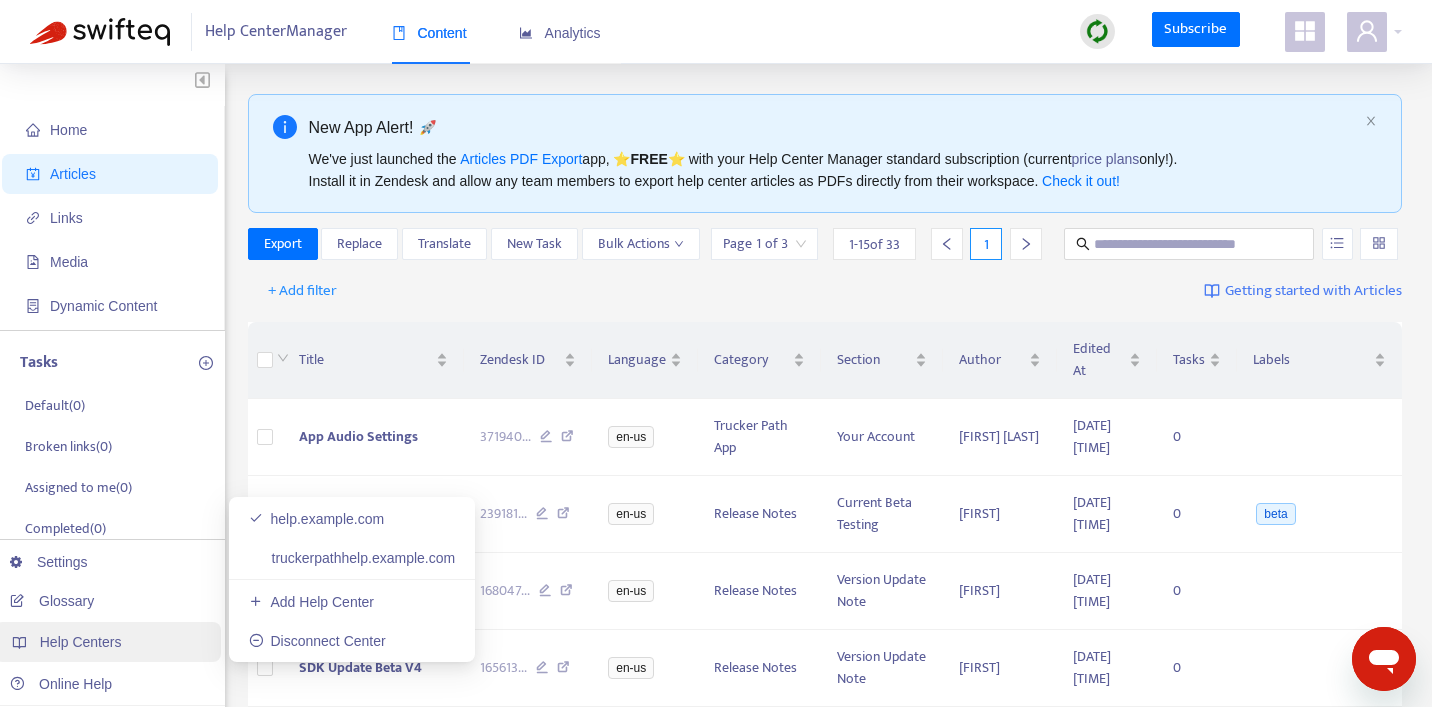 click on "Help Centers" at bounding box center (81, 642) 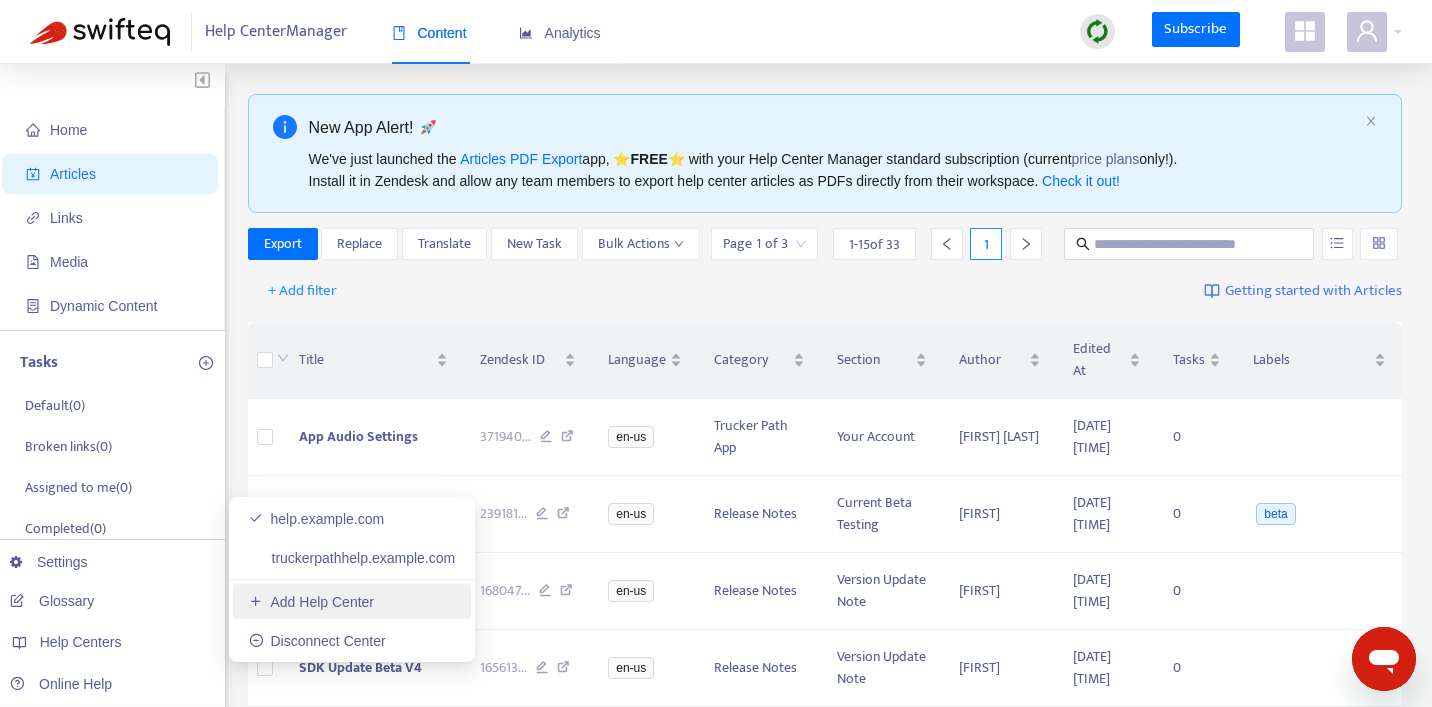 click on "Add Help Center" at bounding box center (311, 602) 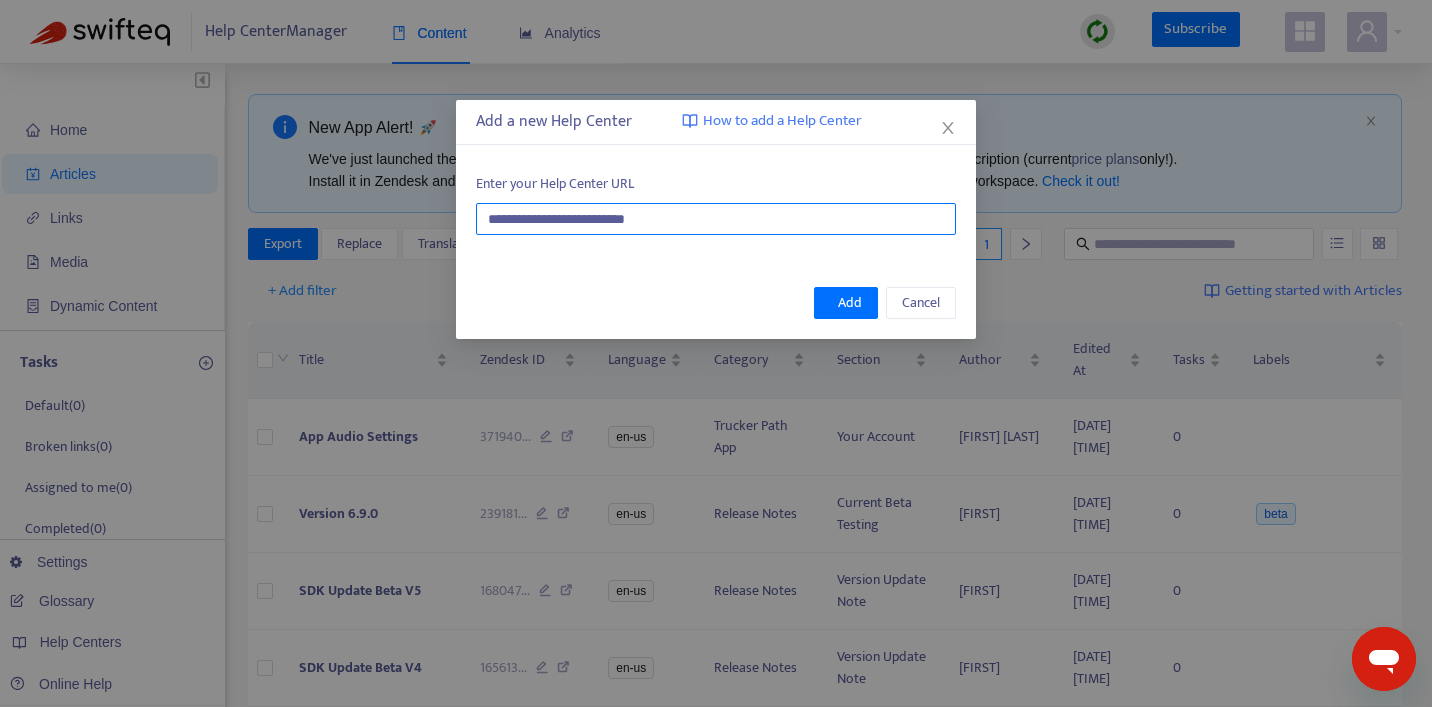 click on "**********" at bounding box center (716, 219) 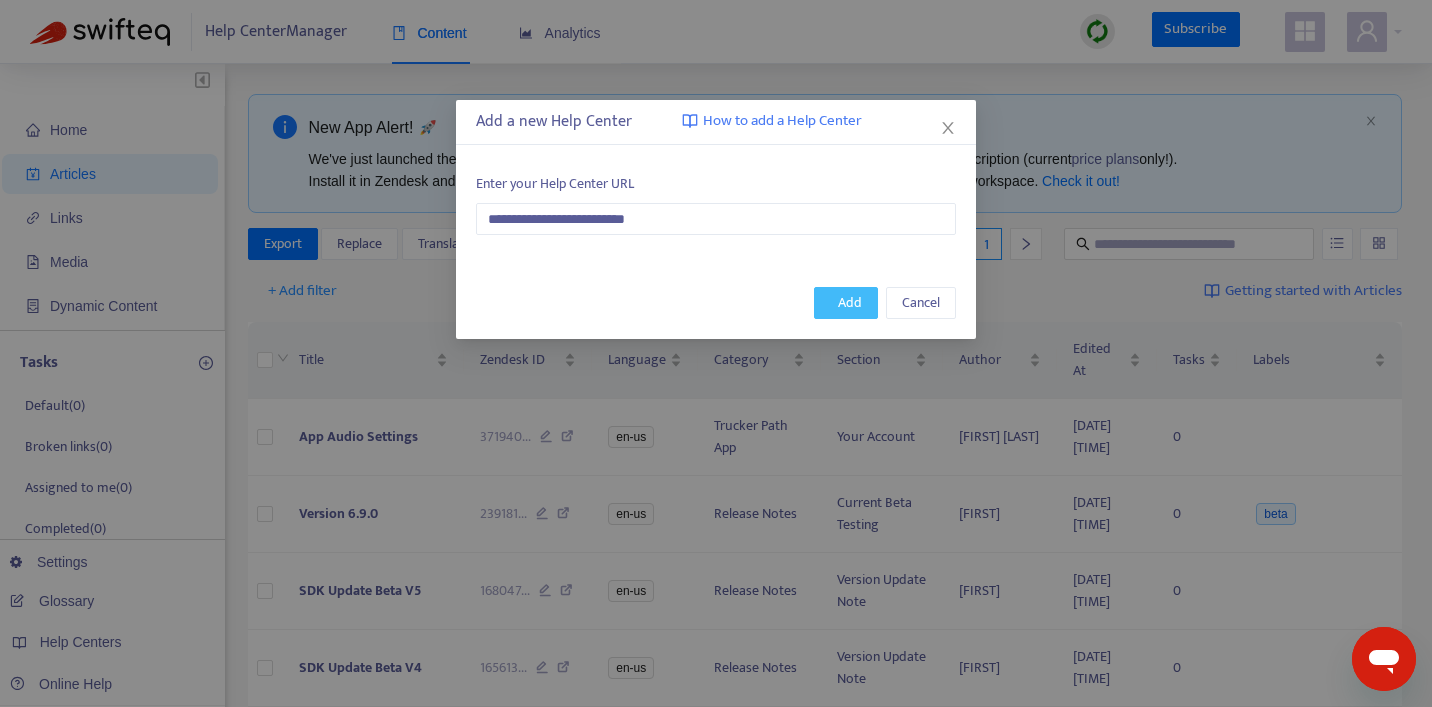 click on "Add" at bounding box center (850, 303) 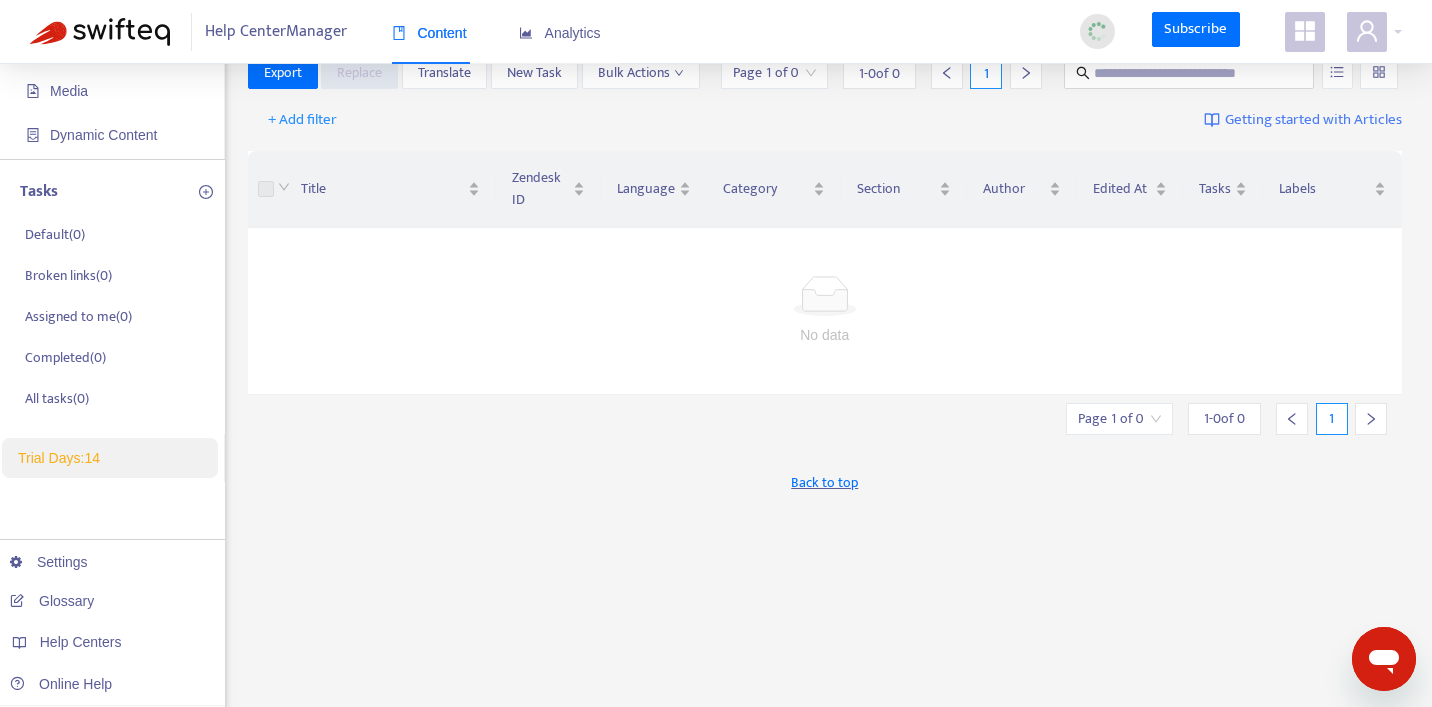 scroll, scrollTop: 172, scrollLeft: 0, axis: vertical 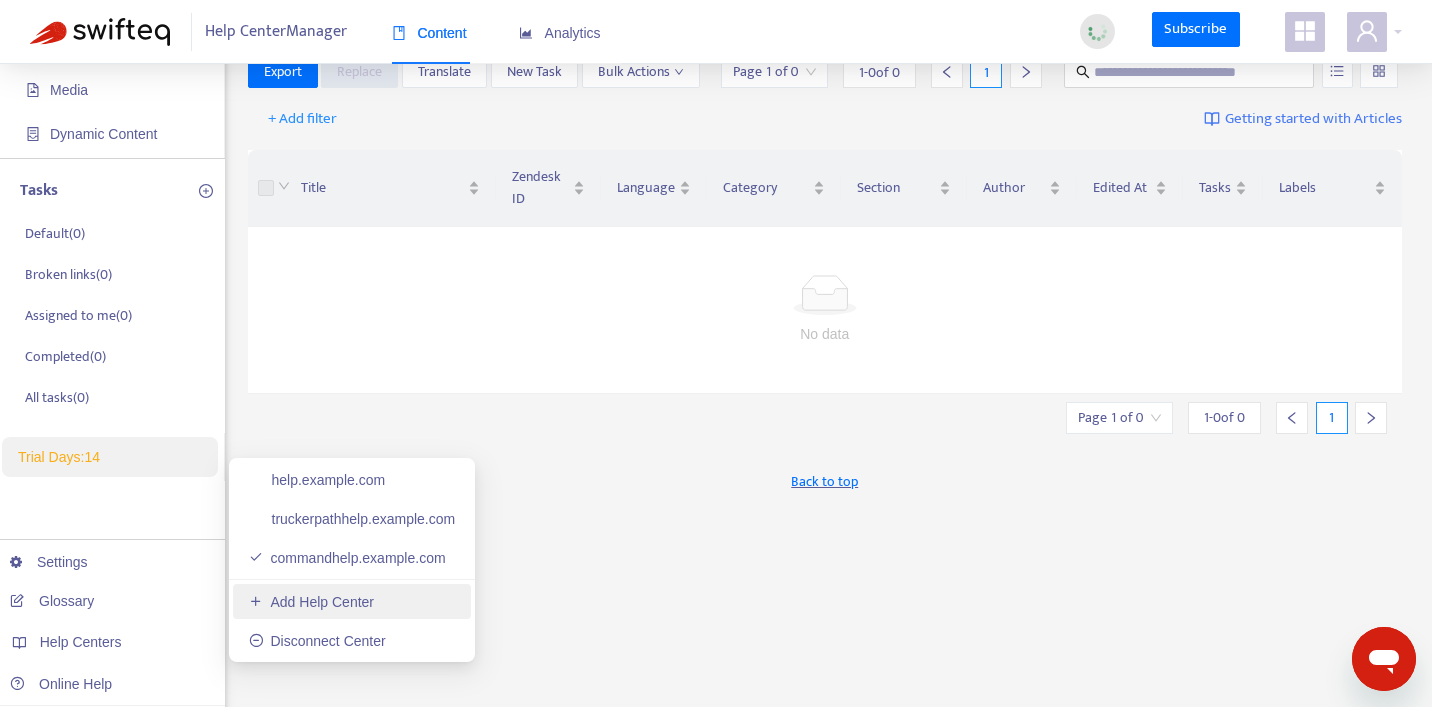 click on "Add Help Center" at bounding box center [311, 602] 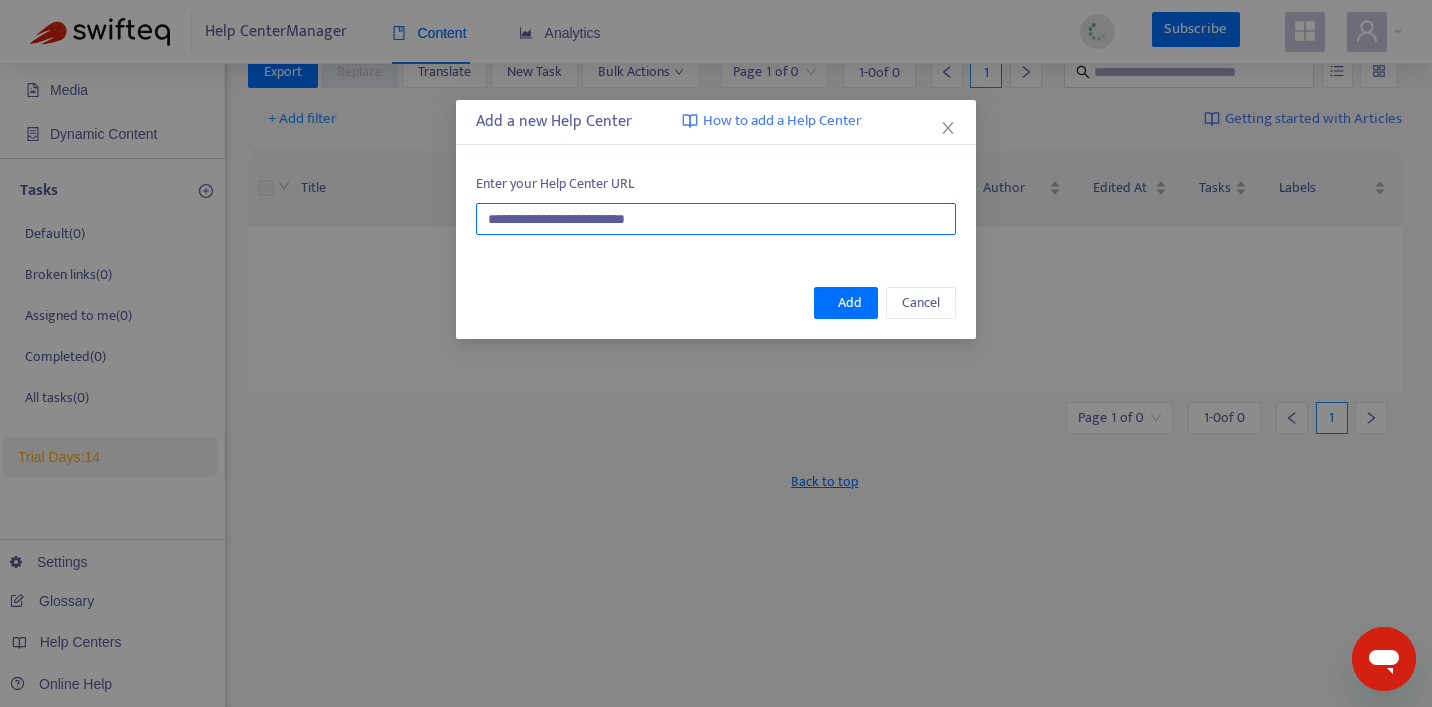 click on "**********" at bounding box center (716, 219) 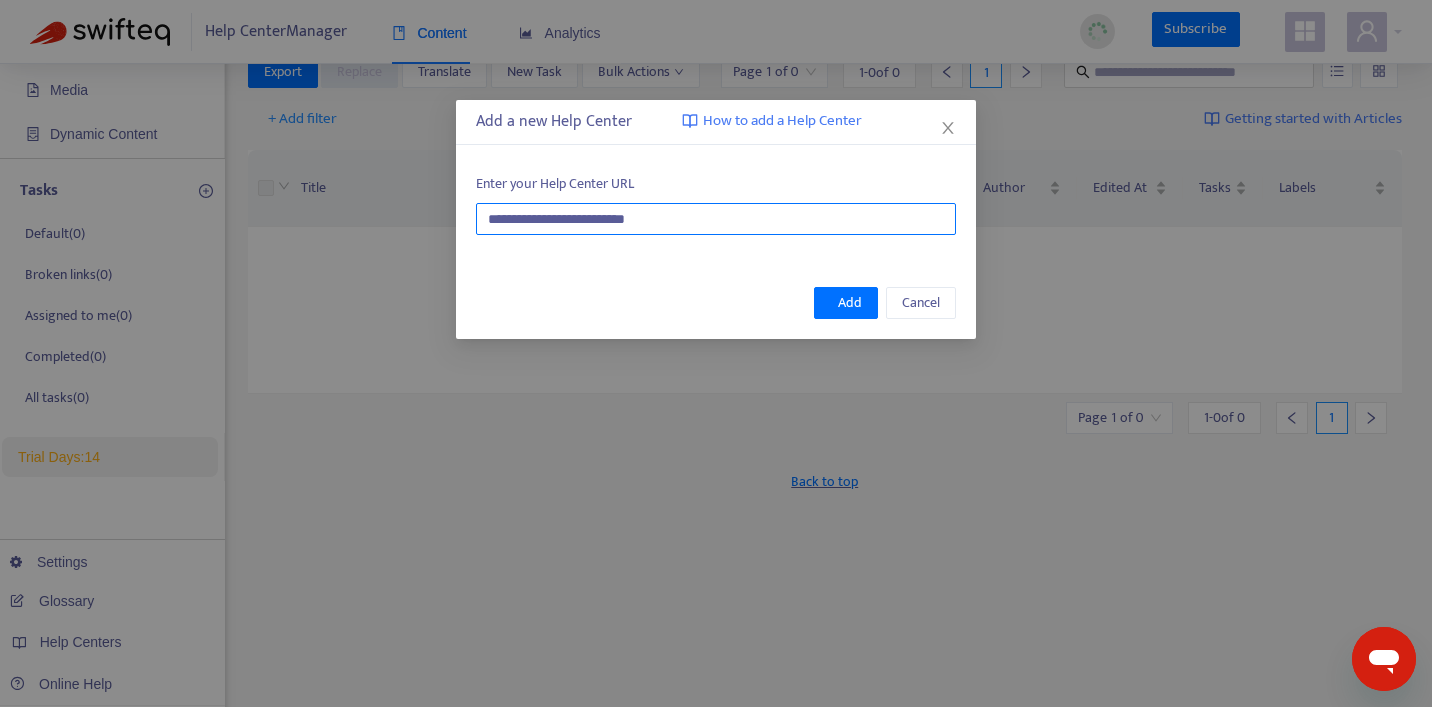 click on "**********" at bounding box center (716, 219) 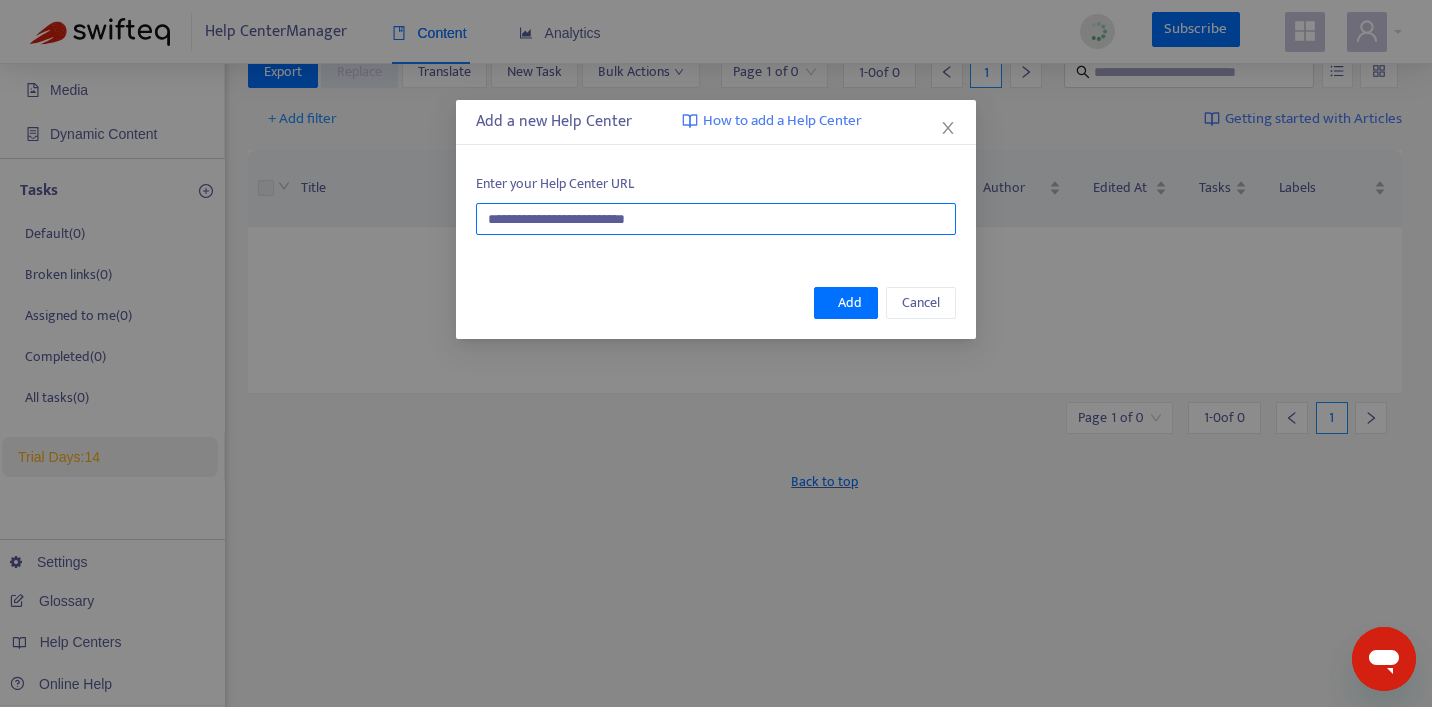 click on "**********" at bounding box center [716, 219] 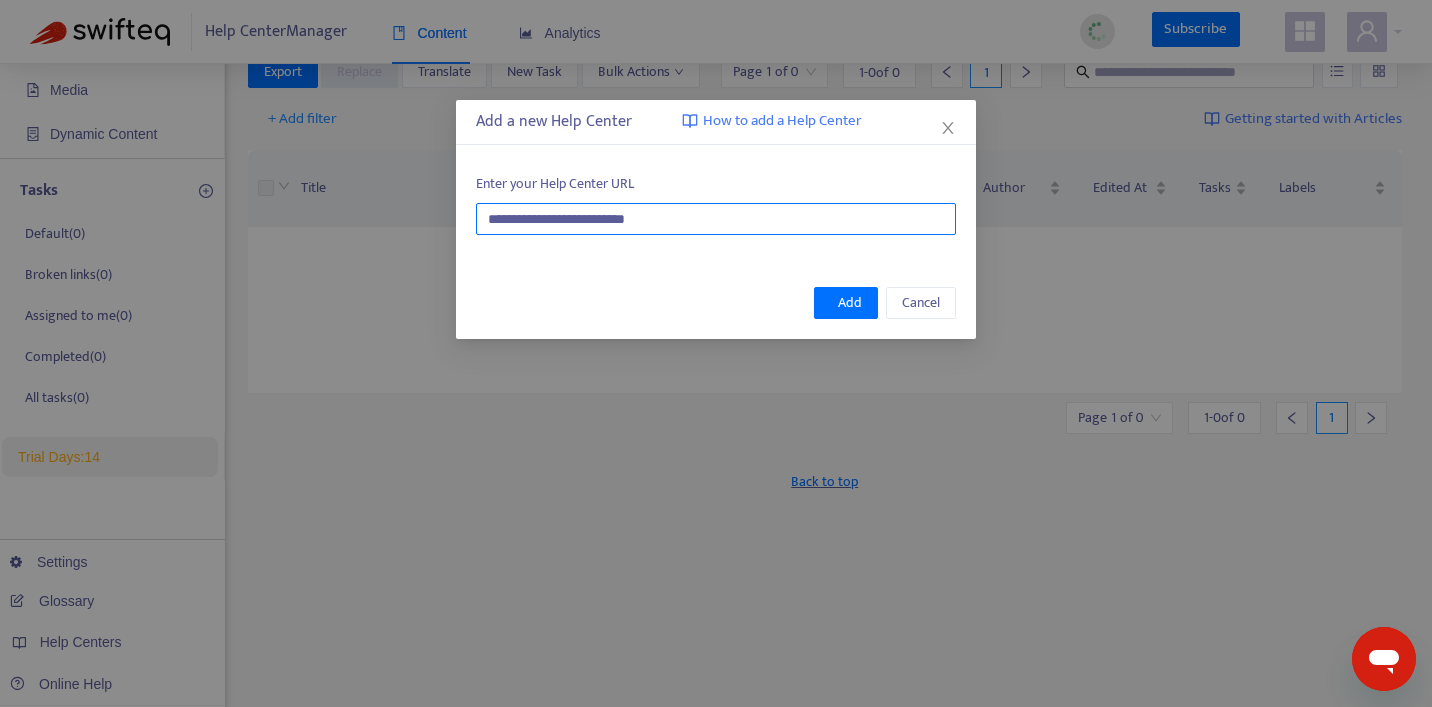 paste on "****" 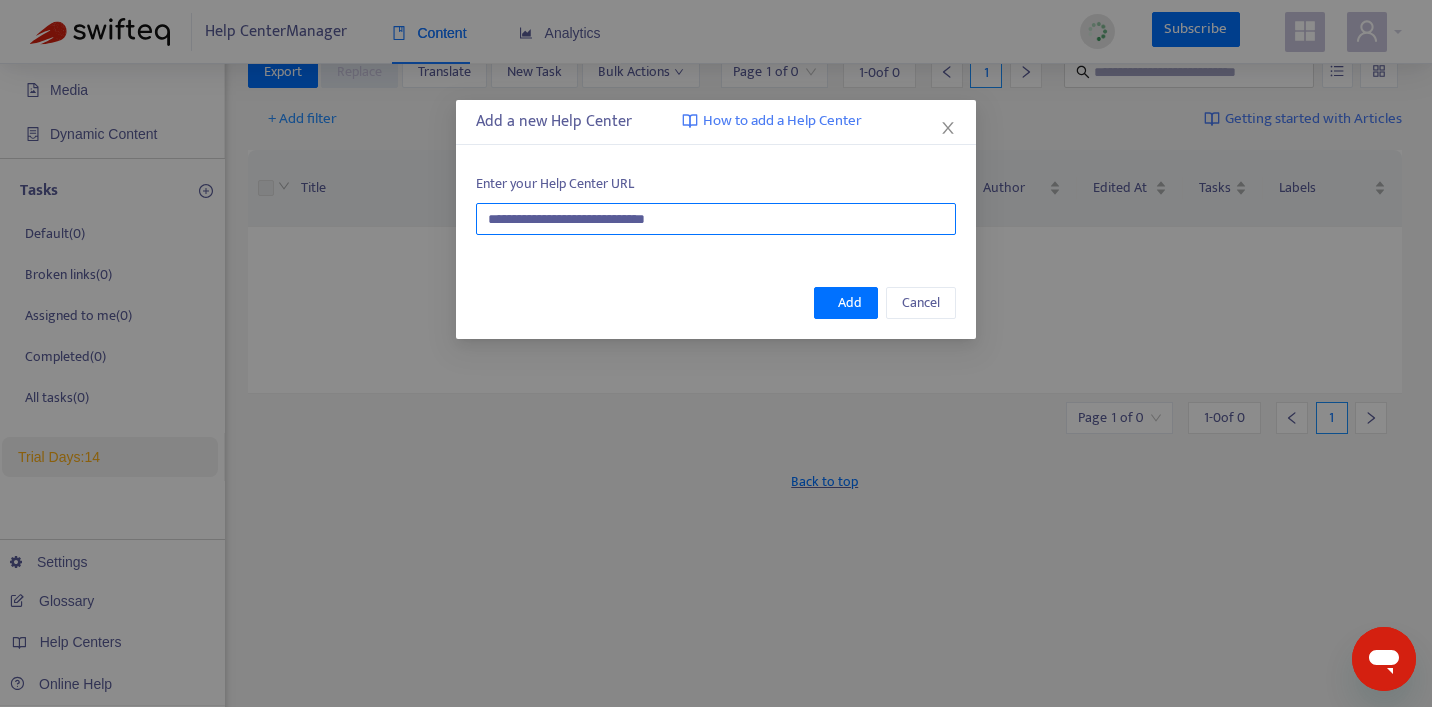 click on "**********" at bounding box center [716, 219] 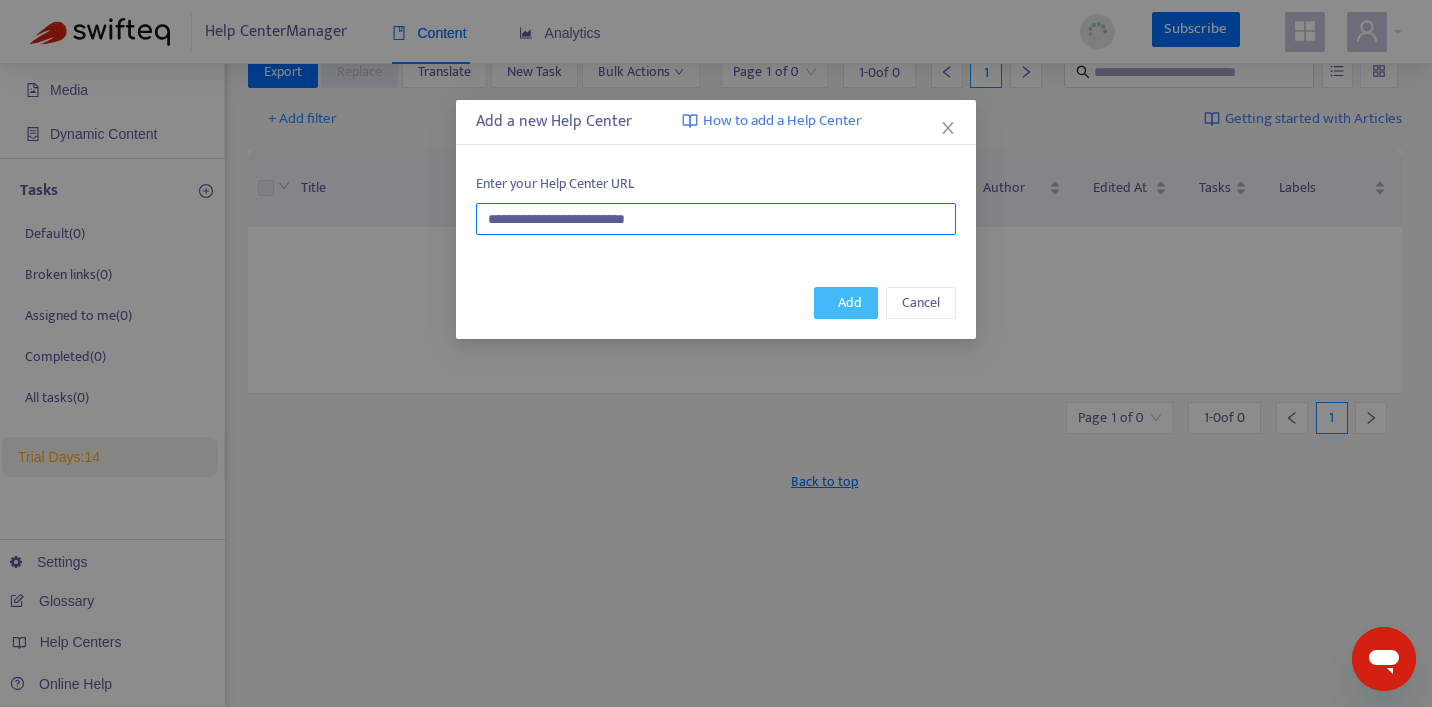 type on "**********" 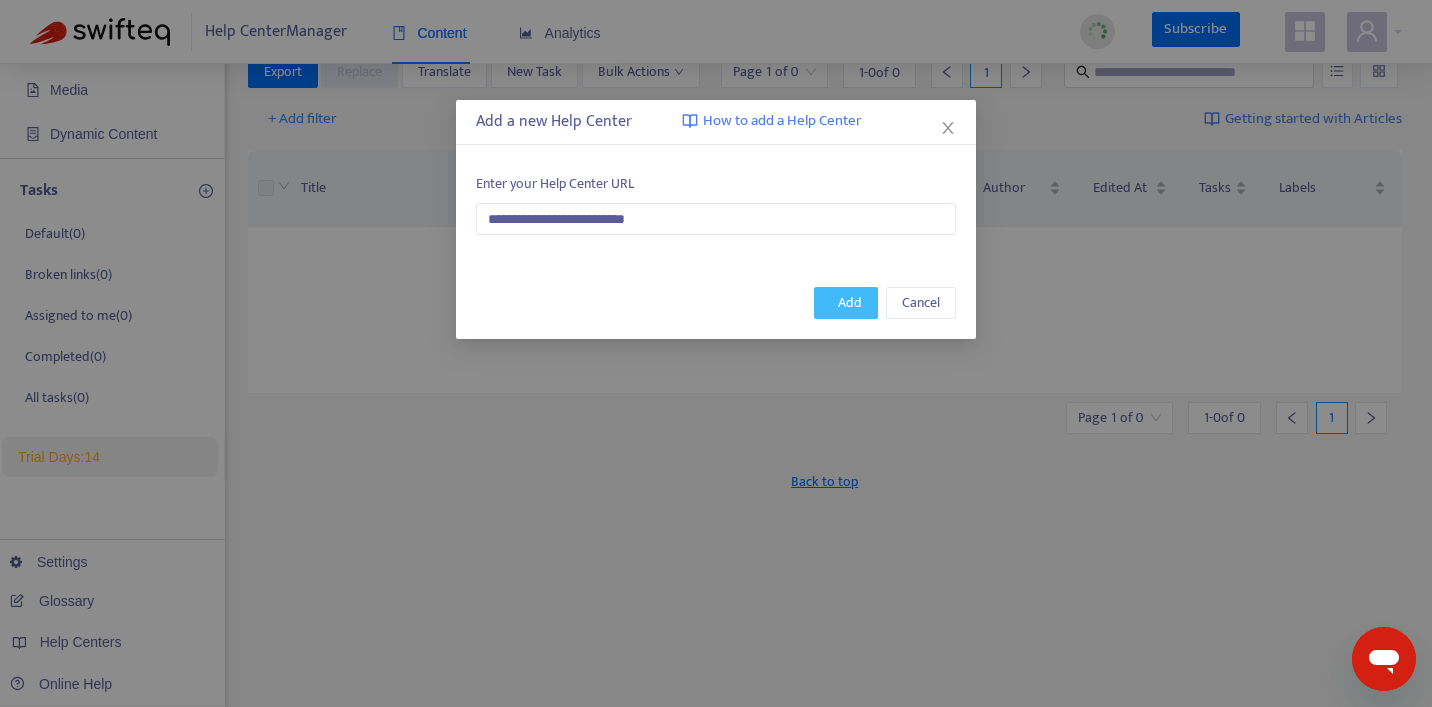 click on "Add" at bounding box center (846, 303) 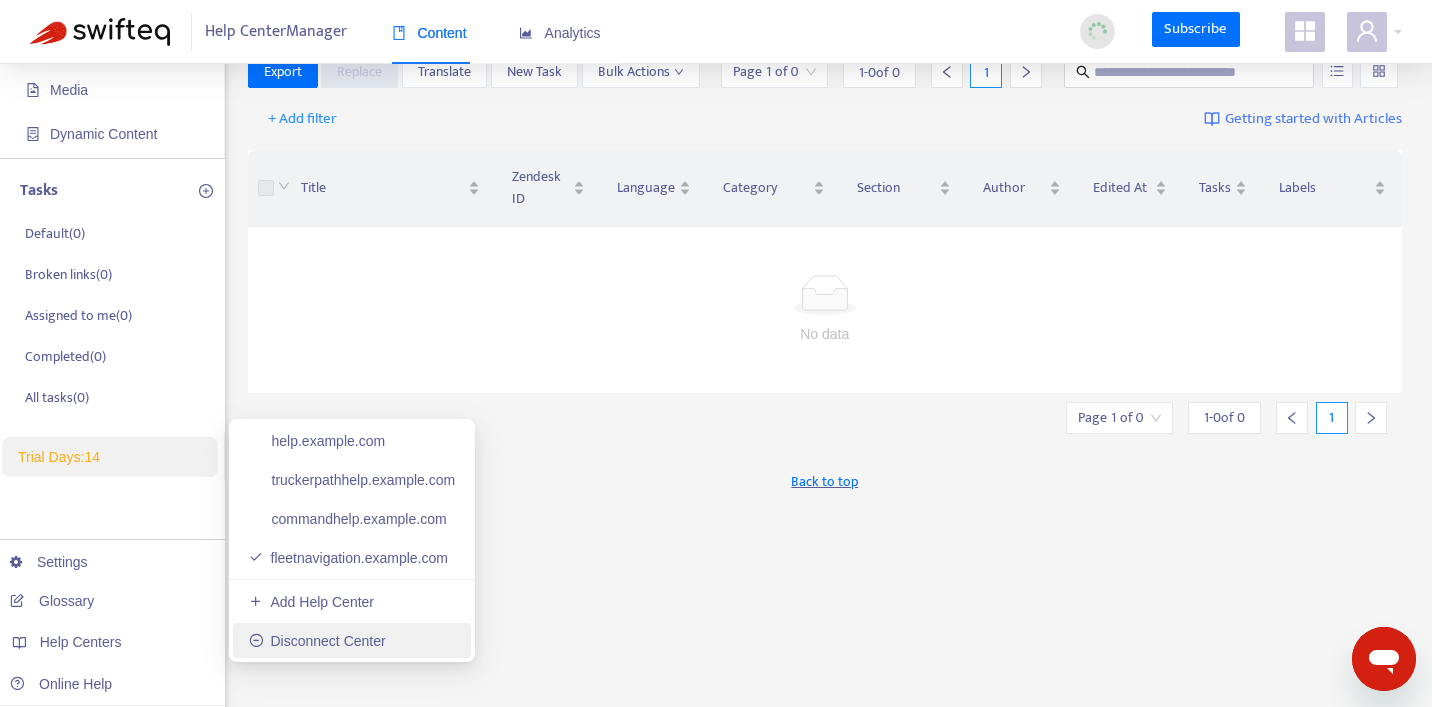 click on "Disconnect Center" at bounding box center [317, 641] 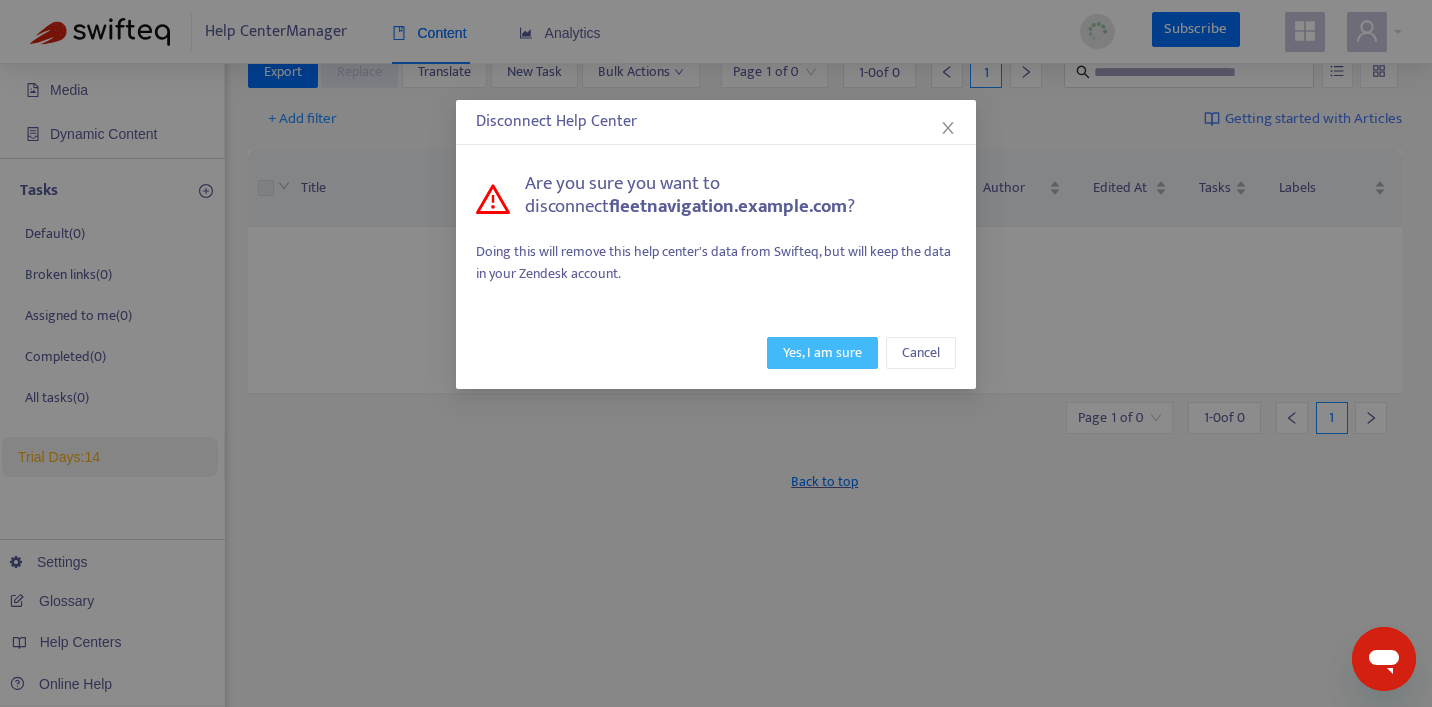 click on "Yes, I am sure" at bounding box center (822, 353) 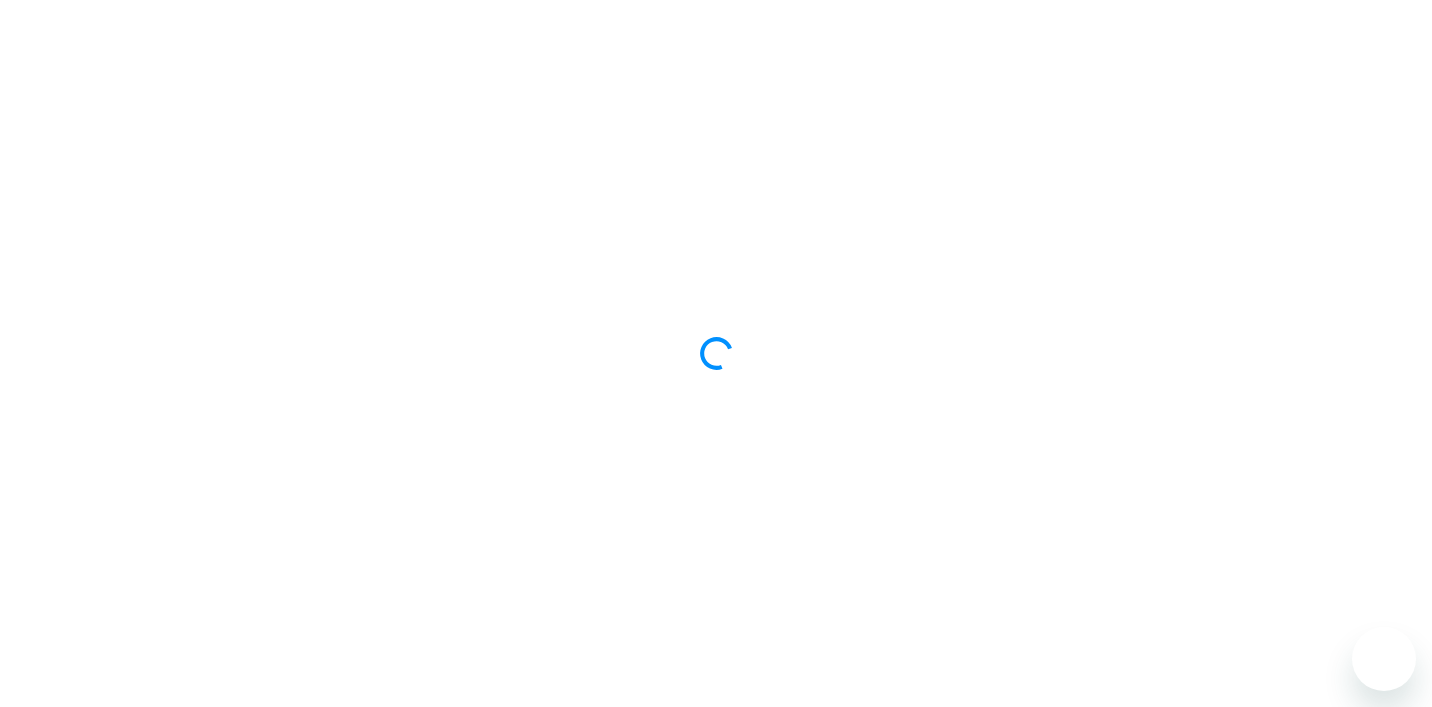 click at bounding box center (716, 353) 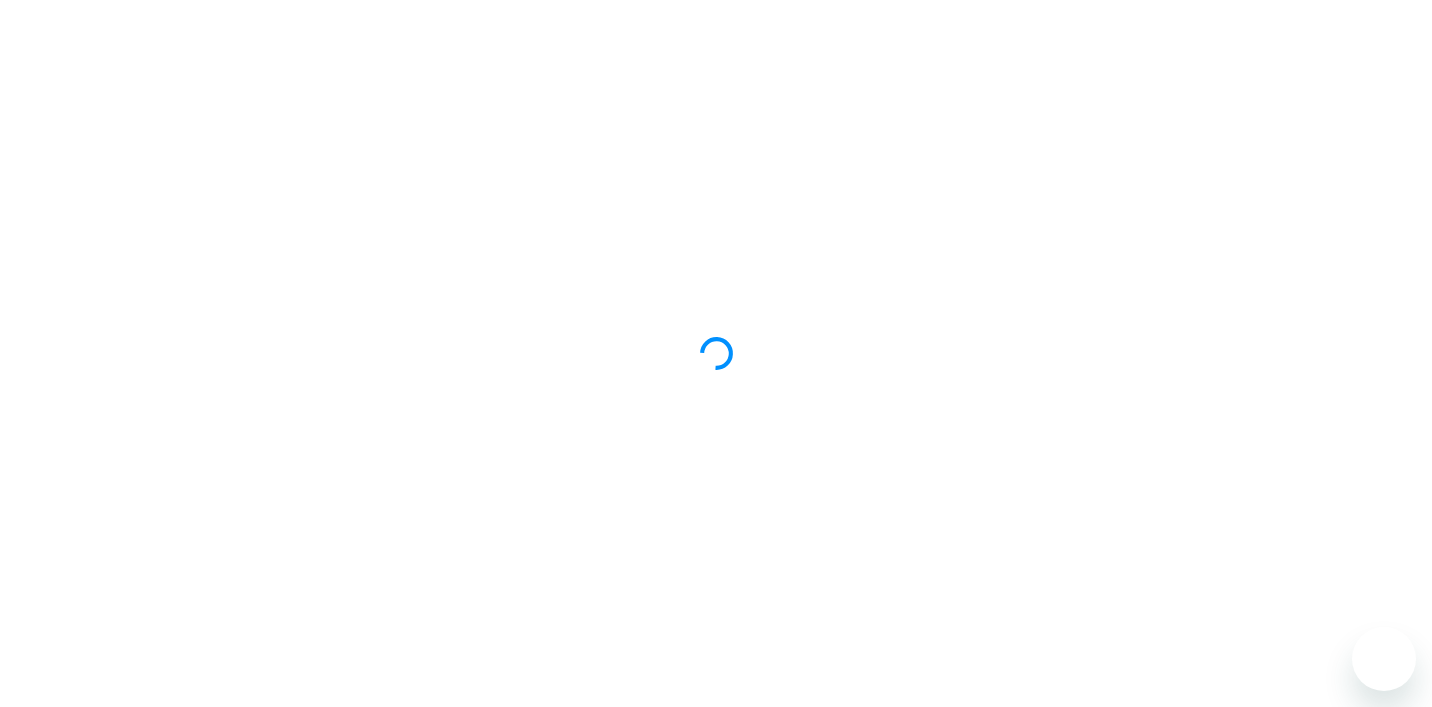 scroll, scrollTop: 0, scrollLeft: 0, axis: both 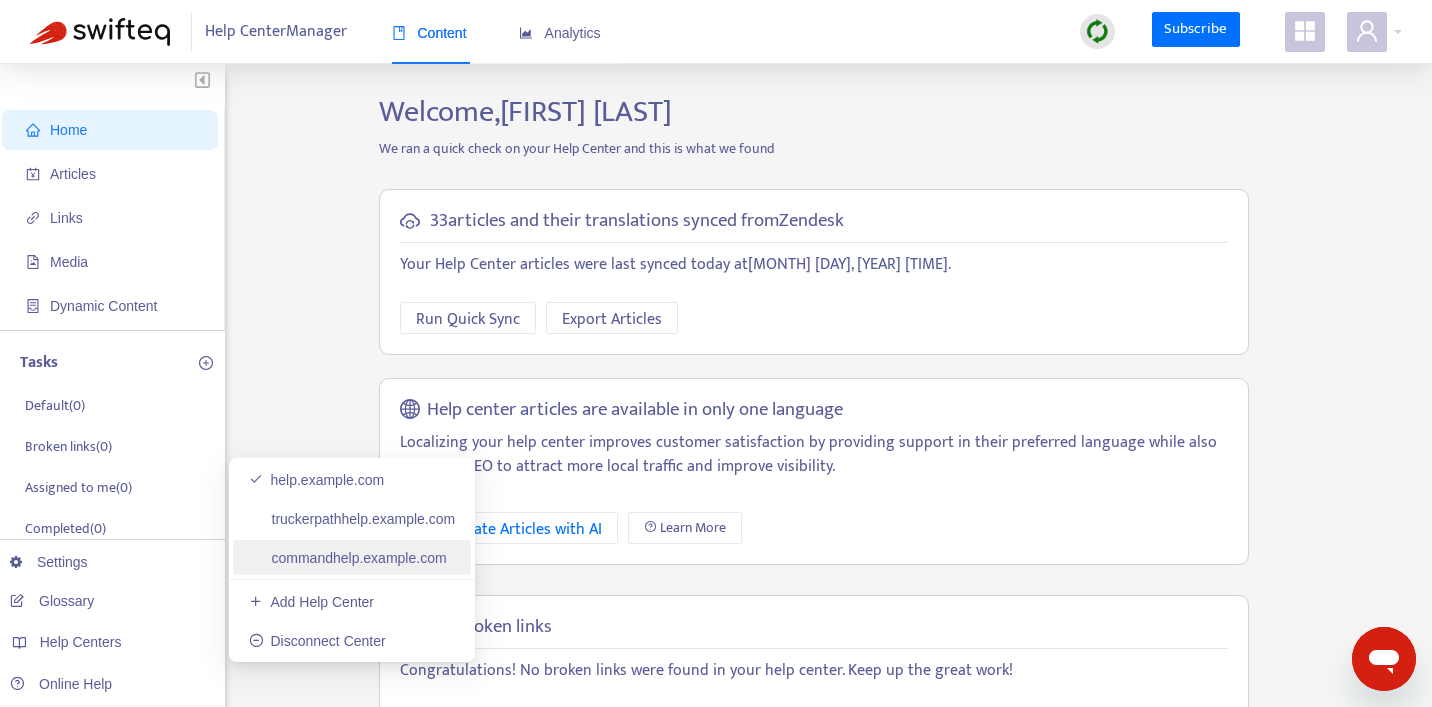 click on "commandhelp.truckerpath.com" at bounding box center (348, 558) 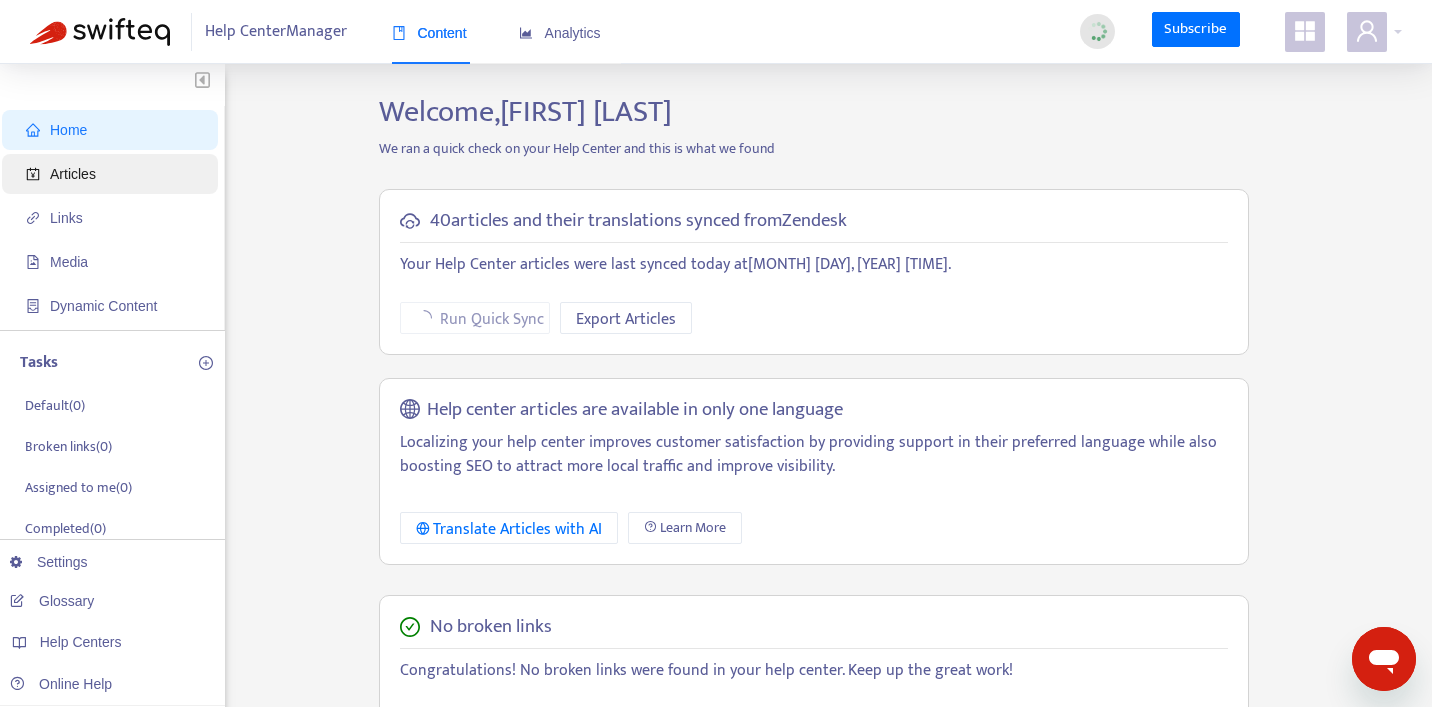 click on "Articles" at bounding box center (114, 174) 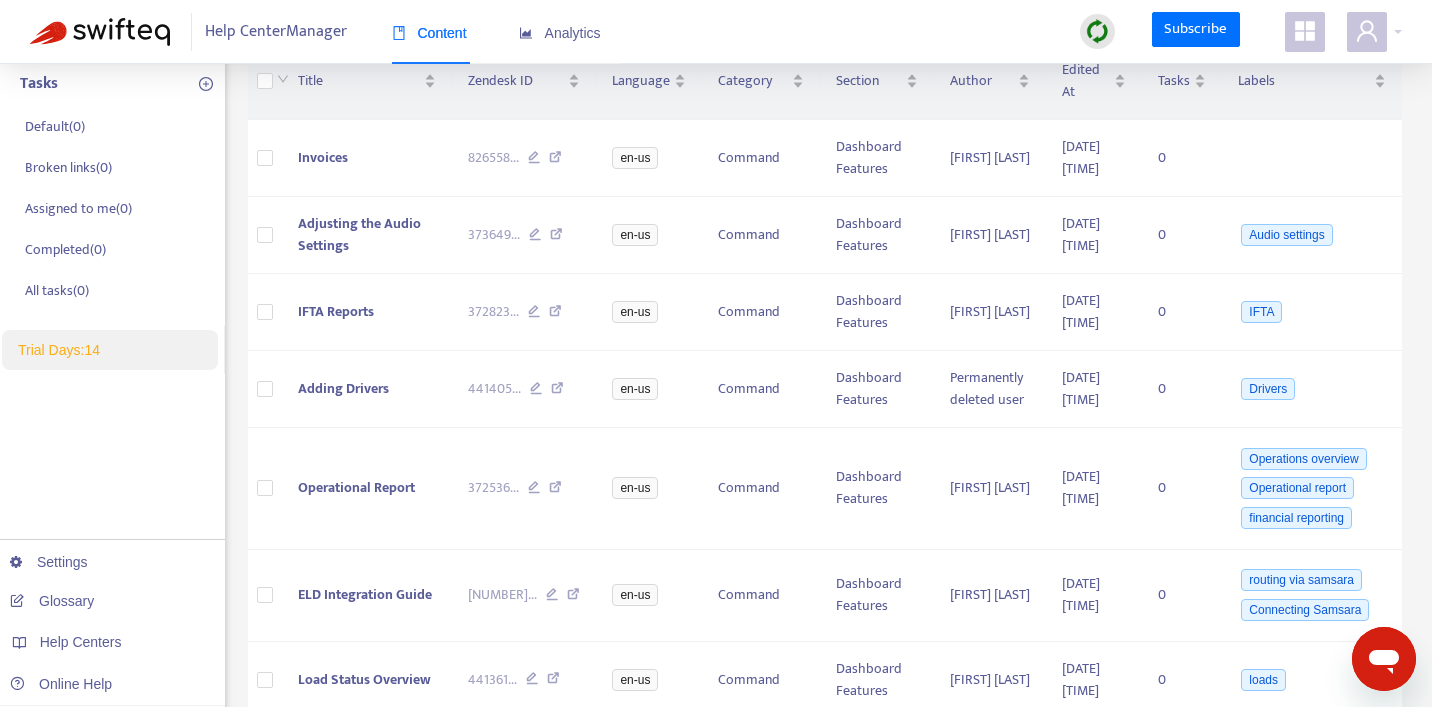 scroll, scrollTop: 0, scrollLeft: 0, axis: both 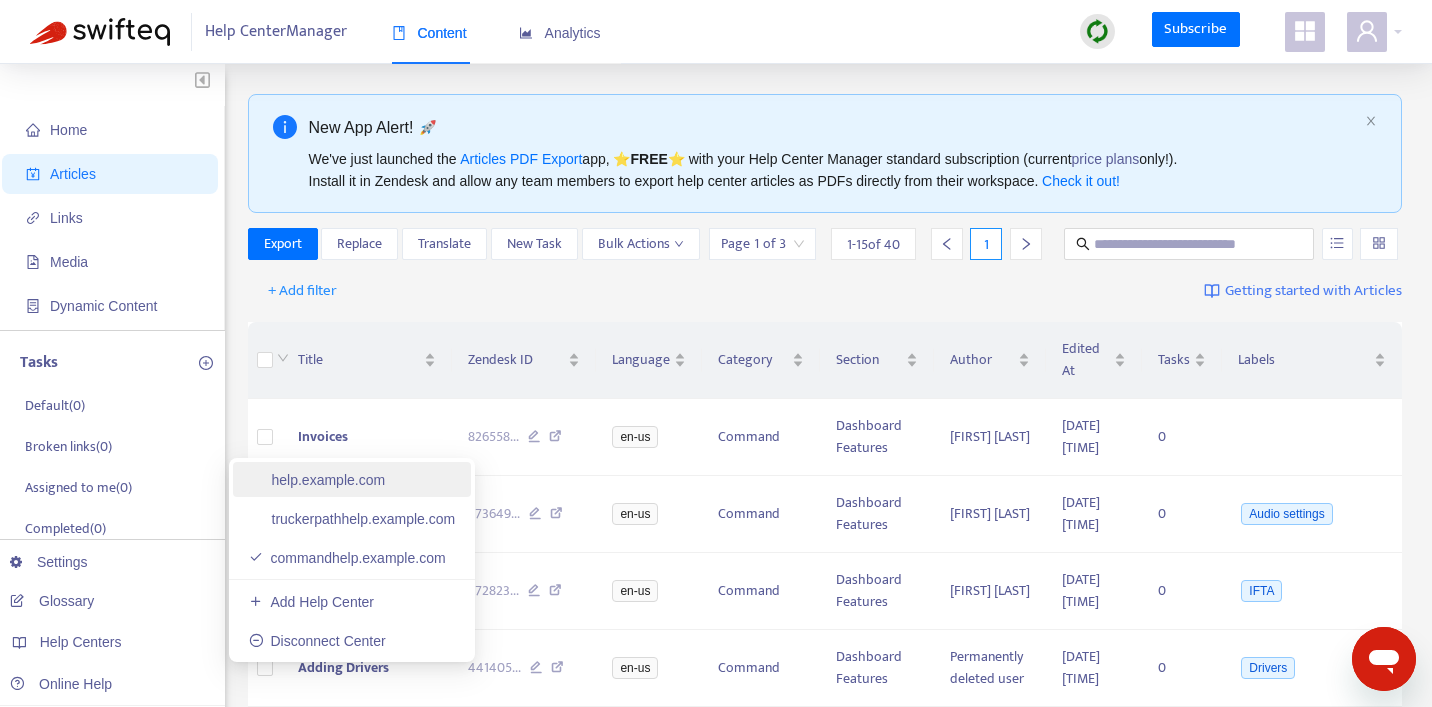 click on "help.truckerpath.com" at bounding box center [317, 480] 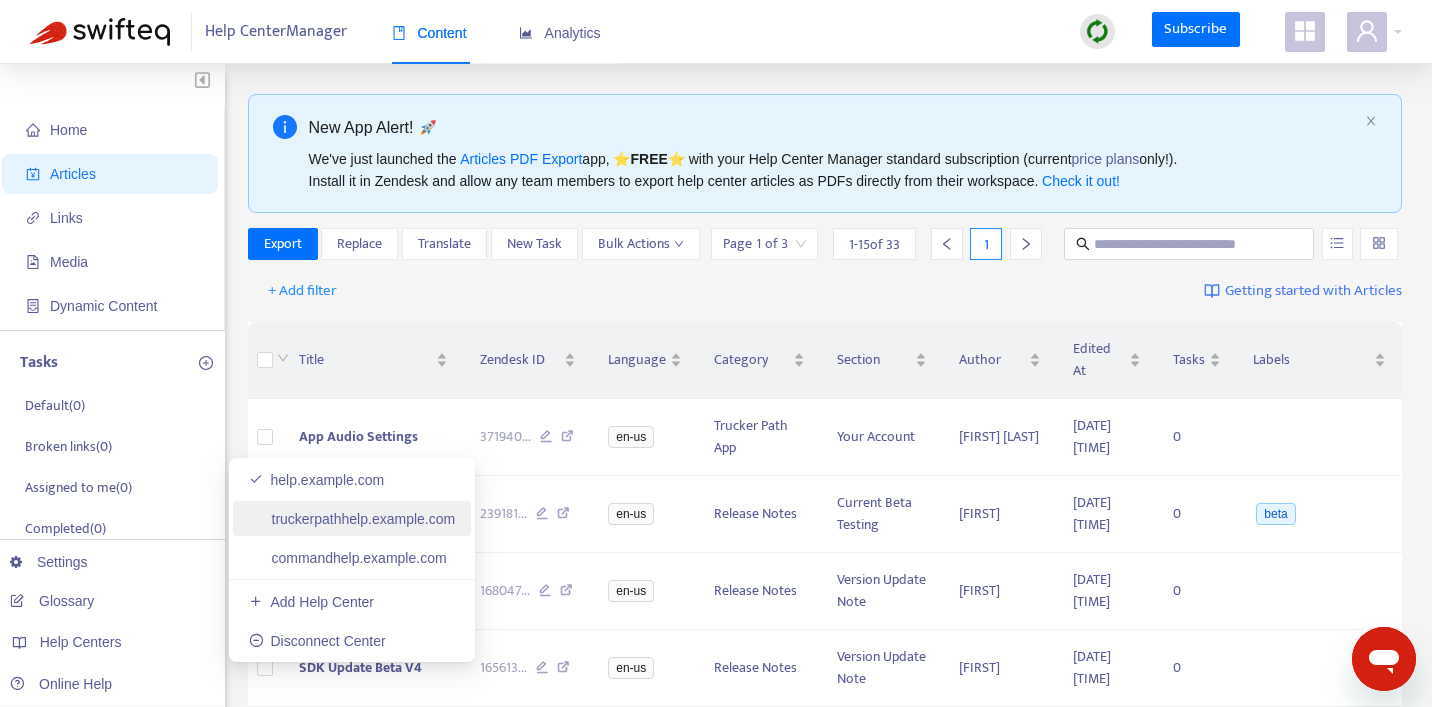 click on "truckerpathhelp.zendesk.com" at bounding box center (352, 519) 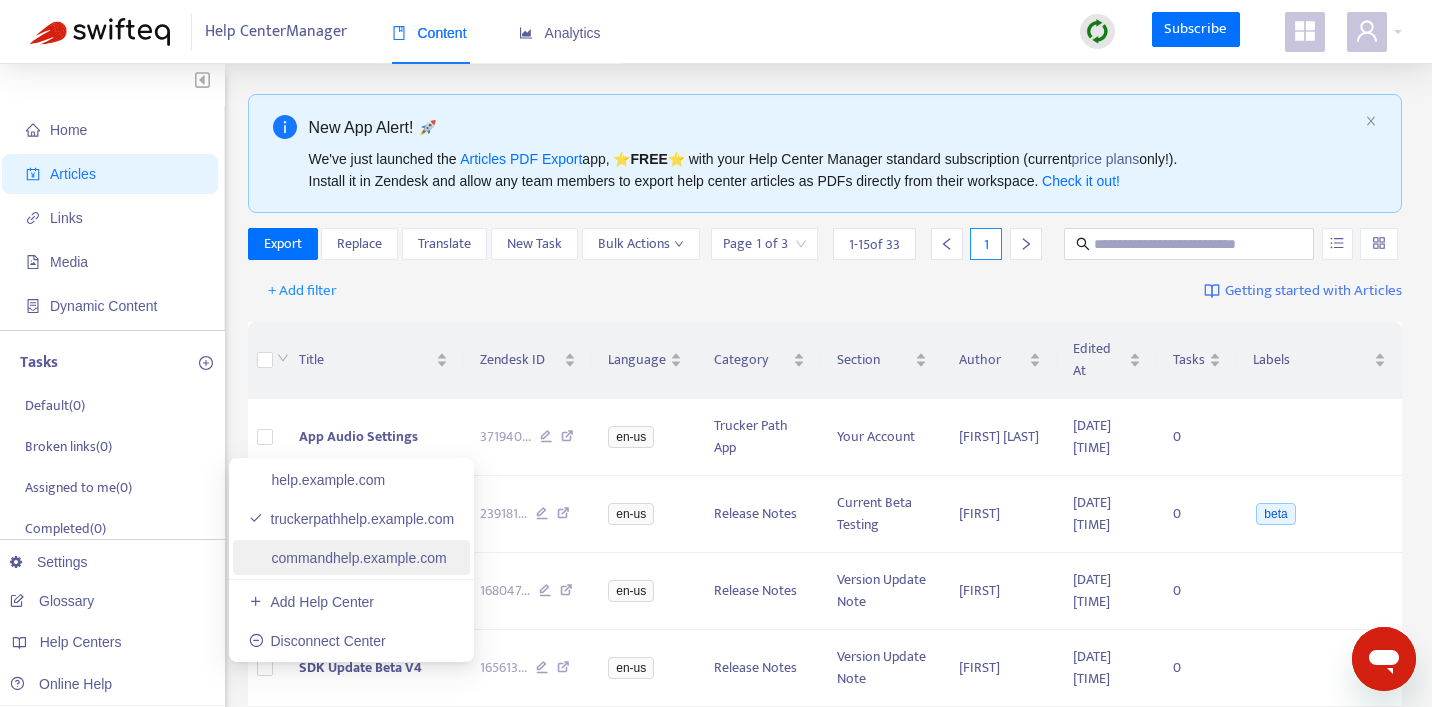 click on "commandhelp.truckerpath.com" at bounding box center (348, 558) 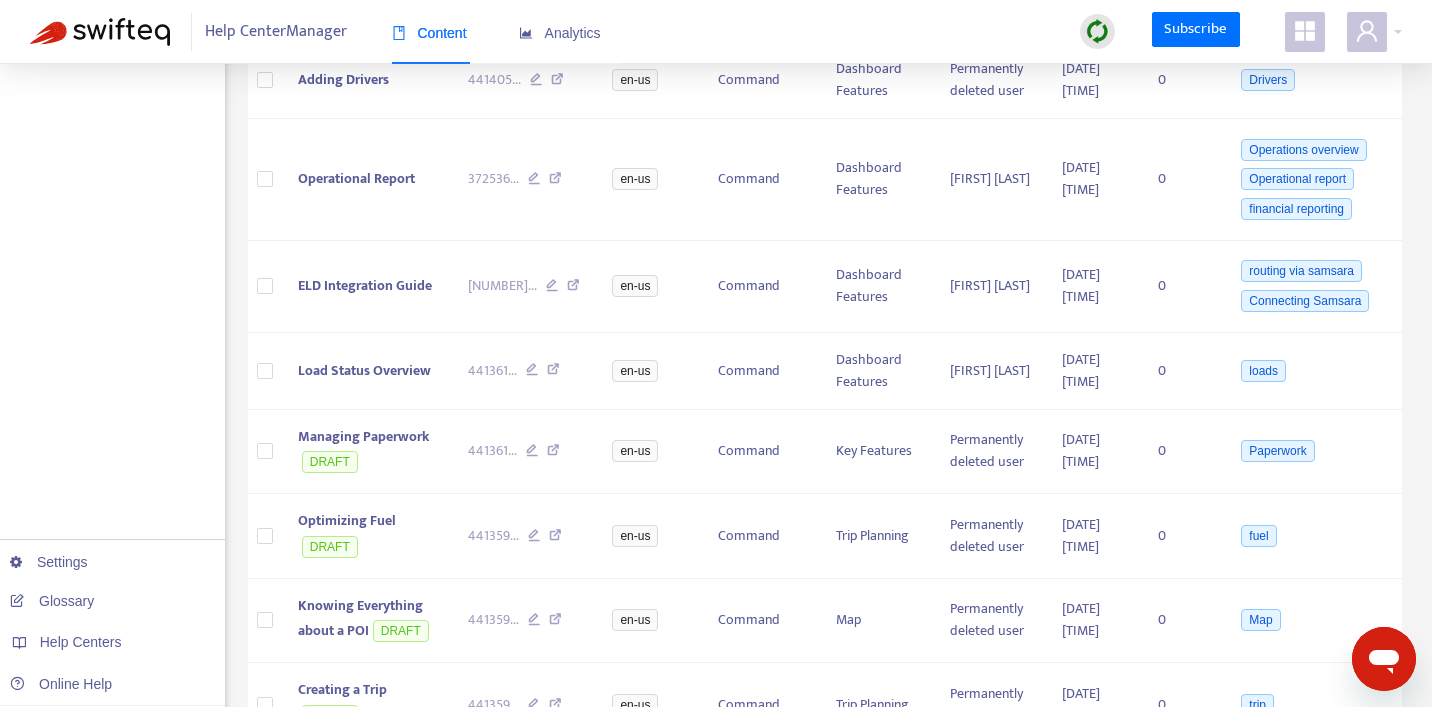 scroll, scrollTop: 0, scrollLeft: 0, axis: both 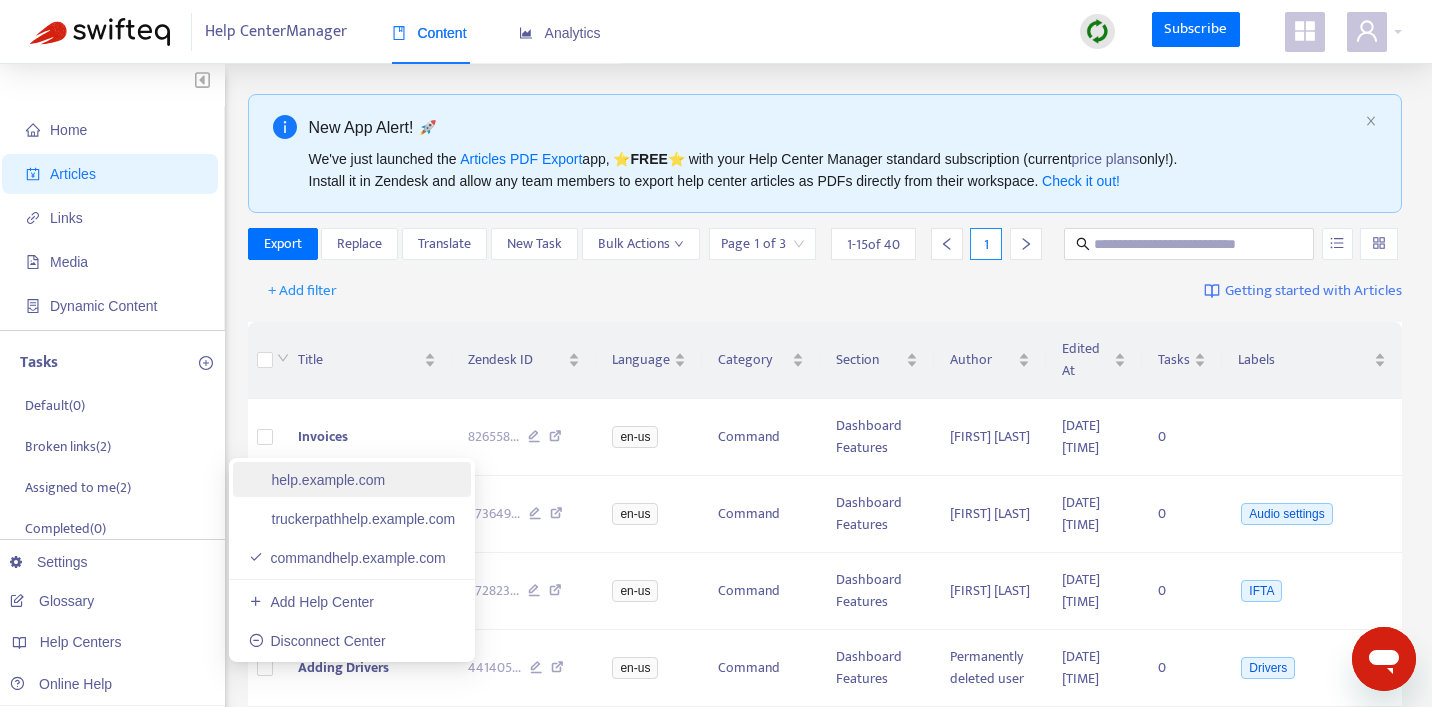 click on "help.truckerpath.com" at bounding box center [317, 480] 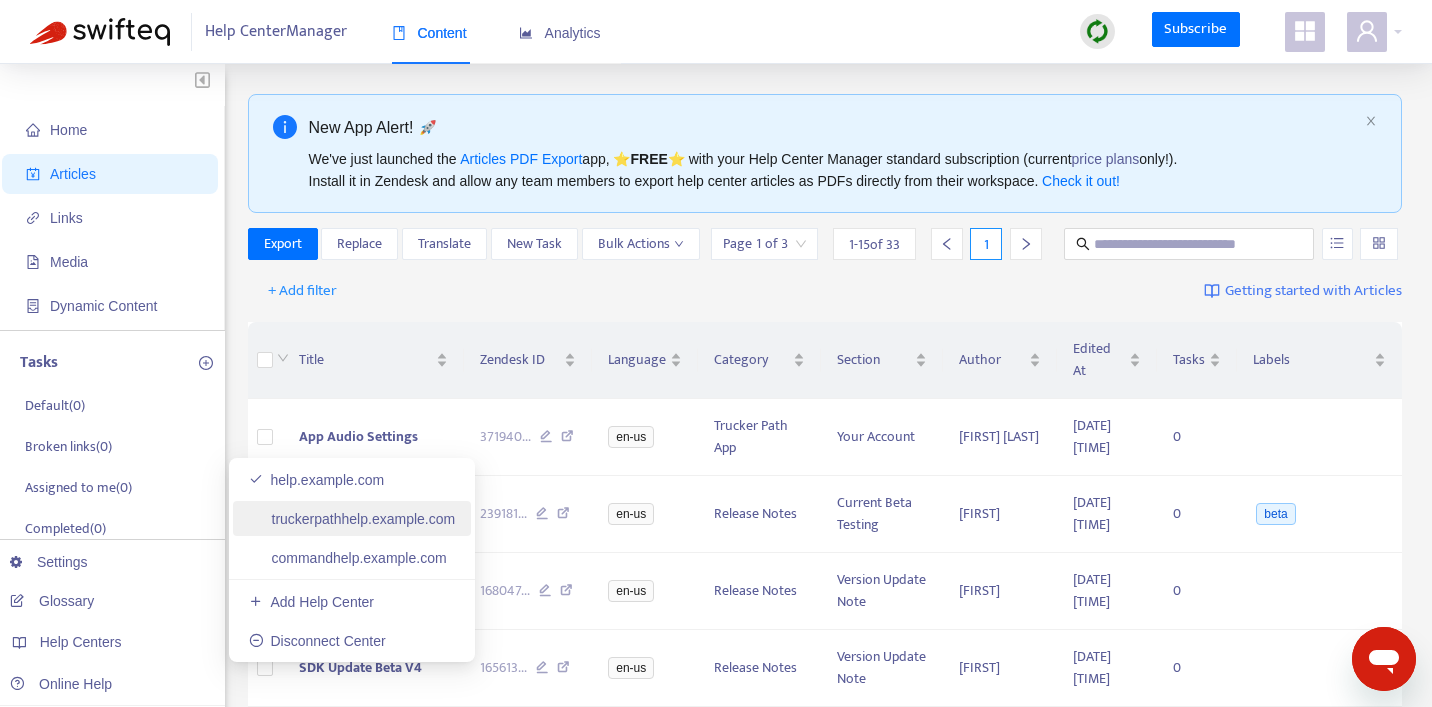 click on "truckerpathhelp.zendesk.com" at bounding box center [352, 519] 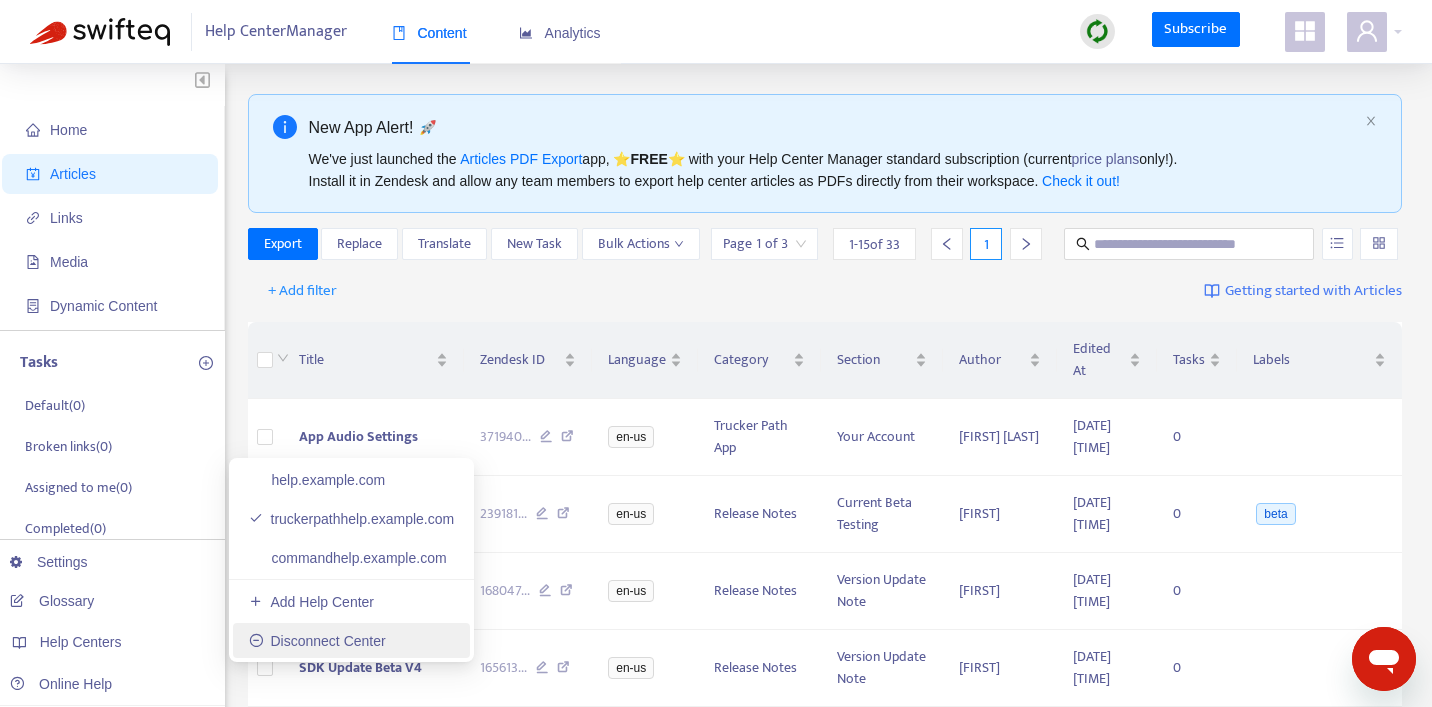 click on "Disconnect Center" at bounding box center (317, 641) 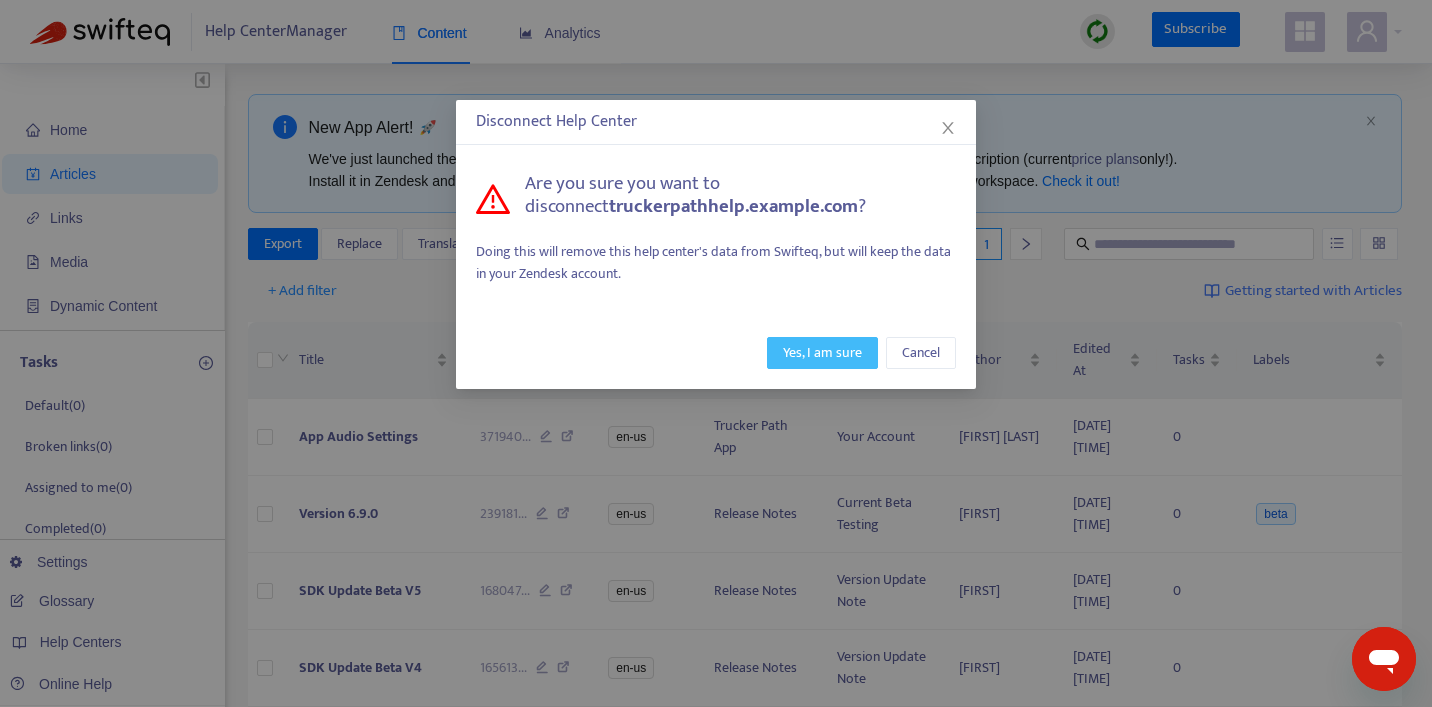 click on "Yes, I am sure" at bounding box center (822, 353) 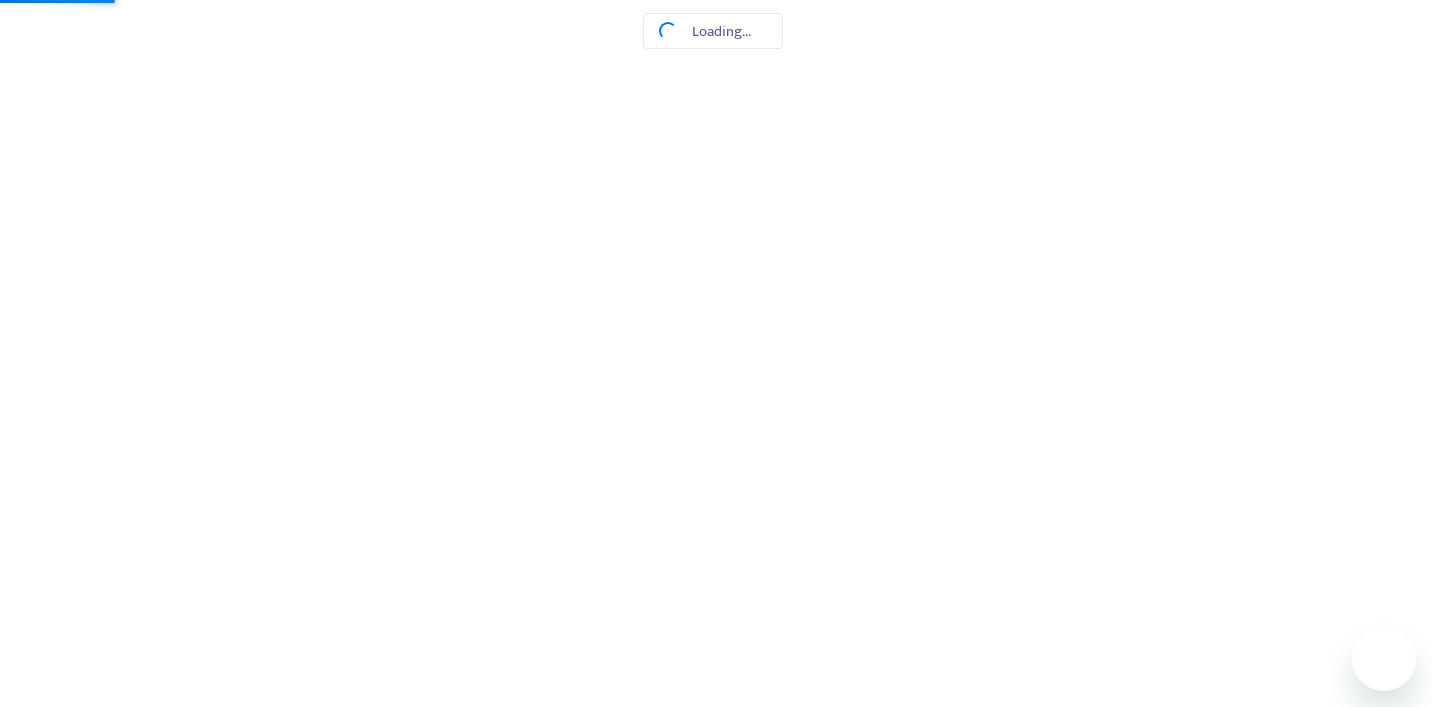 scroll, scrollTop: 0, scrollLeft: 0, axis: both 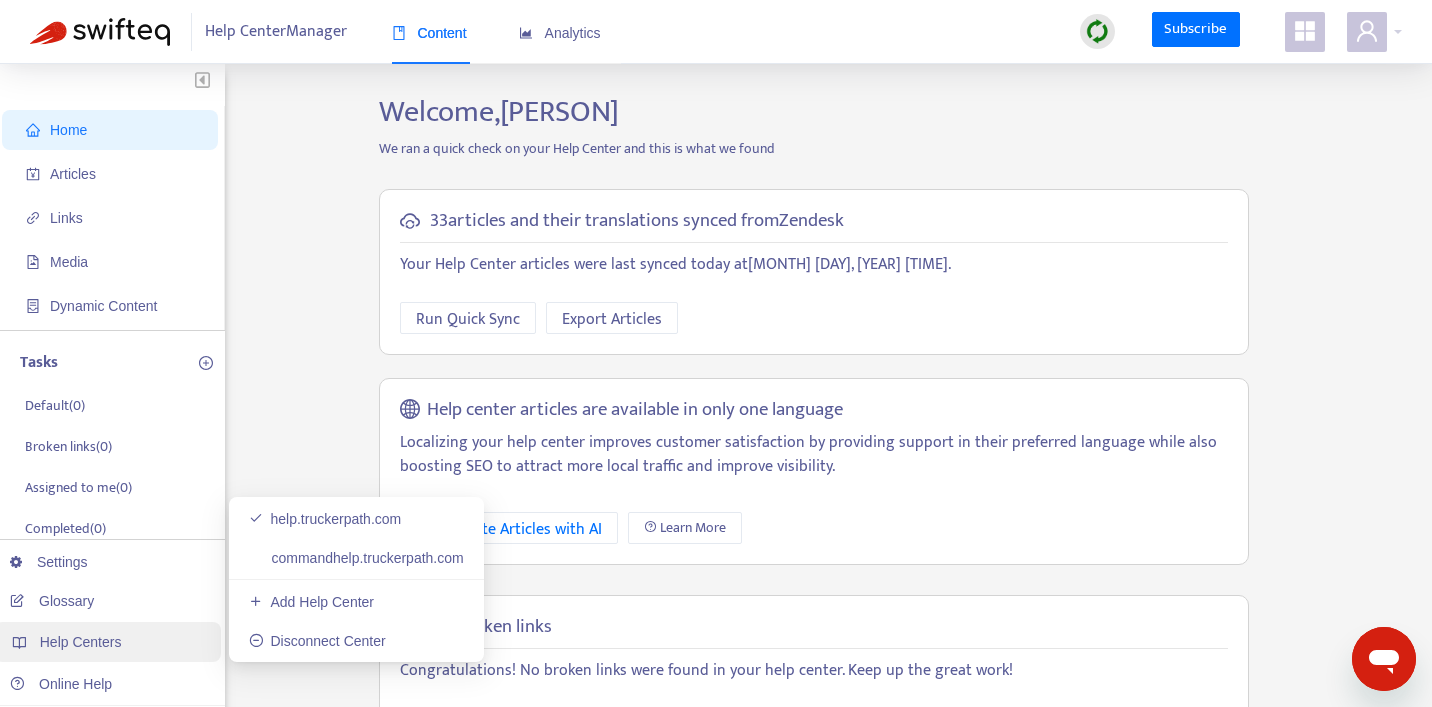 click on "Help Centers" at bounding box center [81, 642] 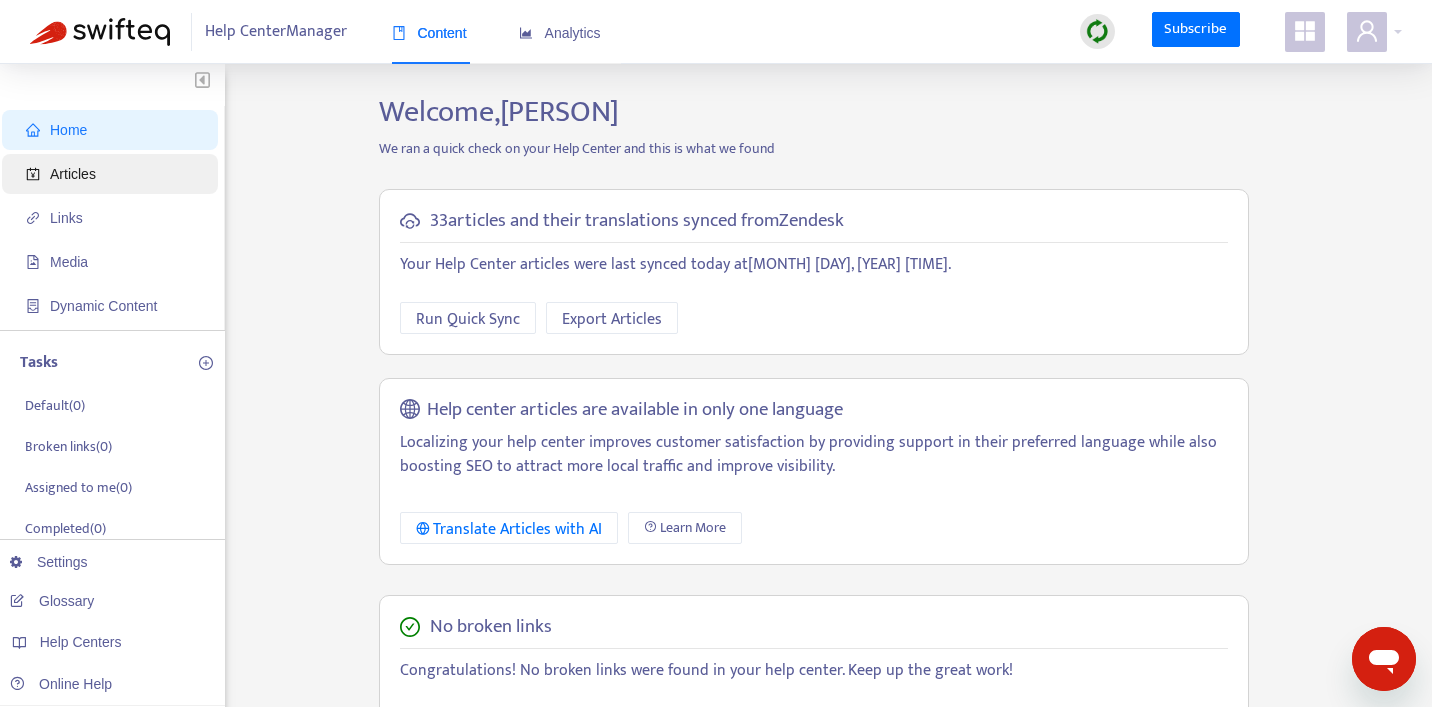 click on "Articles" at bounding box center (114, 174) 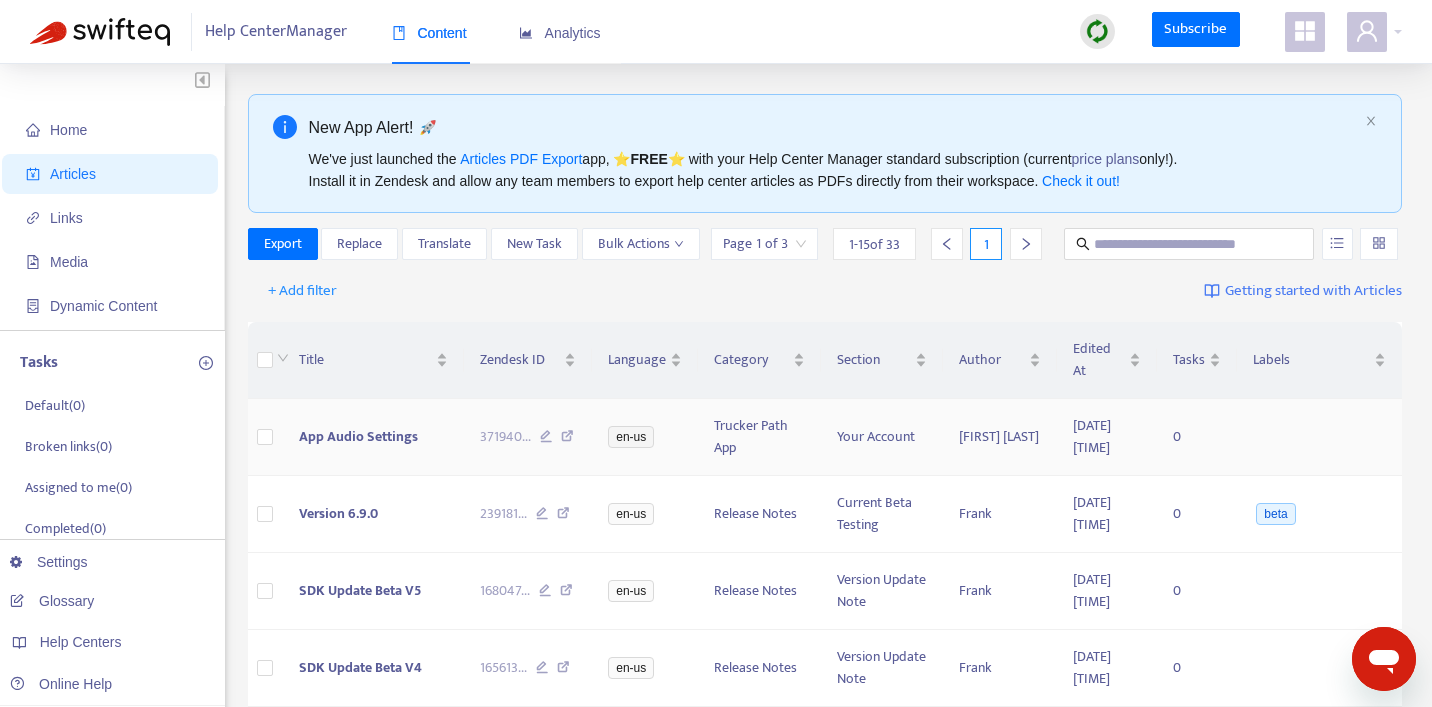 scroll, scrollTop: 996, scrollLeft: 0, axis: vertical 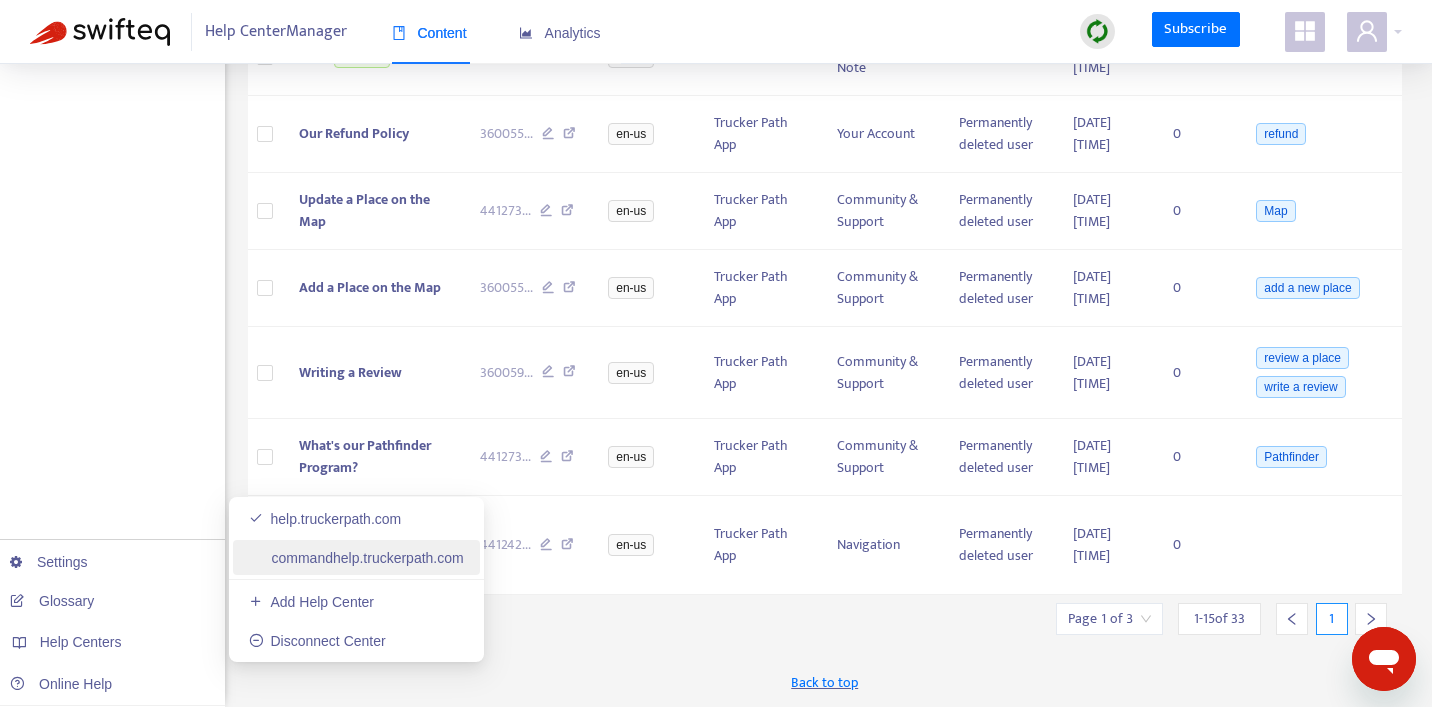 click on "commandhelp.truckerpath.com" at bounding box center [356, 558] 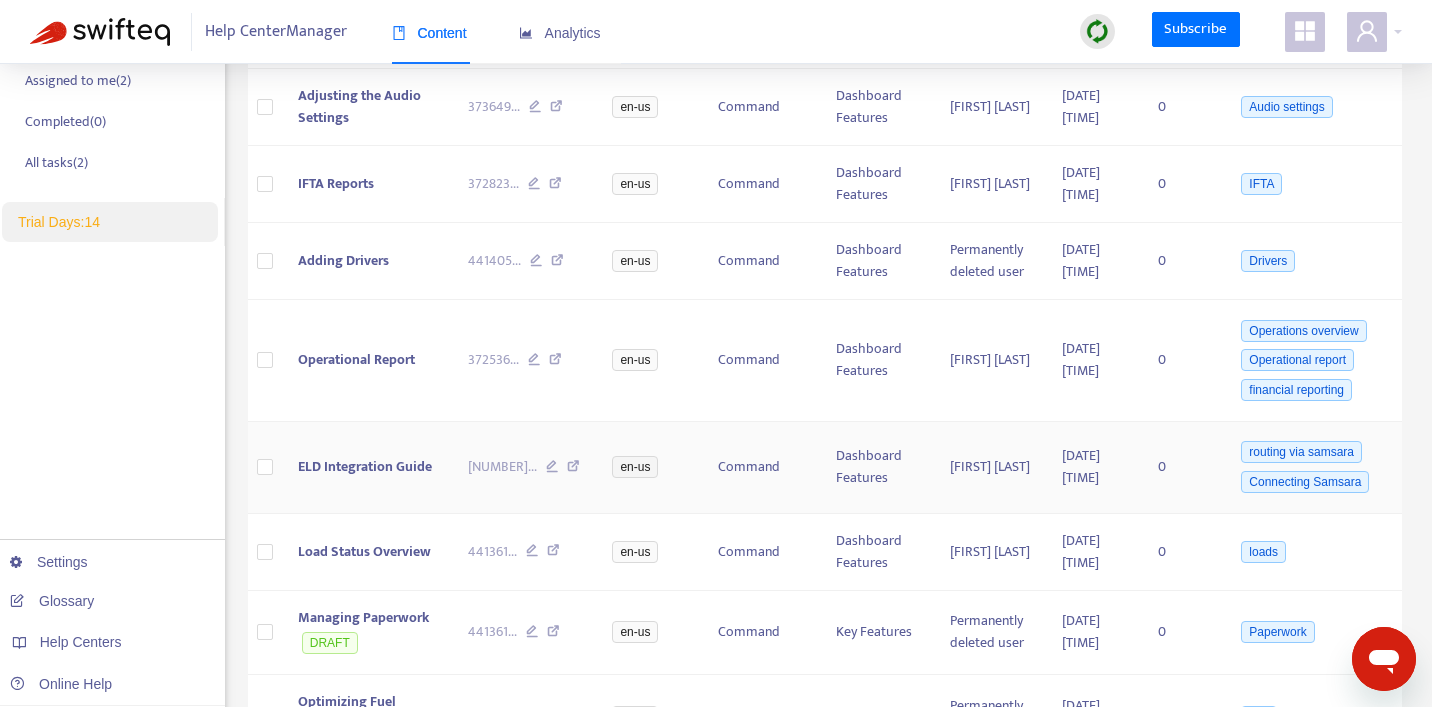 scroll, scrollTop: 0, scrollLeft: 0, axis: both 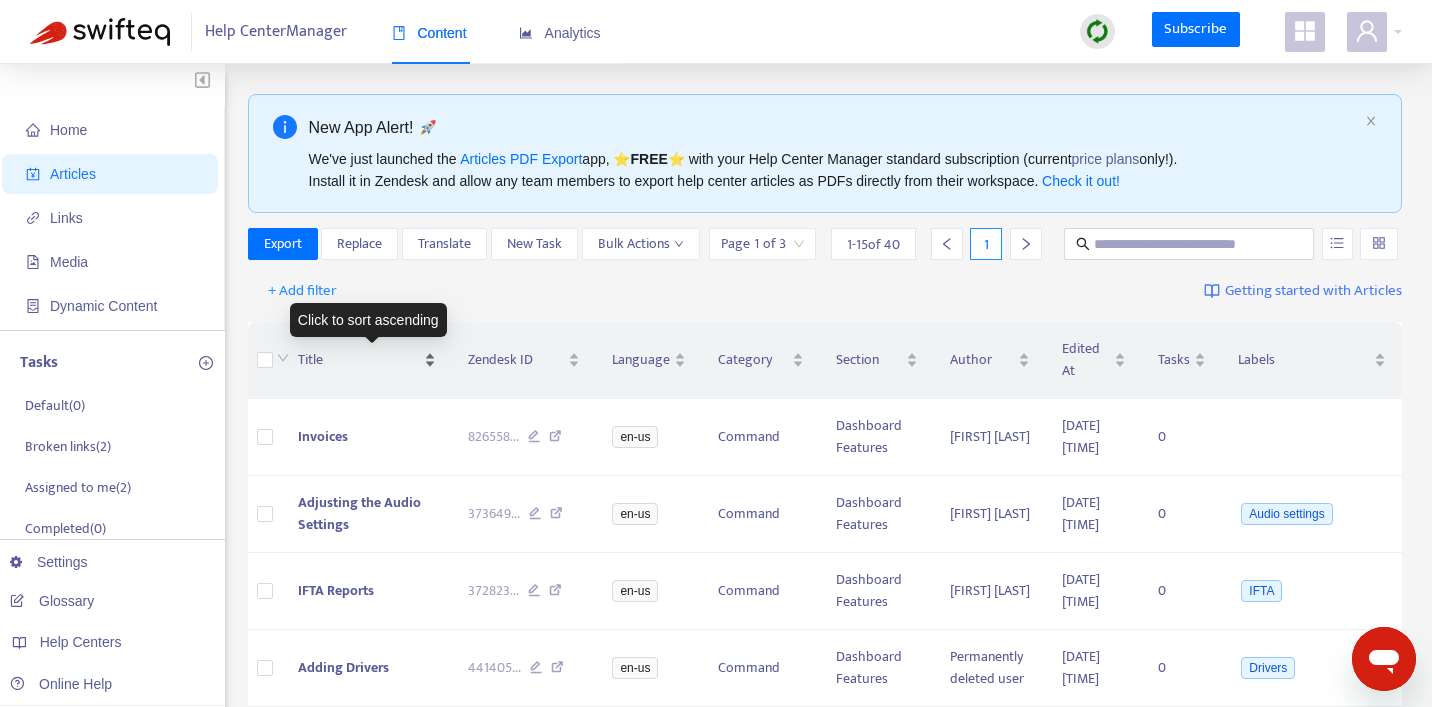 click on "Title" at bounding box center (359, 360) 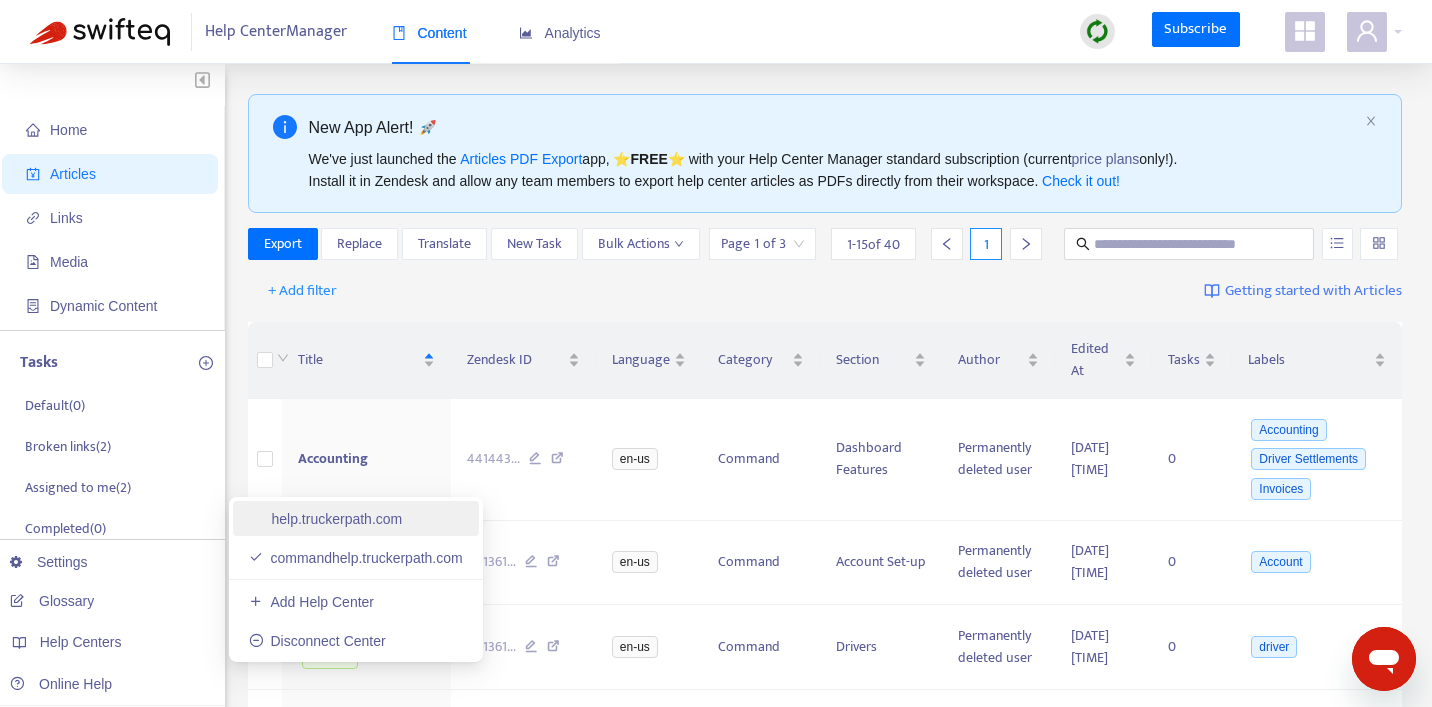 click on "help.truckerpath.com" at bounding box center [325, 519] 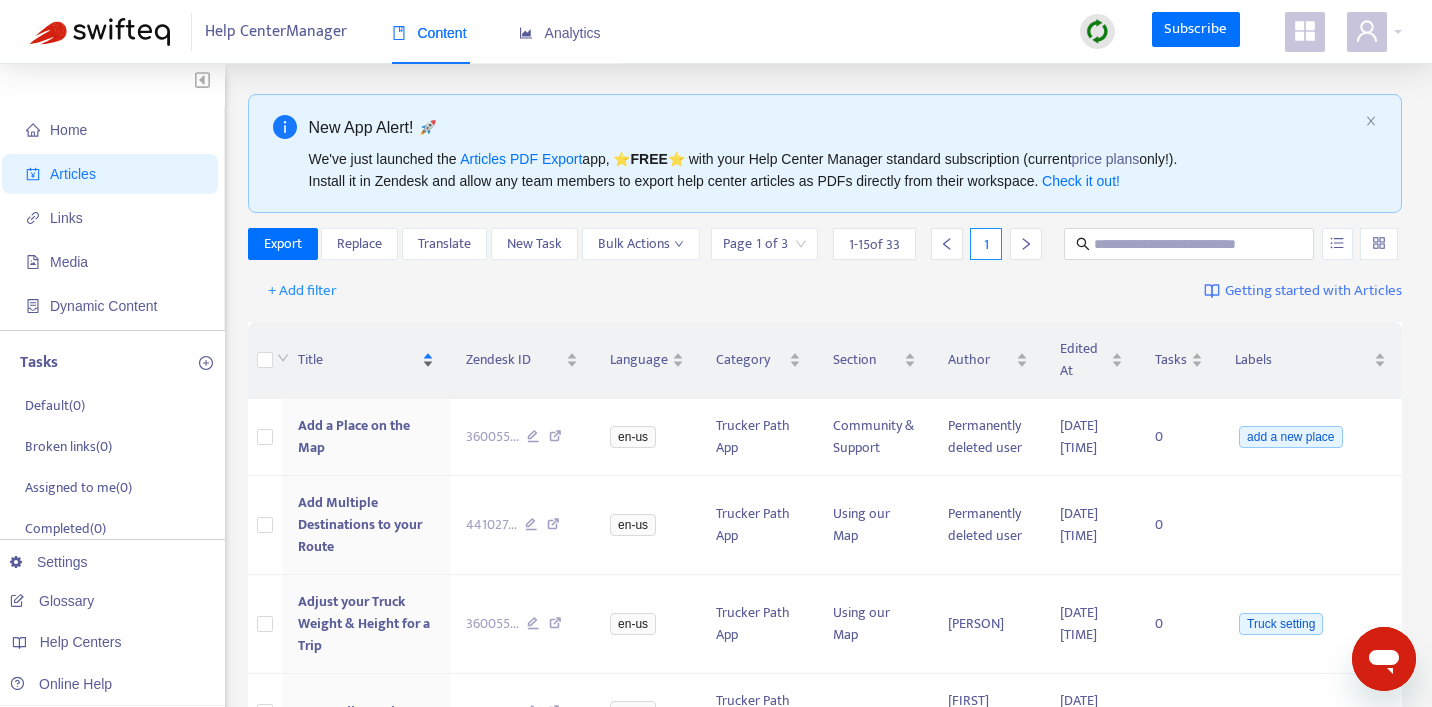 click on "Title" at bounding box center (358, 360) 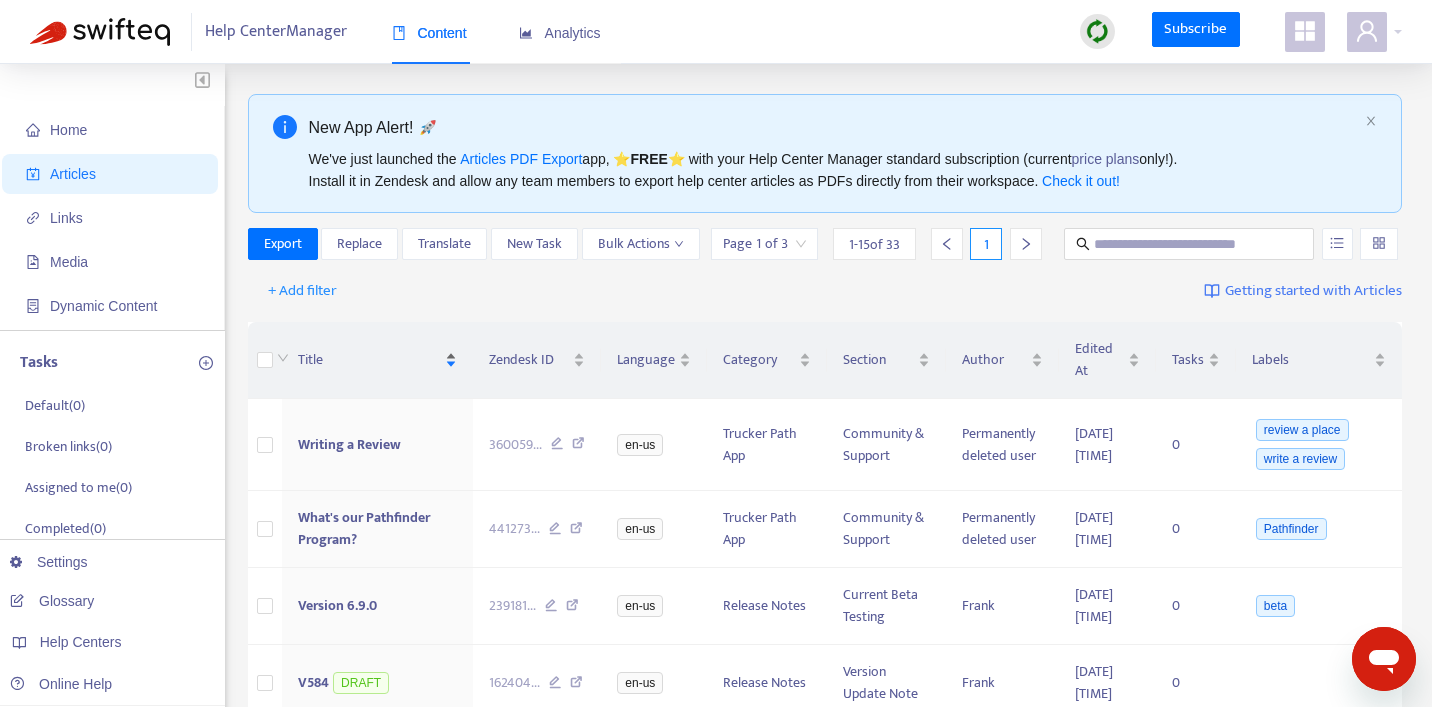 click on "Title" at bounding box center (369, 360) 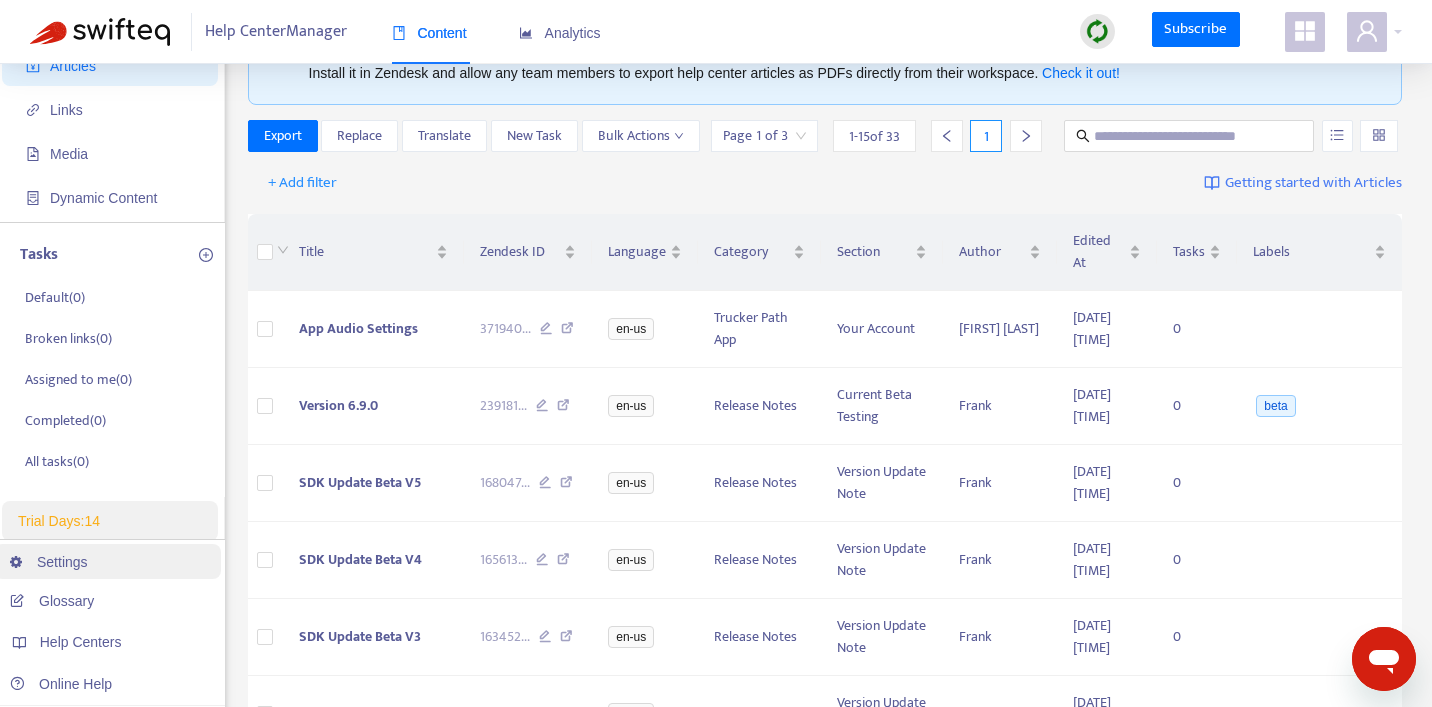 scroll, scrollTop: 114, scrollLeft: 0, axis: vertical 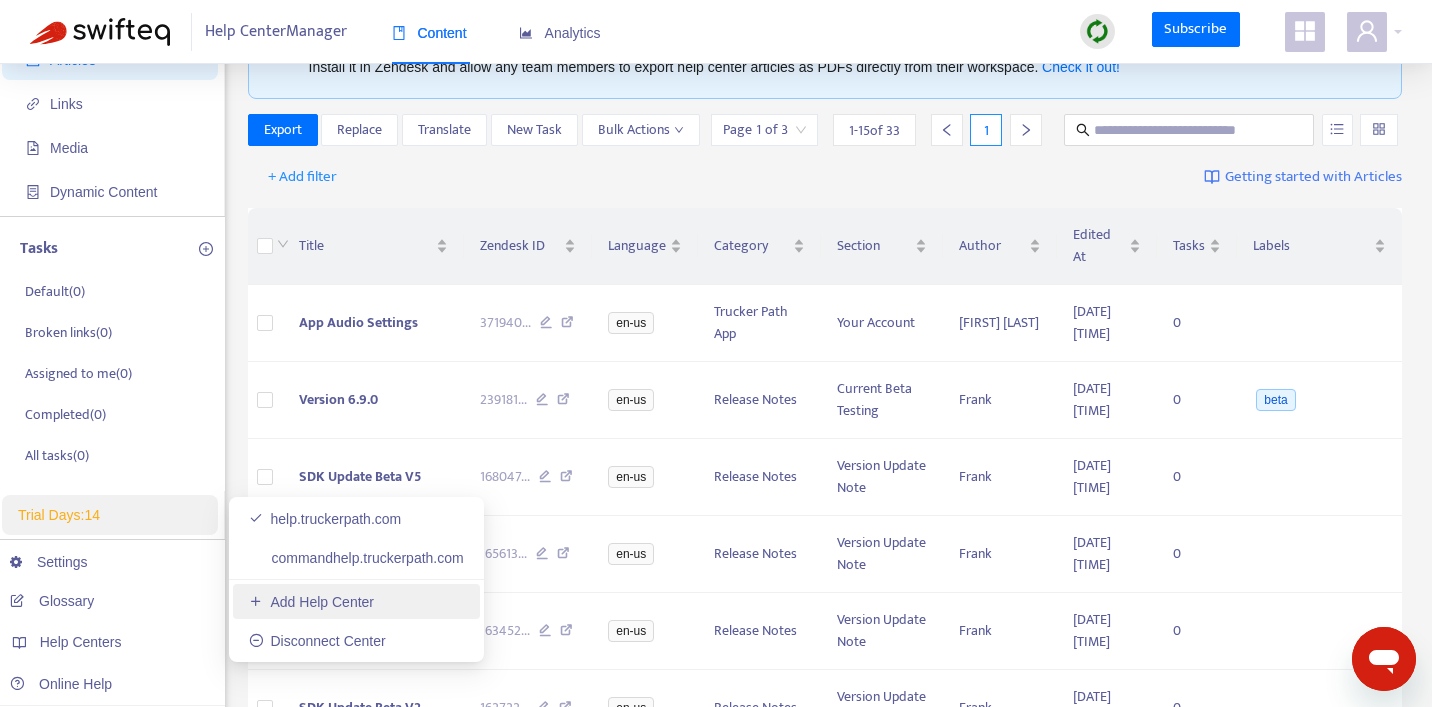 click on "Add Help Center" at bounding box center [311, 602] 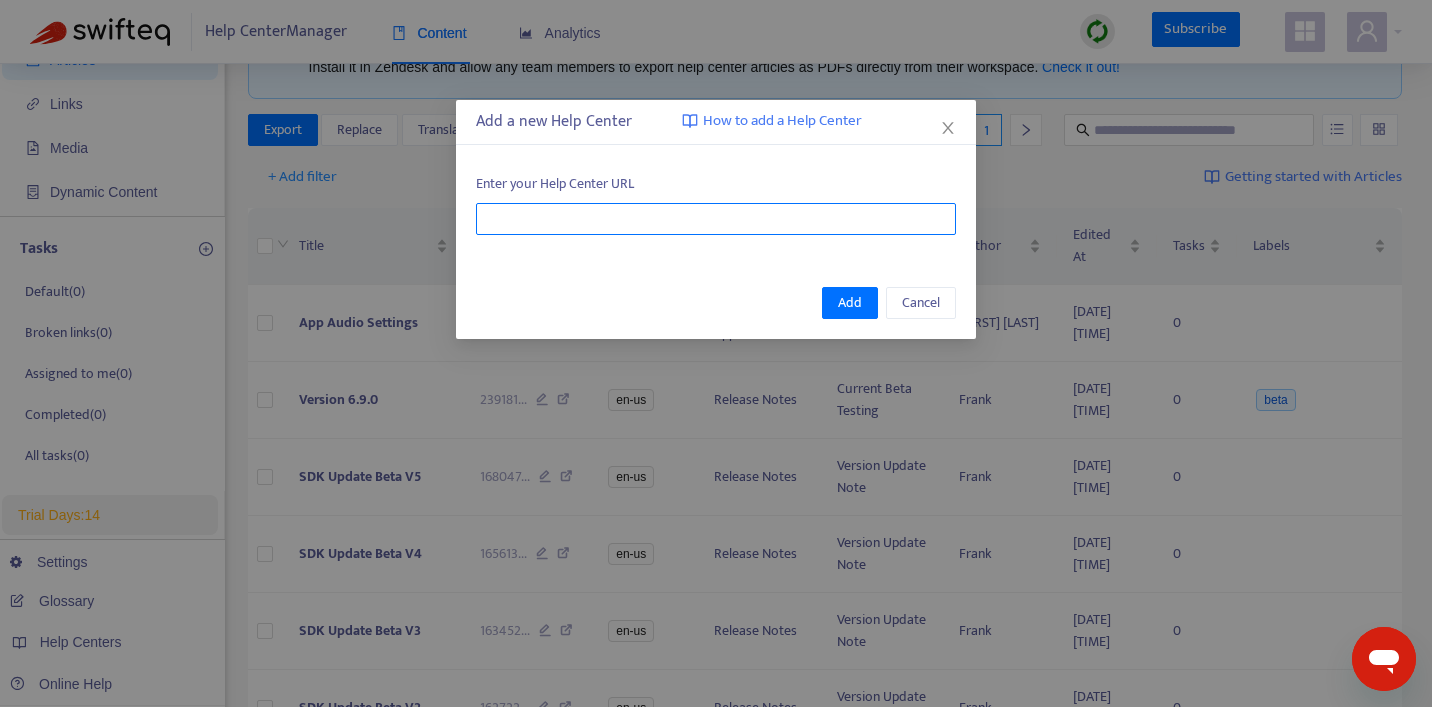 click at bounding box center (716, 219) 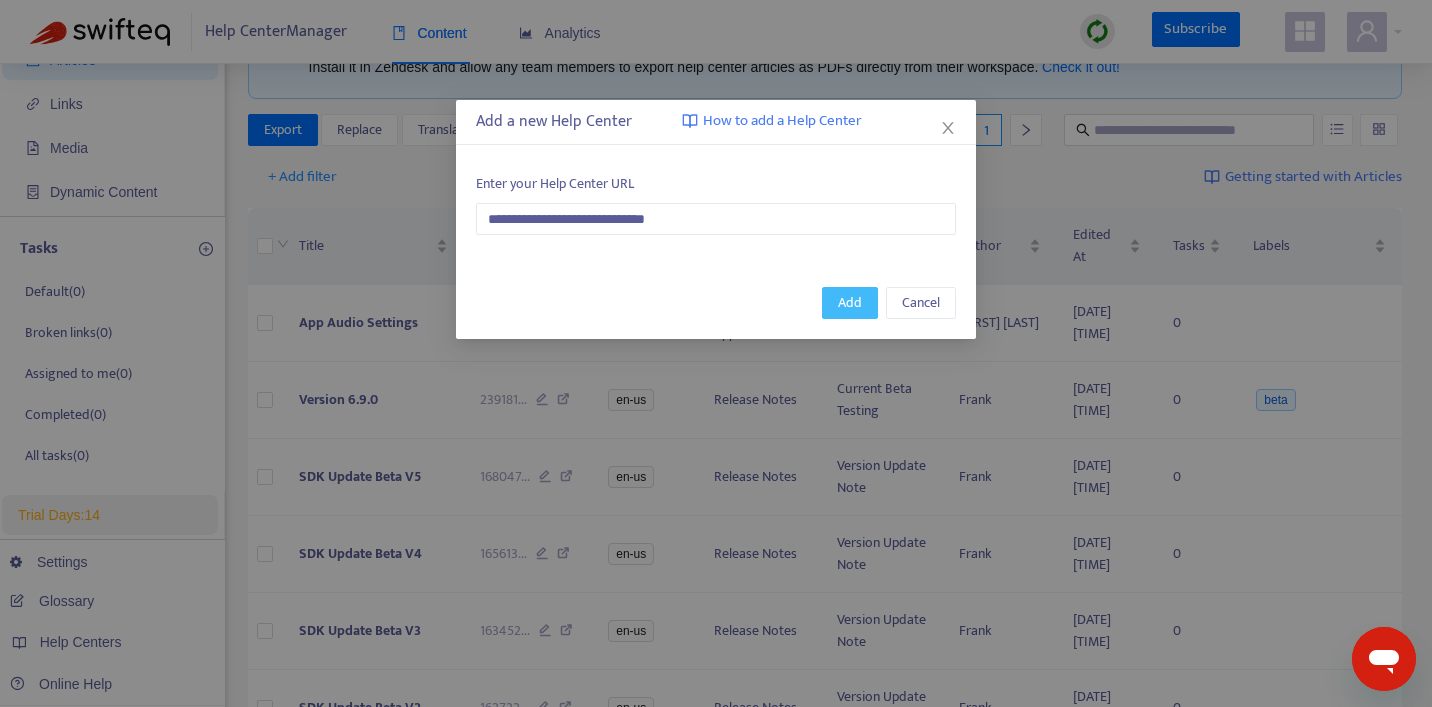 click on "Add" at bounding box center (850, 303) 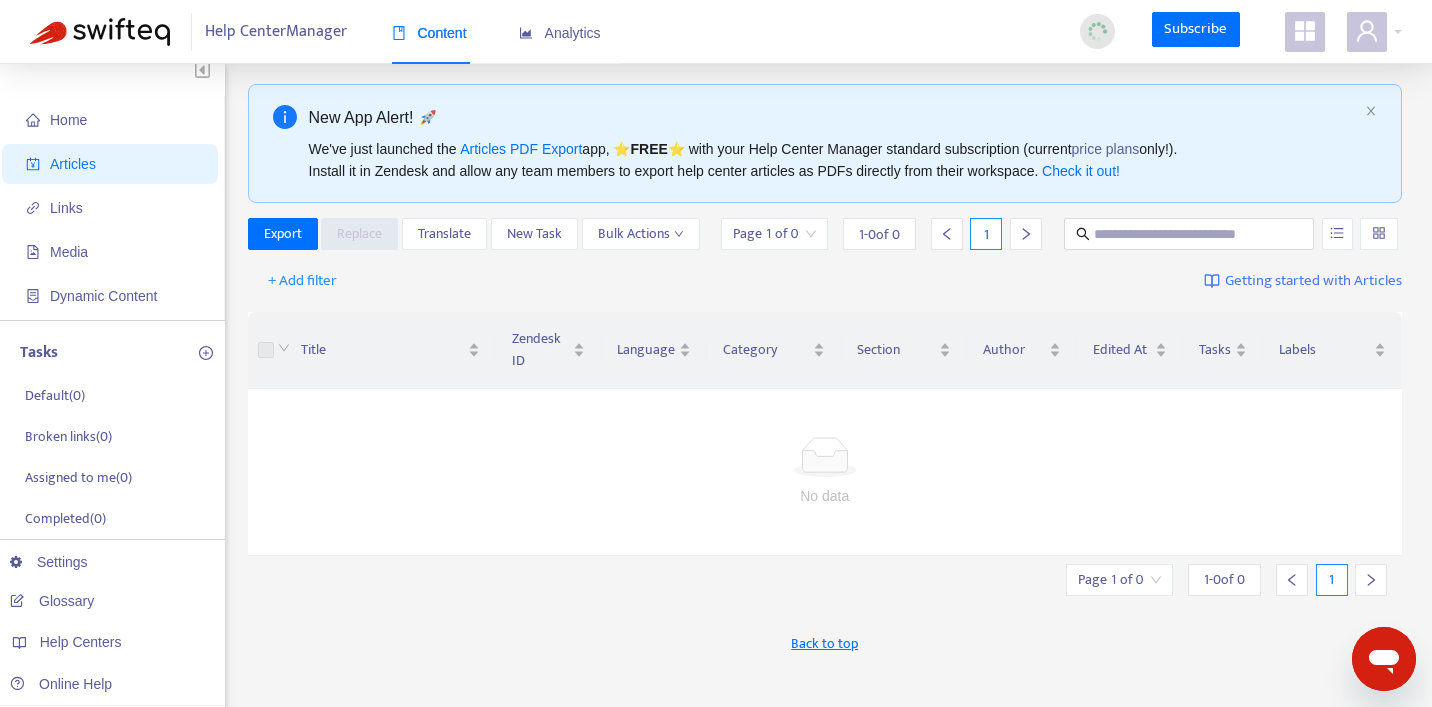 scroll, scrollTop: 0, scrollLeft: 0, axis: both 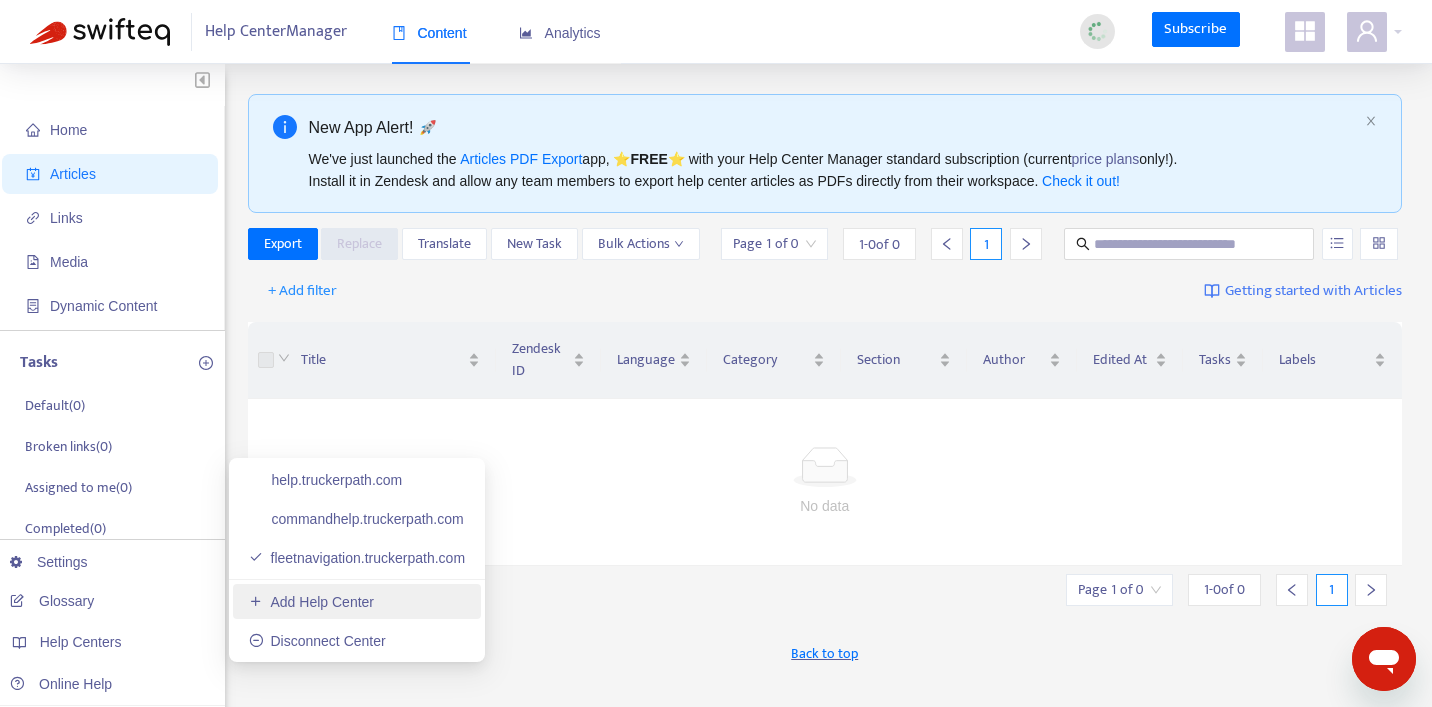 click on "Add Help Center" at bounding box center (311, 602) 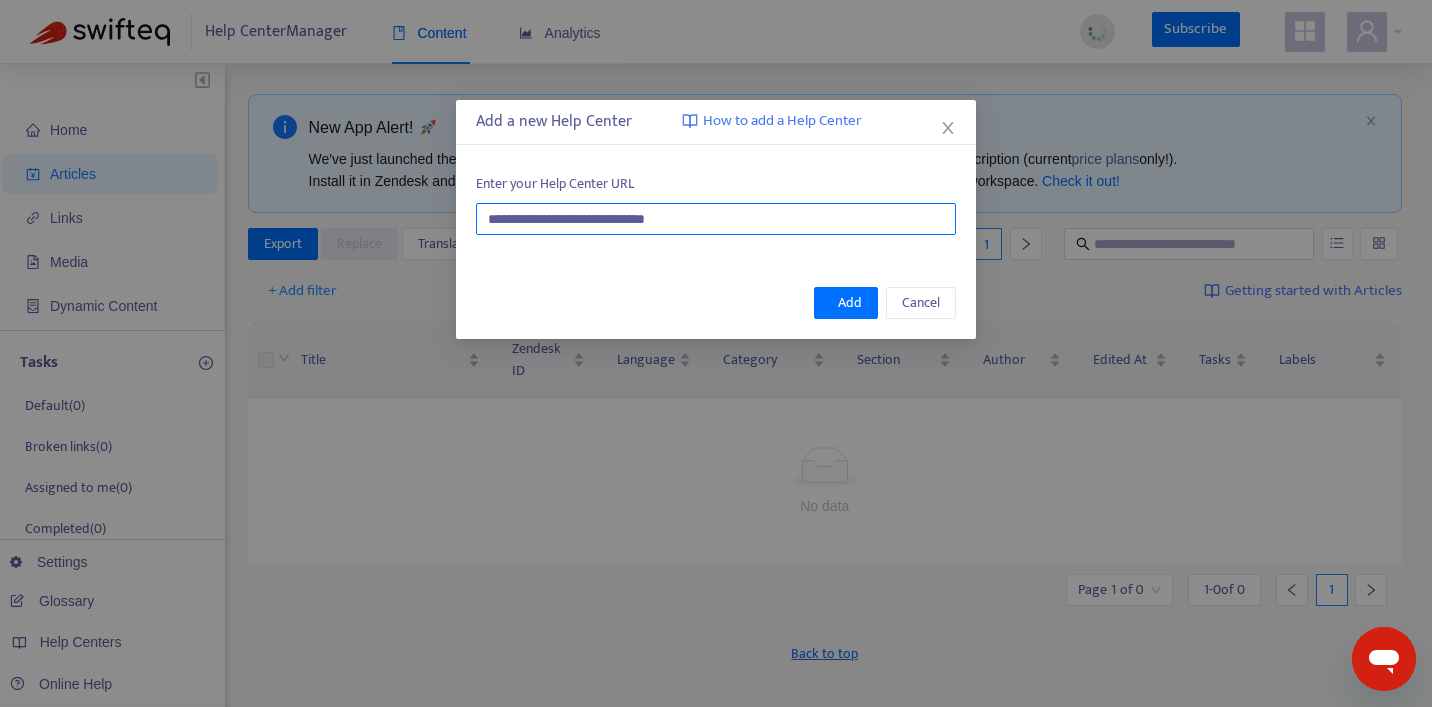 click on "**********" at bounding box center [716, 219] 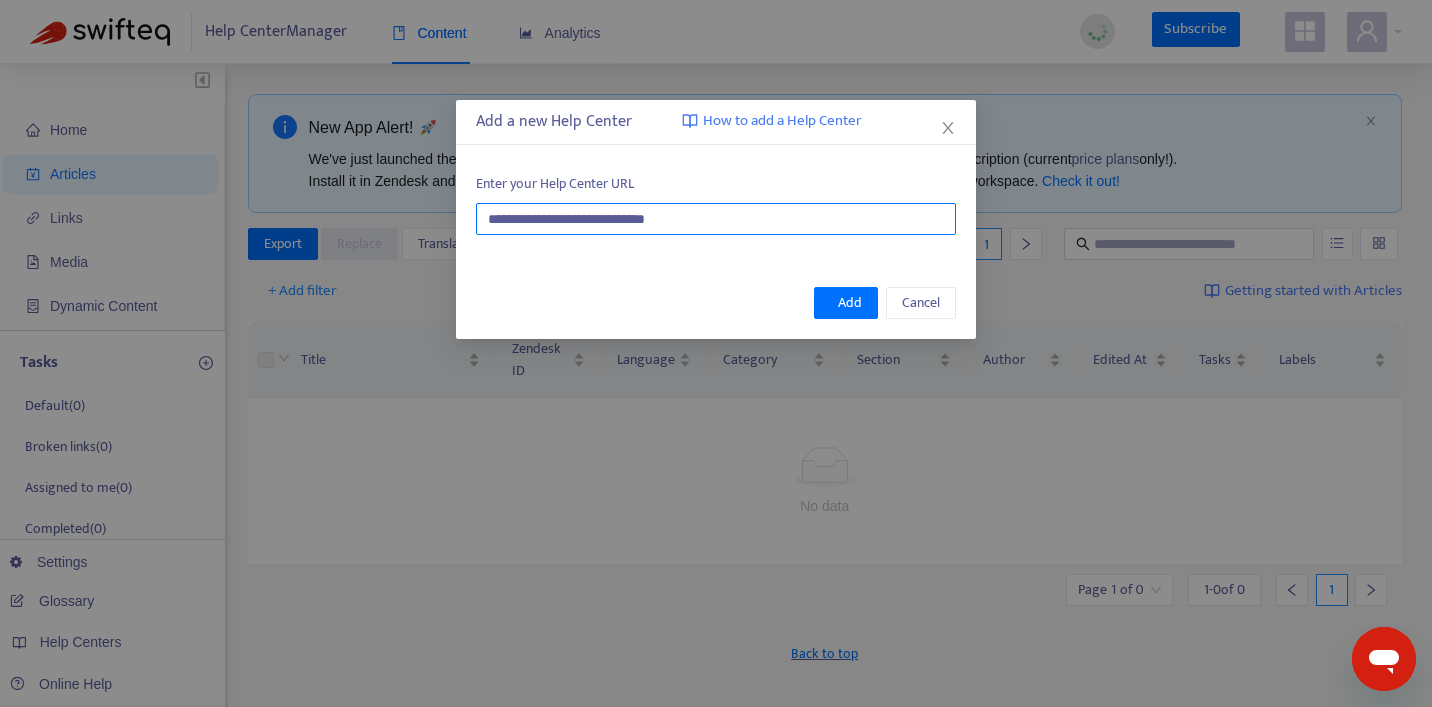 click on "**********" at bounding box center (716, 219) 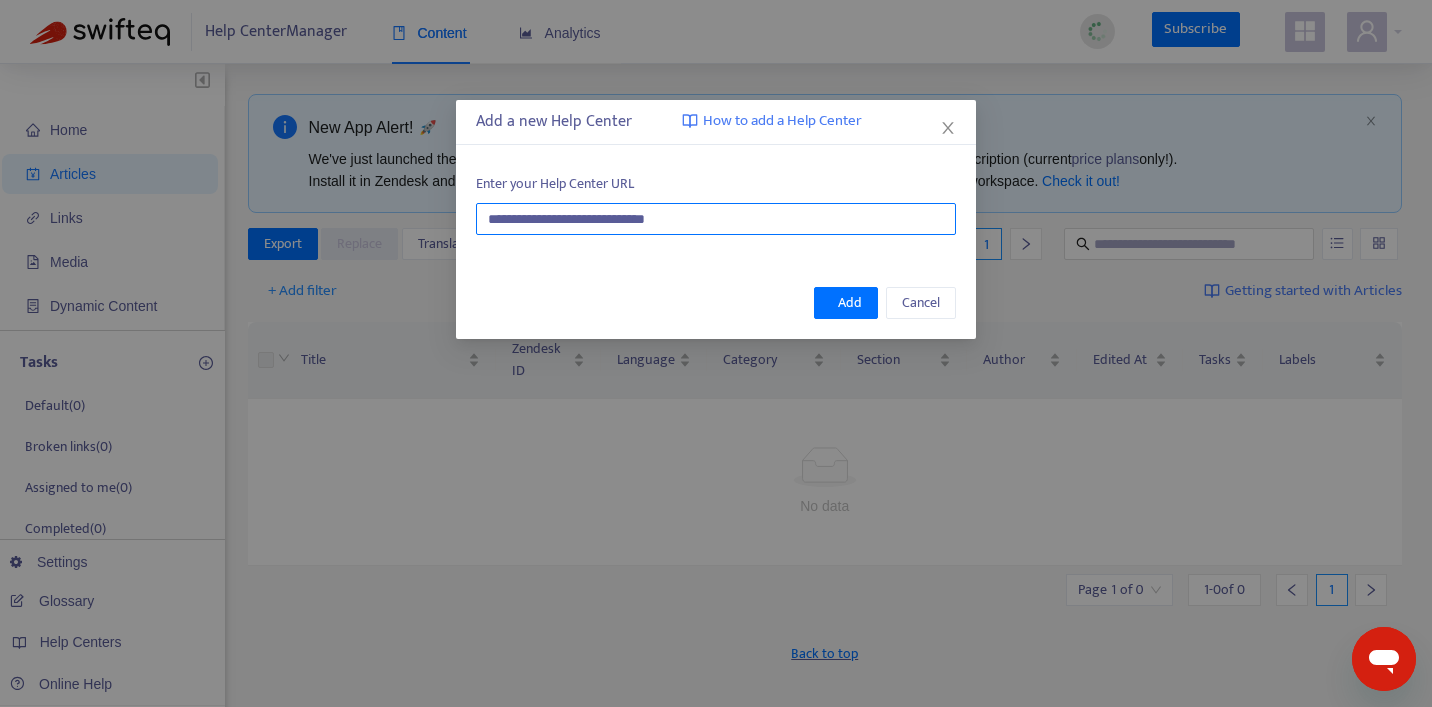 paste 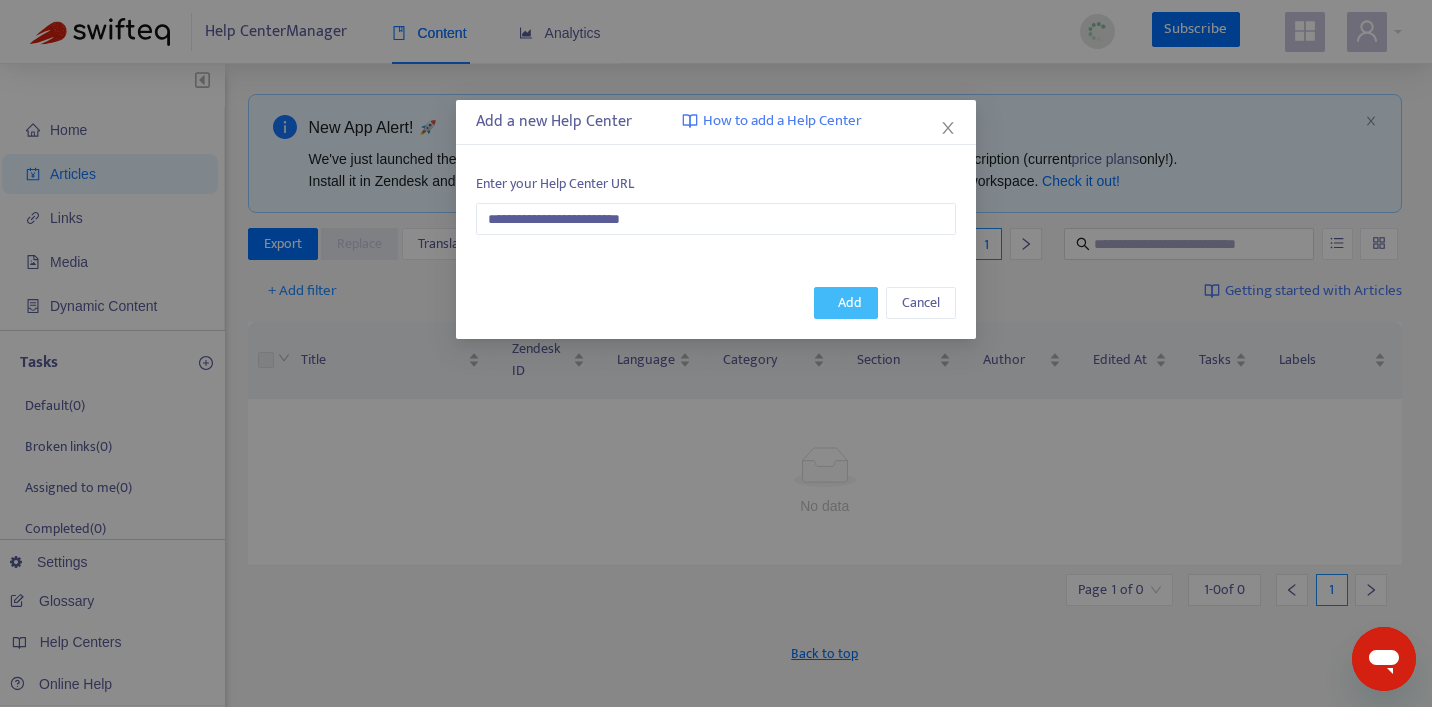 click on "Add" at bounding box center [850, 303] 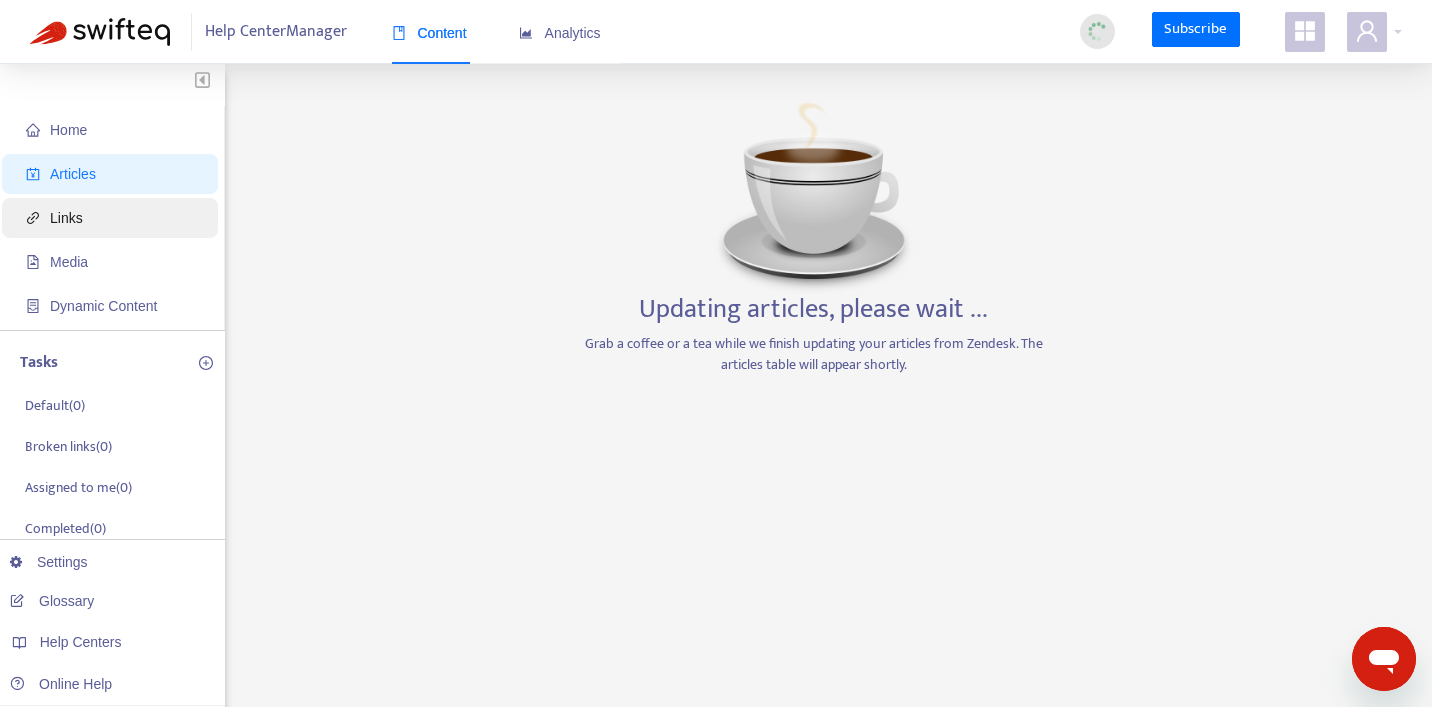 click on "Links" at bounding box center [114, 218] 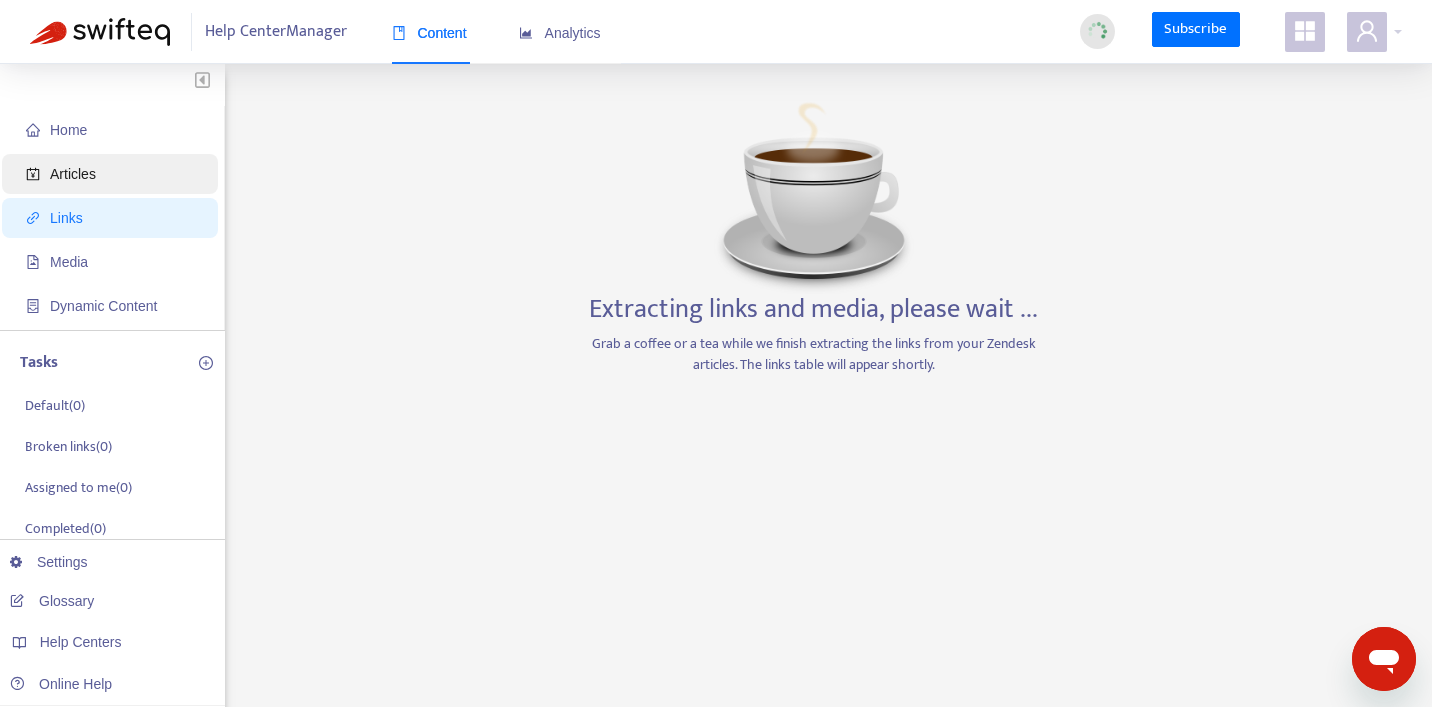click on "Articles" at bounding box center [114, 174] 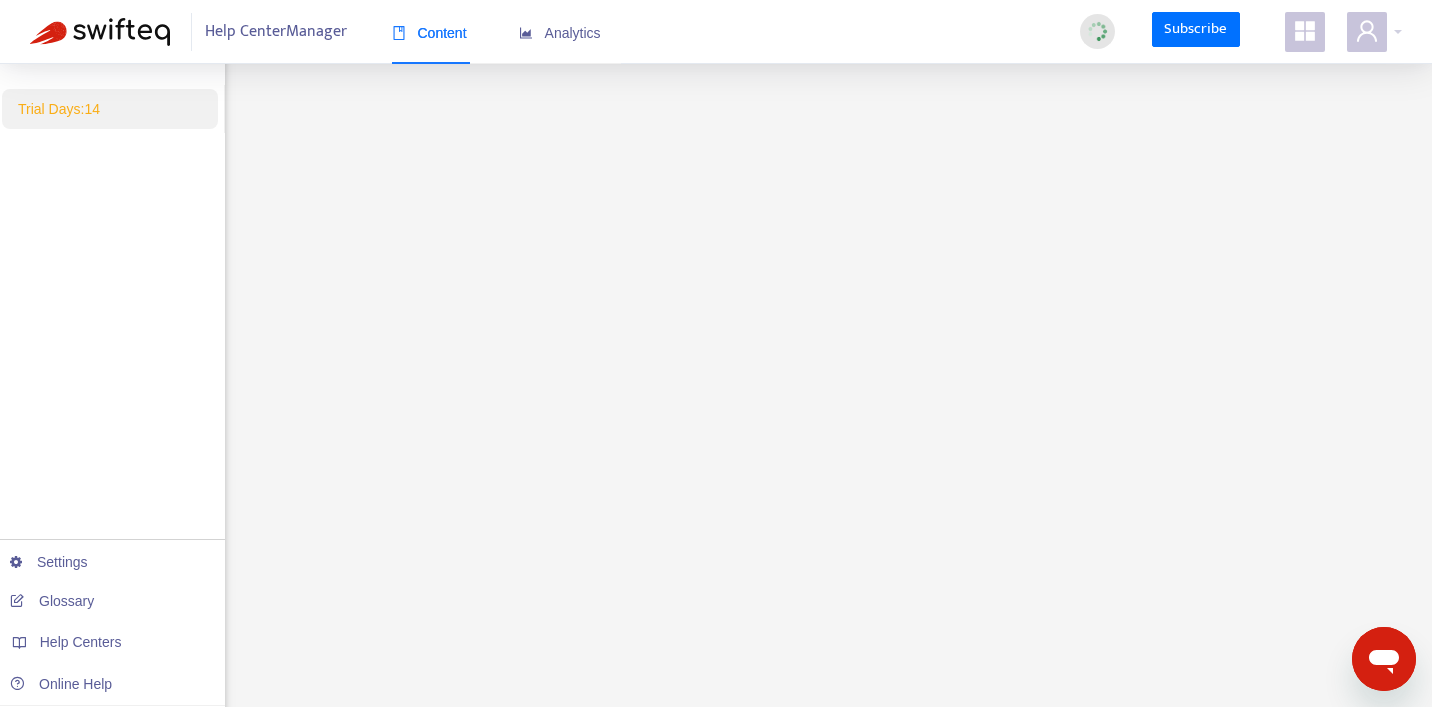 scroll, scrollTop: 0, scrollLeft: 0, axis: both 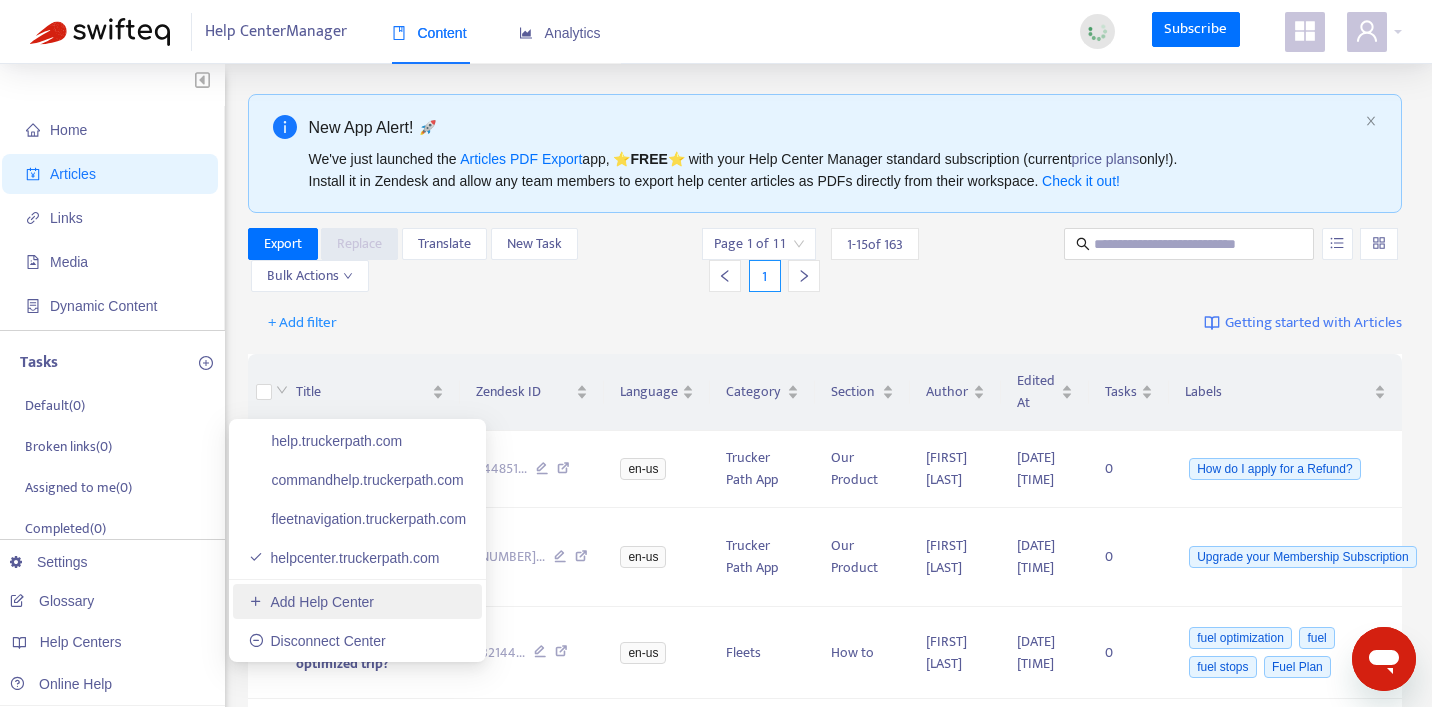 click on "Add Help Center" at bounding box center (311, 602) 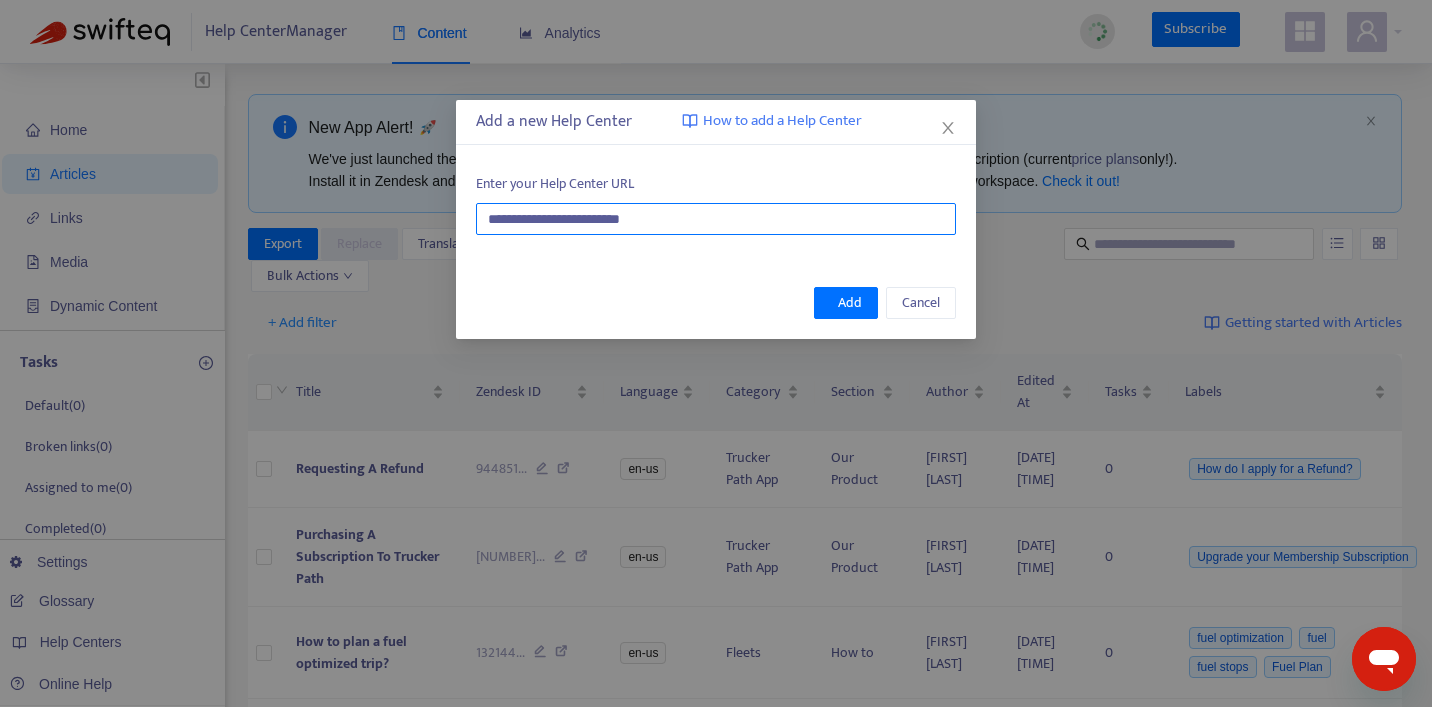 click on "**********" at bounding box center [716, 219] 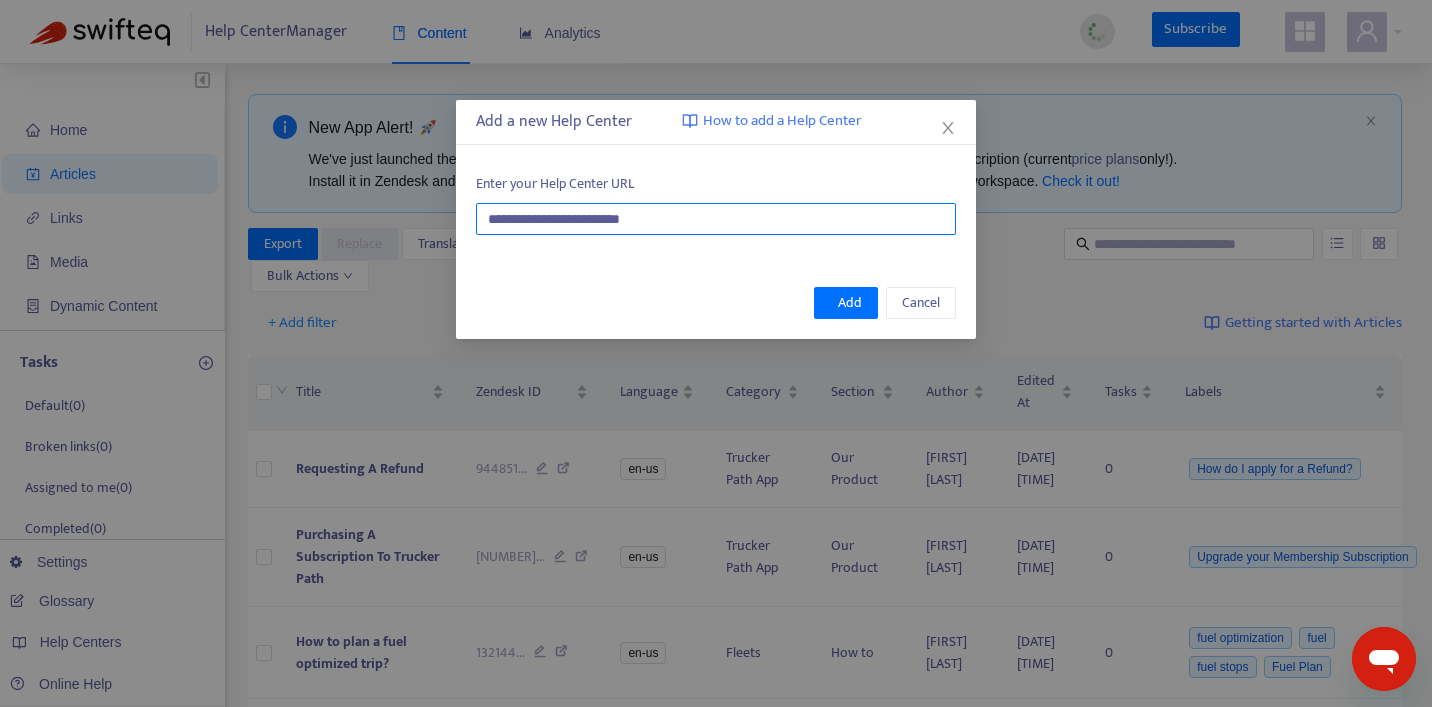 click on "**********" at bounding box center (716, 219) 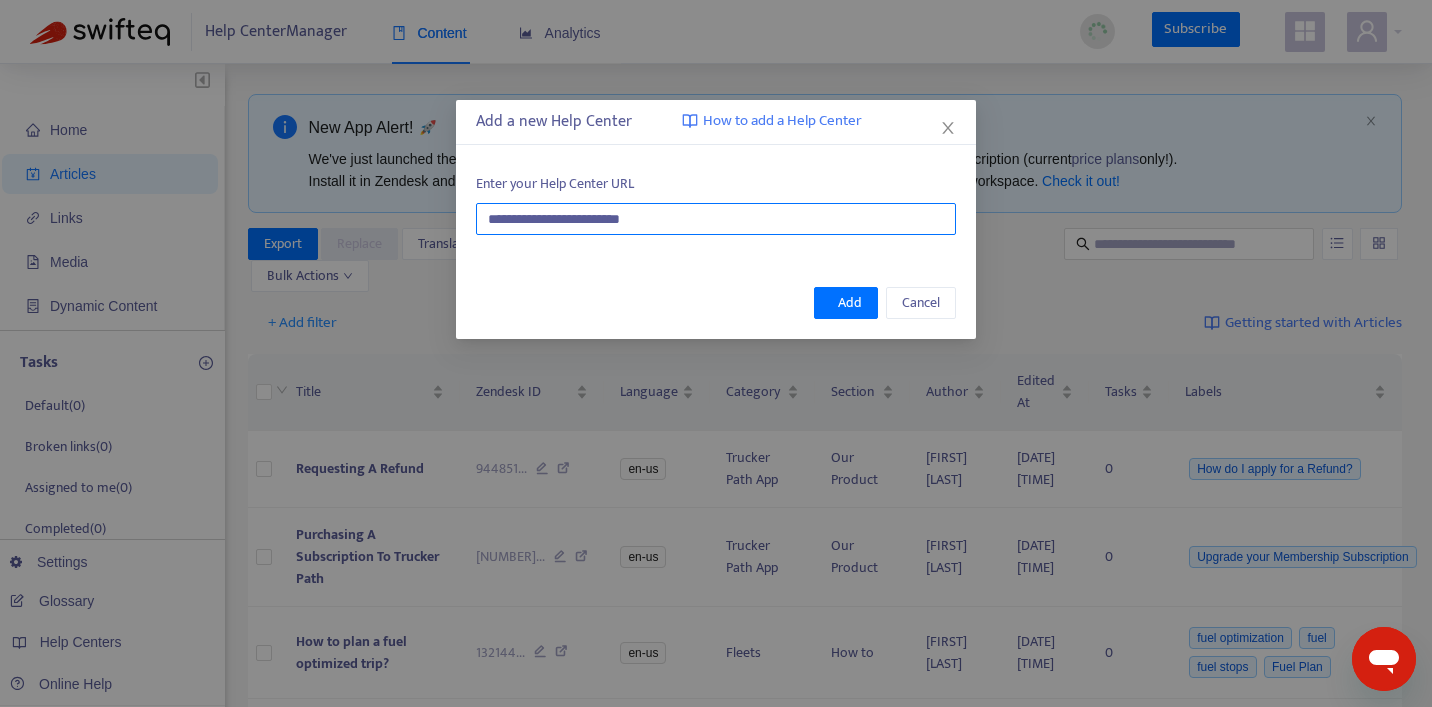 click on "**********" at bounding box center [716, 219] 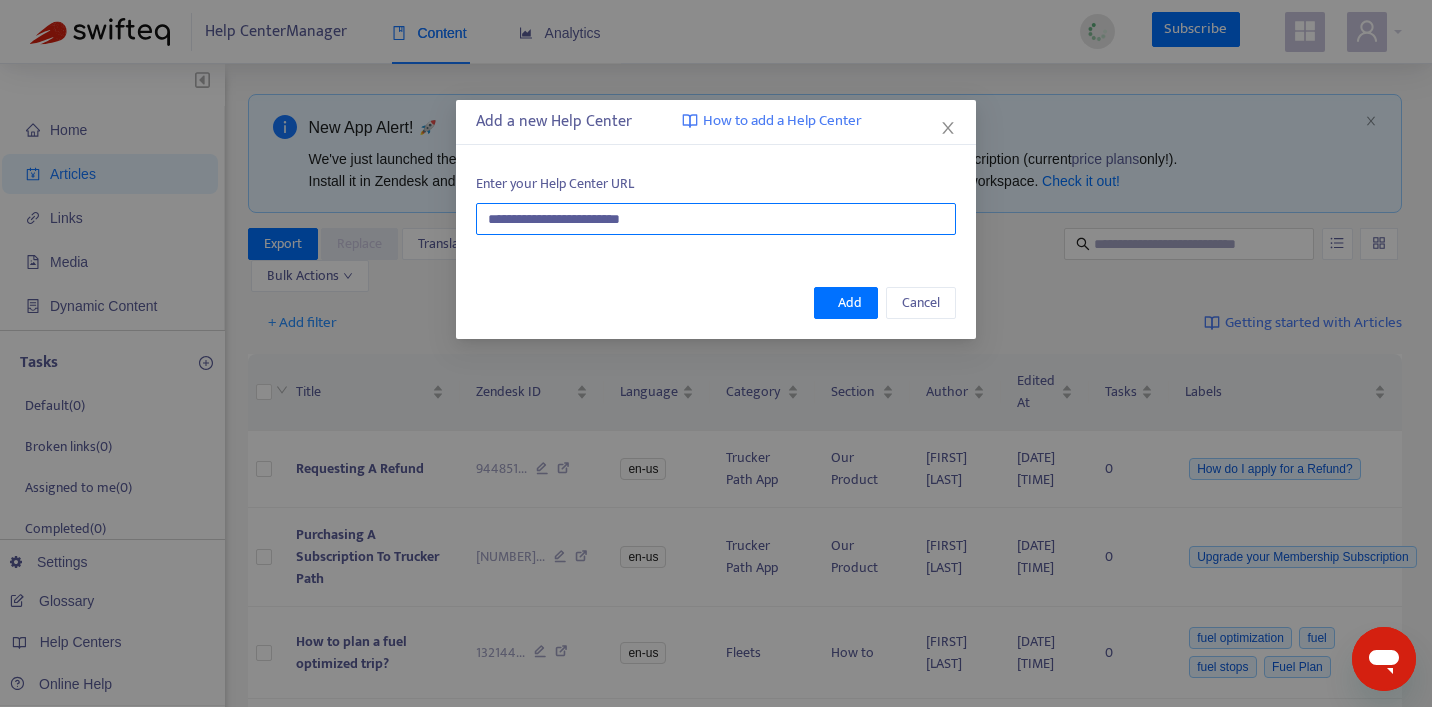 paste on "****" 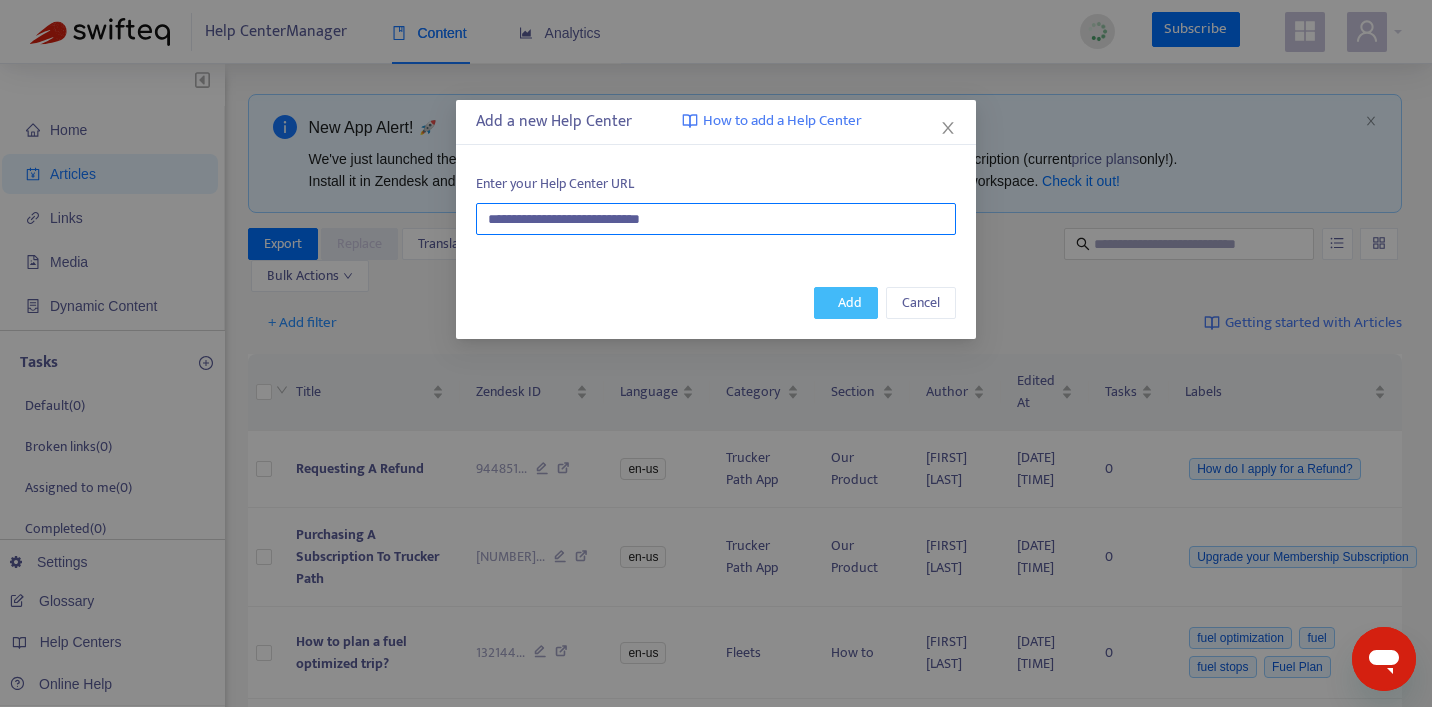 type on "**********" 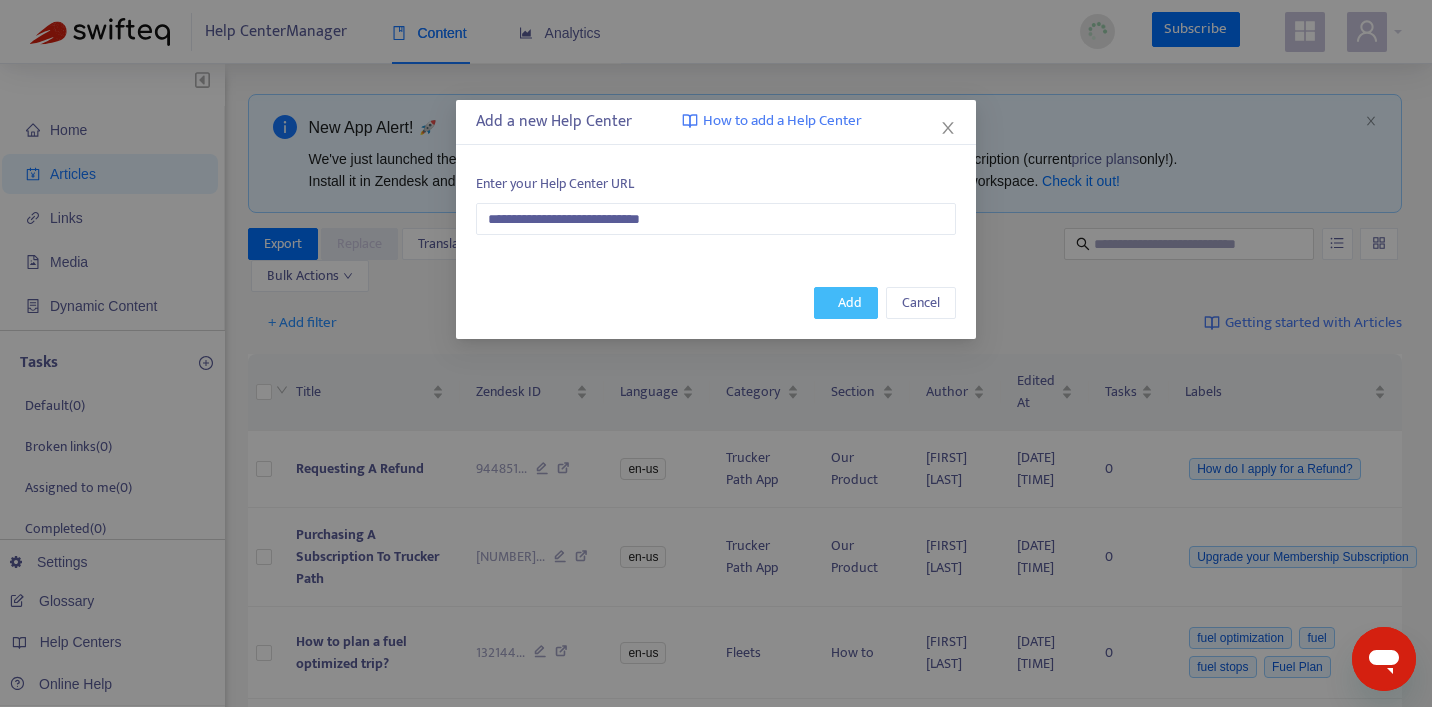 click on "Add" at bounding box center [846, 303] 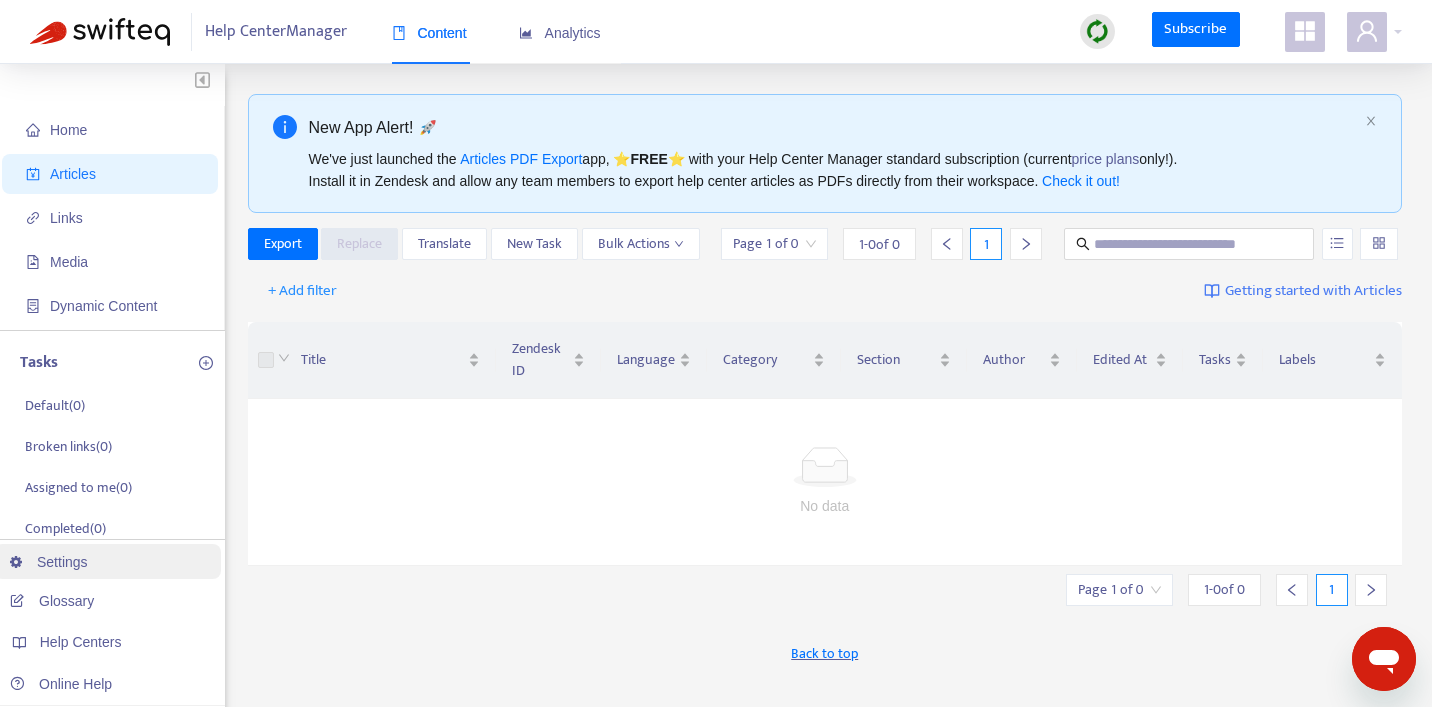 click on "Settings" at bounding box center [49, 562] 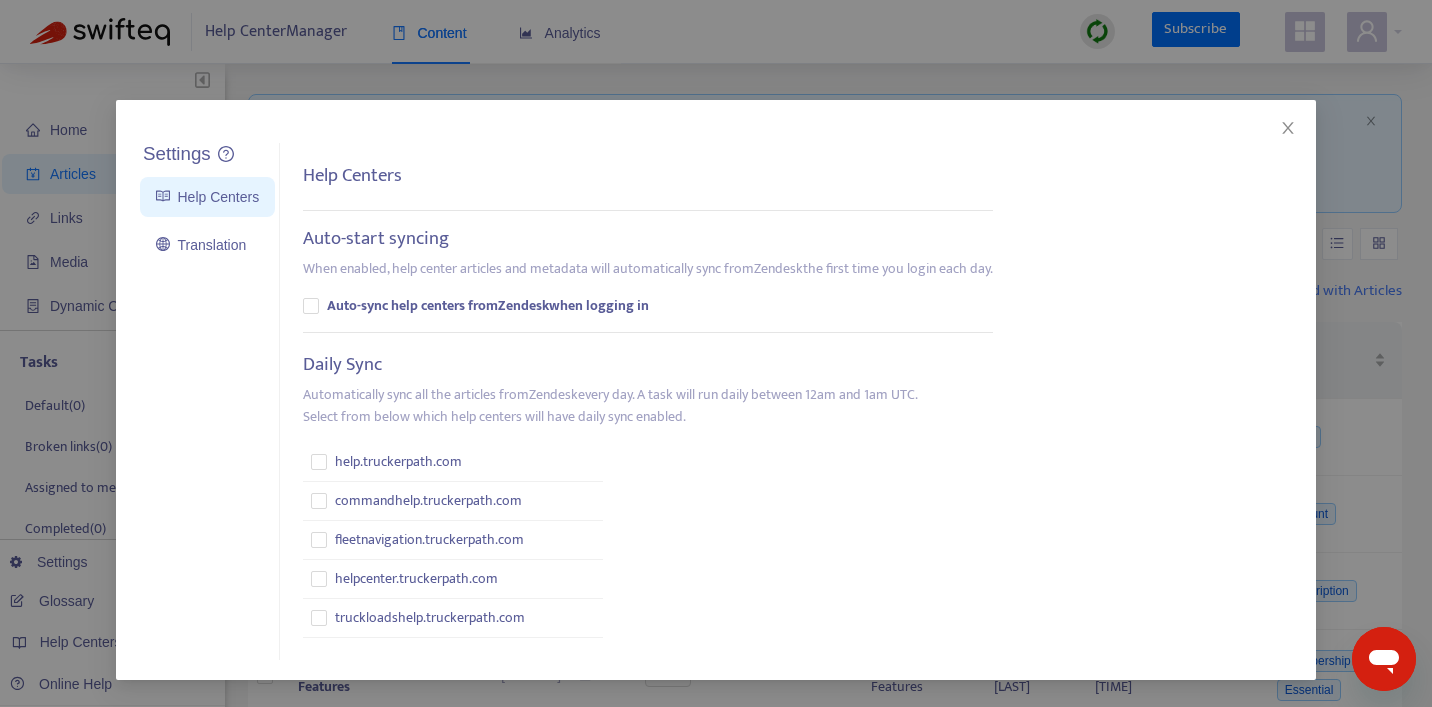 click on "Settings  Help Centers Translation Settings  Help Centers Auto-start syncing When enabled, help center articles and metadata will automatically sync from  Zendesk  the first time you login each day. Auto-sync help centers from  Zendesk  when logging in Daily Sync Automatically sync all the articles from  Zendesk  every day. A task will run daily between 12am and 1am UTC. Select from below which help centers will have daily sync enabled.   help.truckerpath.com commandhelp.truckerpath.com fleetnavigation.truckerpath.com helpcenter.truckerpath.com truckloadshelp.truckerpath.com" at bounding box center (716, 353) 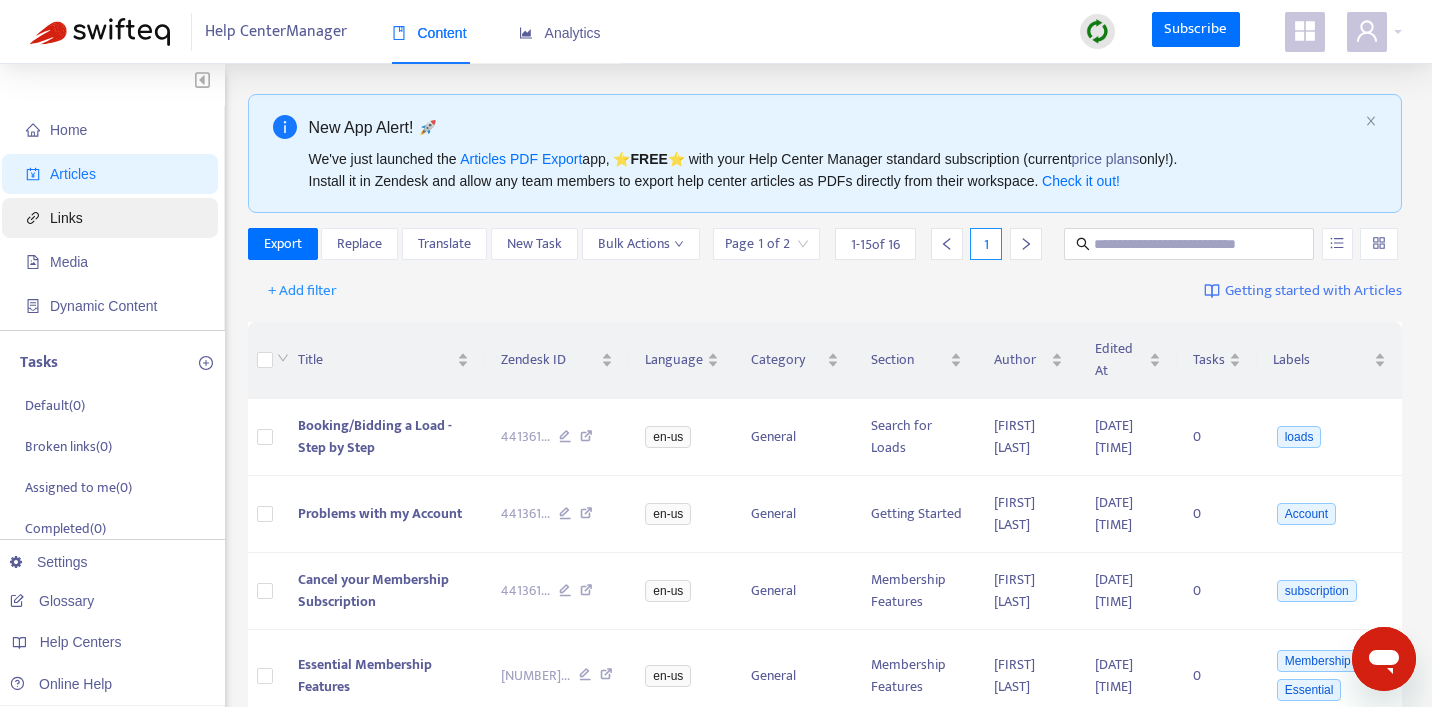 click on "Links" at bounding box center [66, 218] 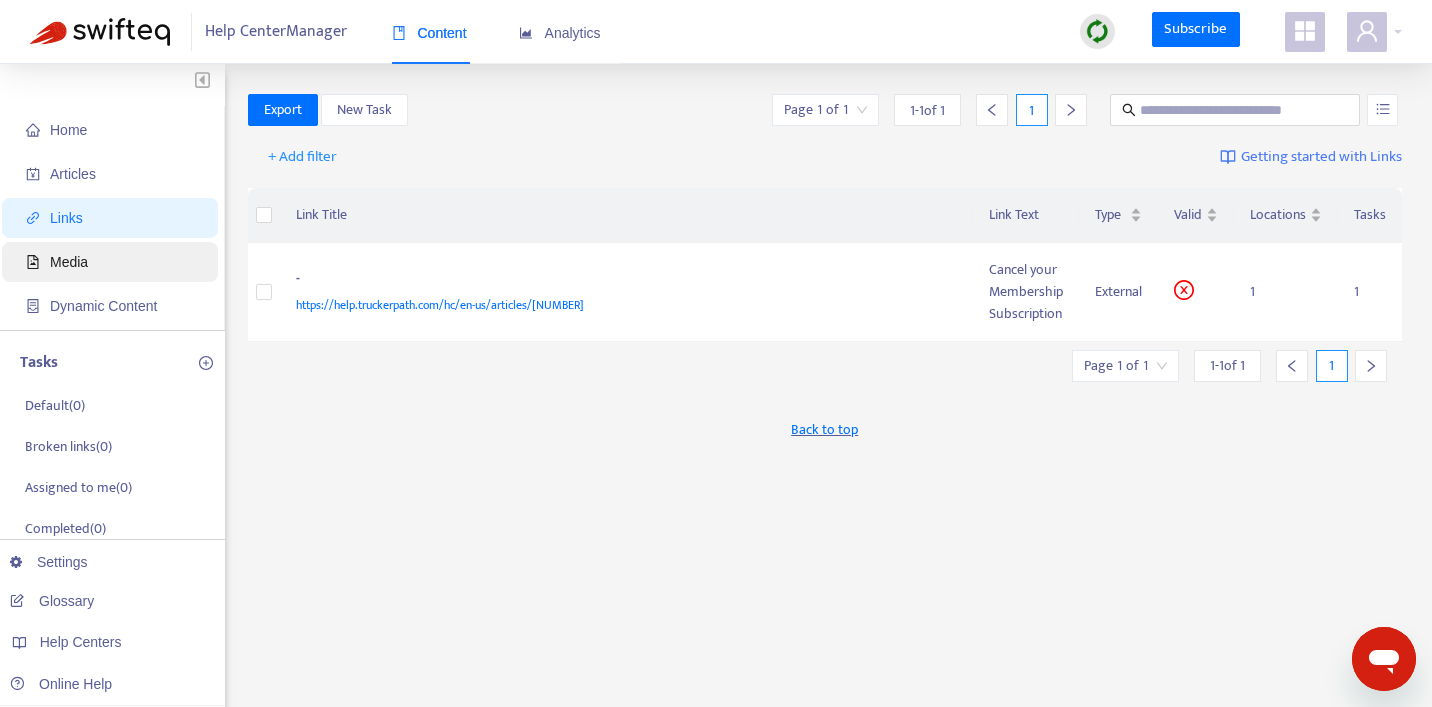 click on "Media" at bounding box center [114, 262] 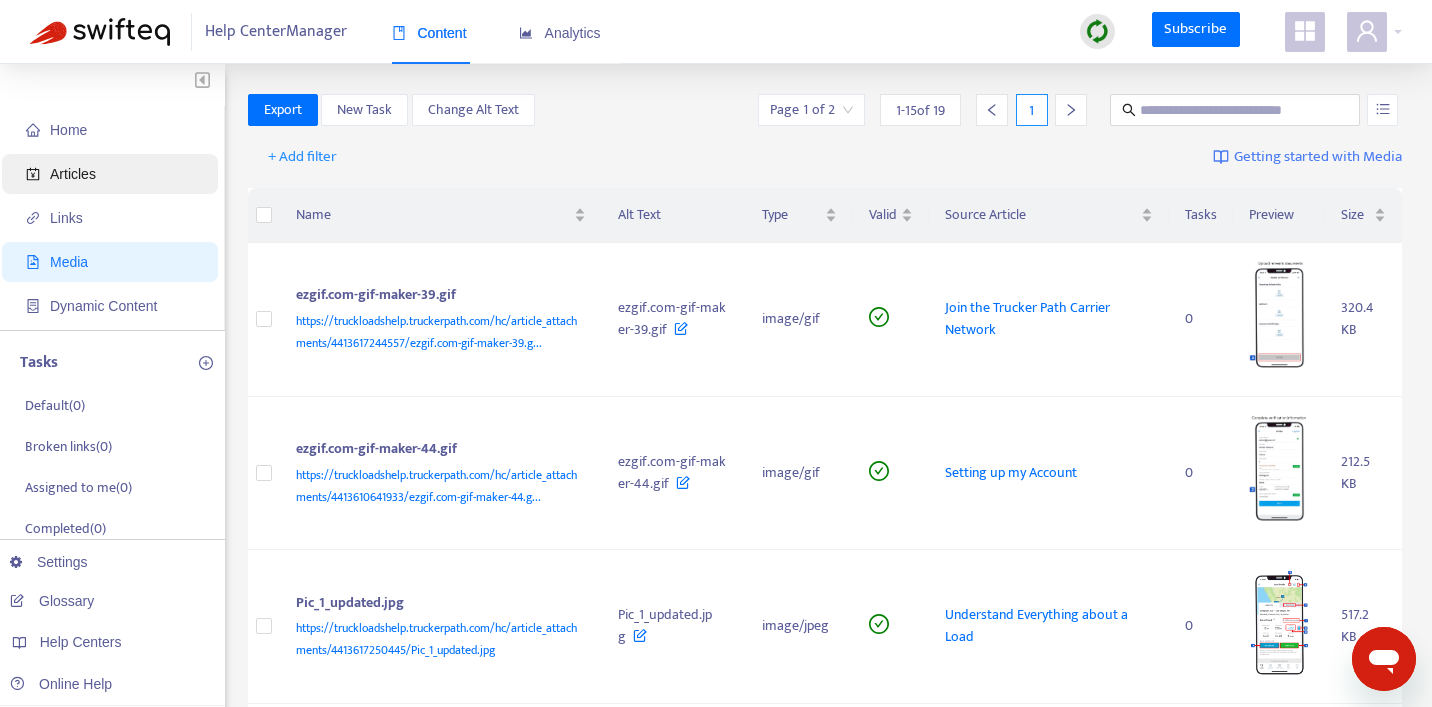 click on "Articles" at bounding box center [114, 174] 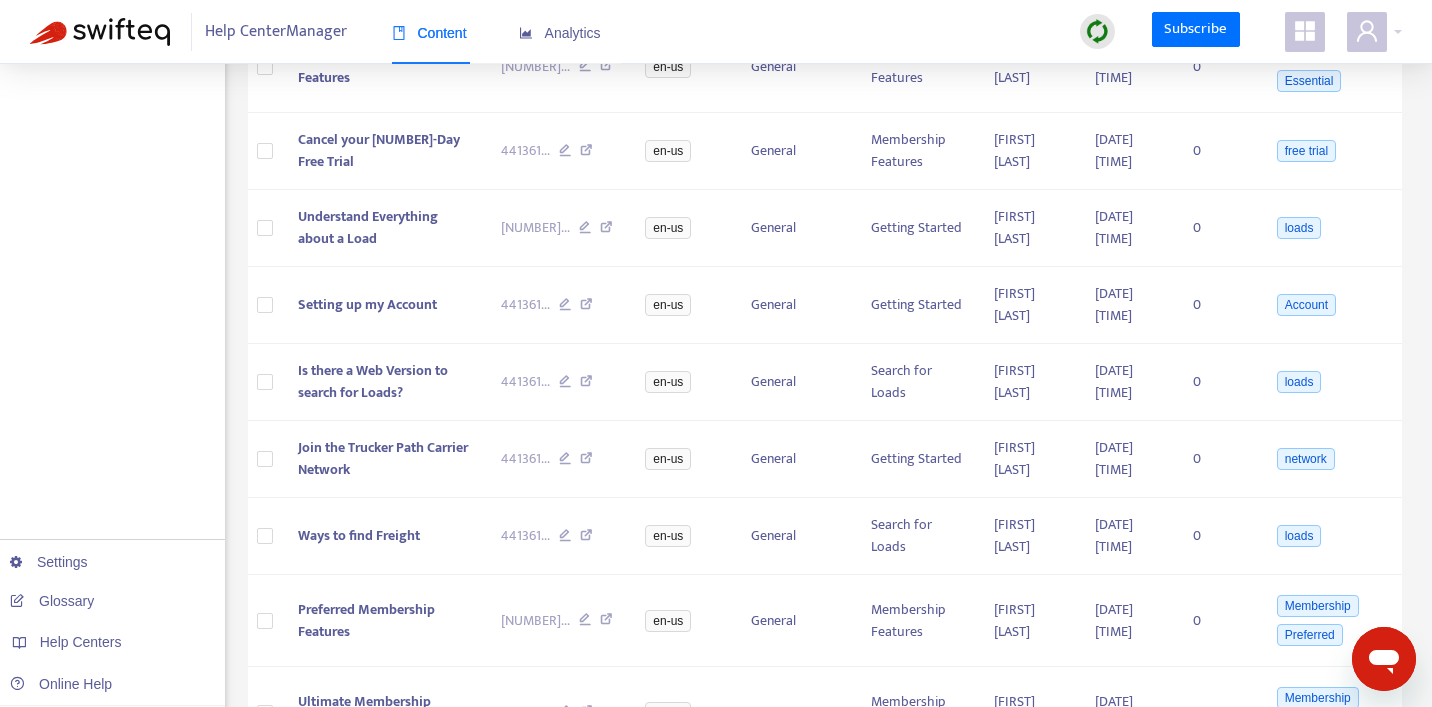 scroll, scrollTop: 0, scrollLeft: 0, axis: both 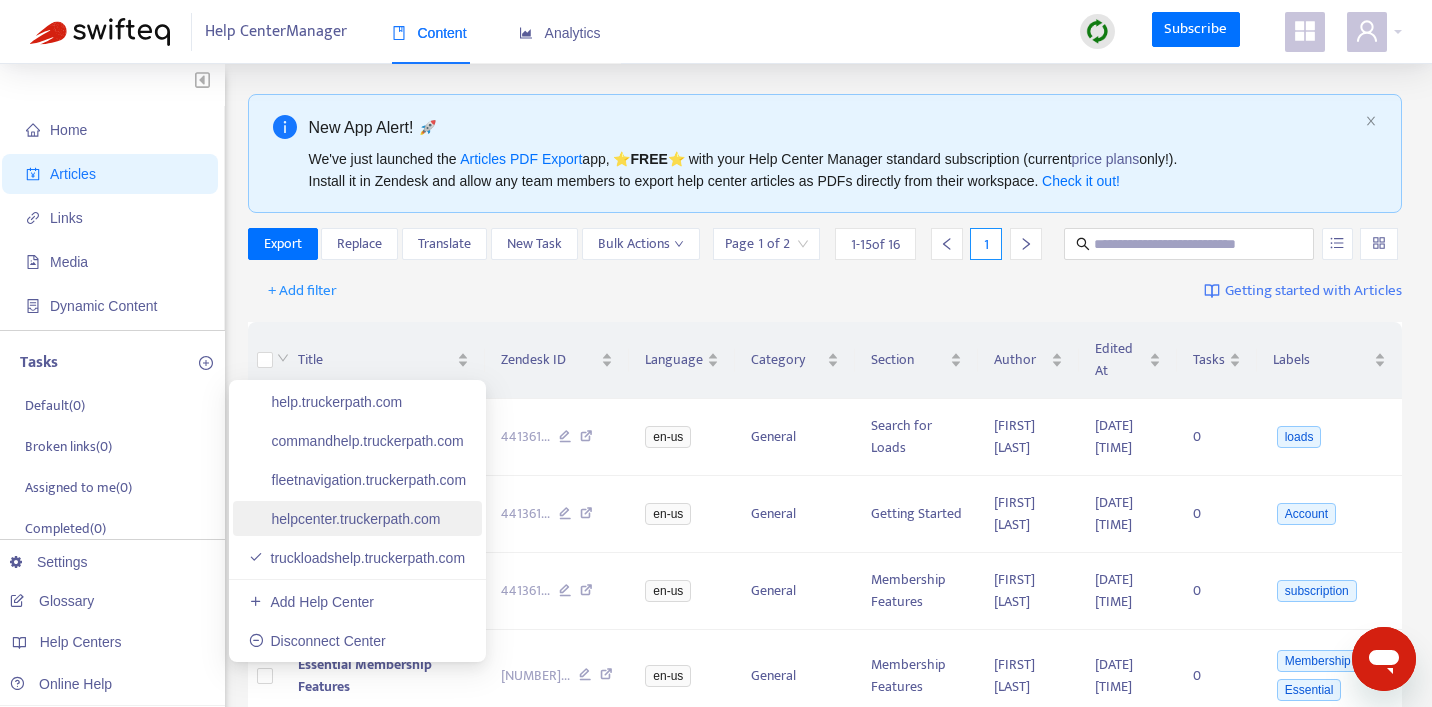 click on "helpcenter.truckerpath.com" at bounding box center (344, 519) 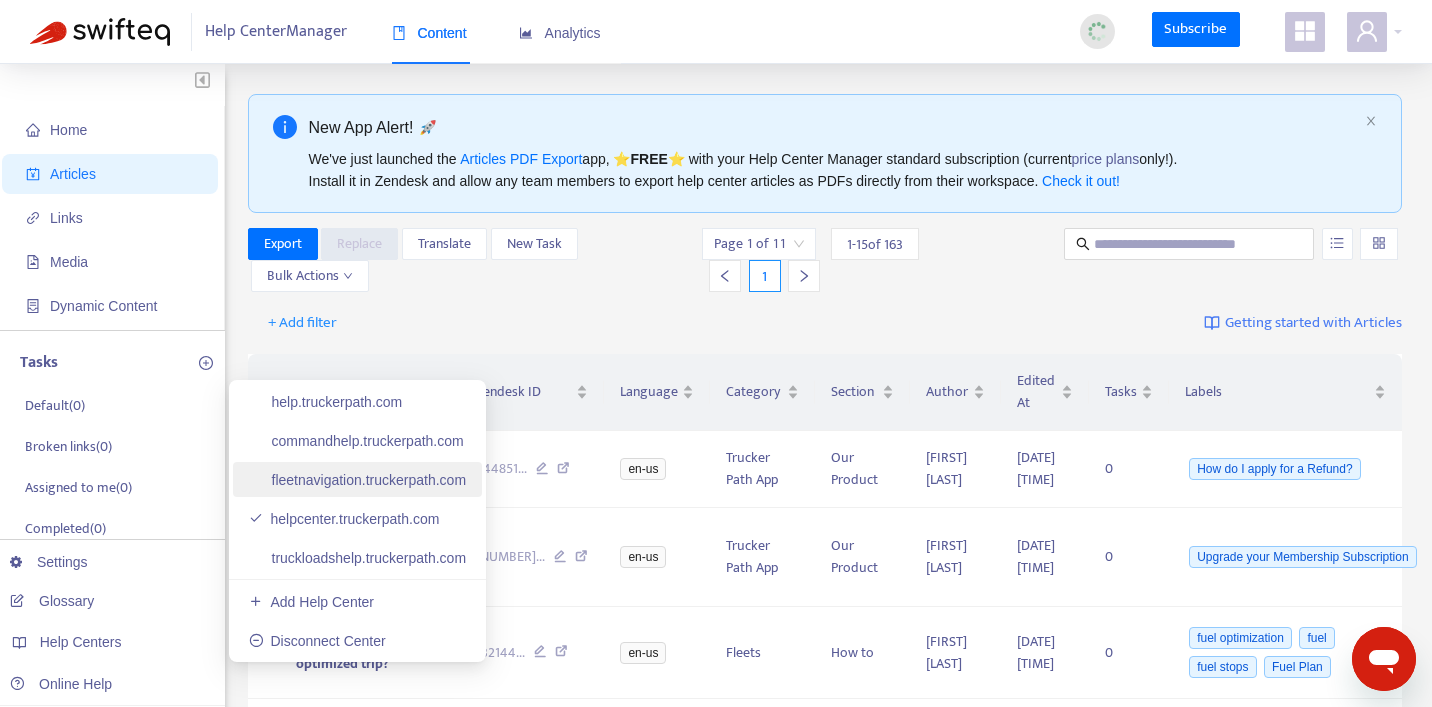 click on "fleetnavigation.truckerpath.com" at bounding box center [357, 480] 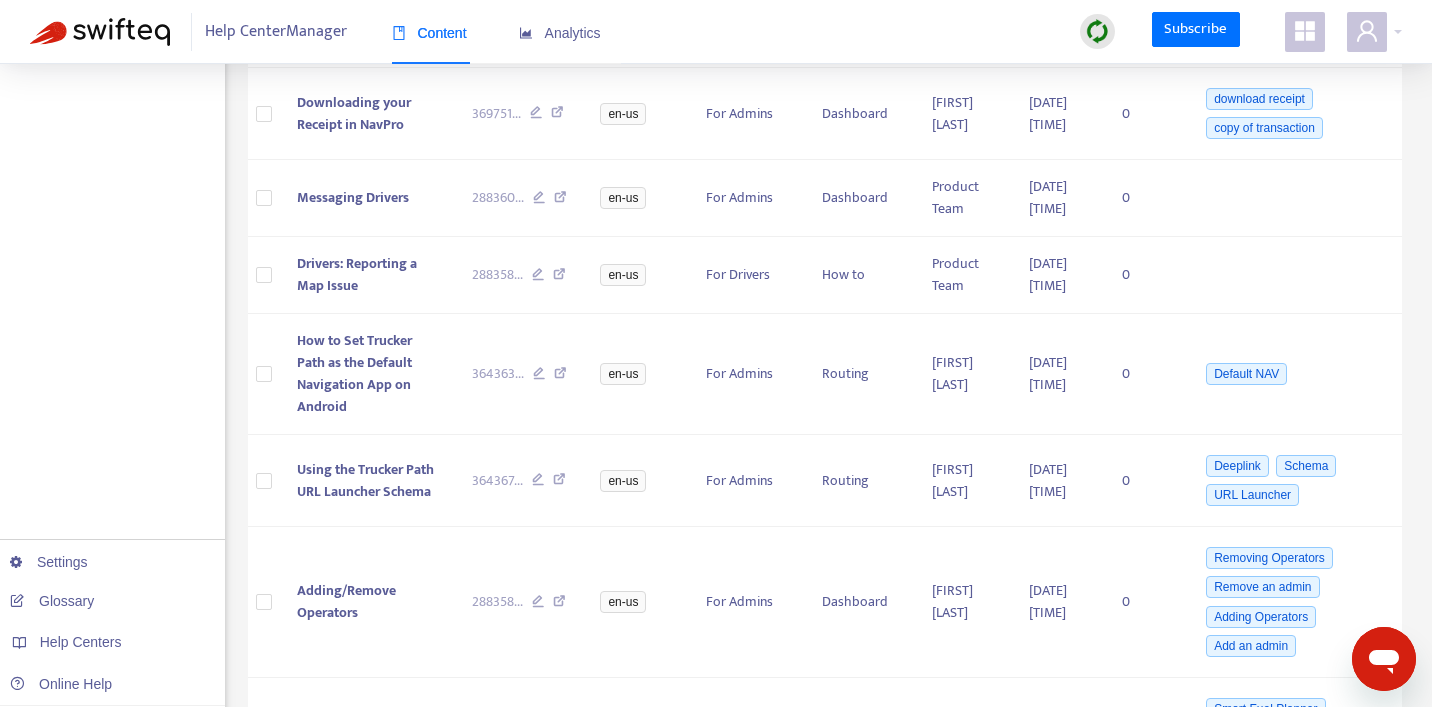 scroll, scrollTop: 1241, scrollLeft: 0, axis: vertical 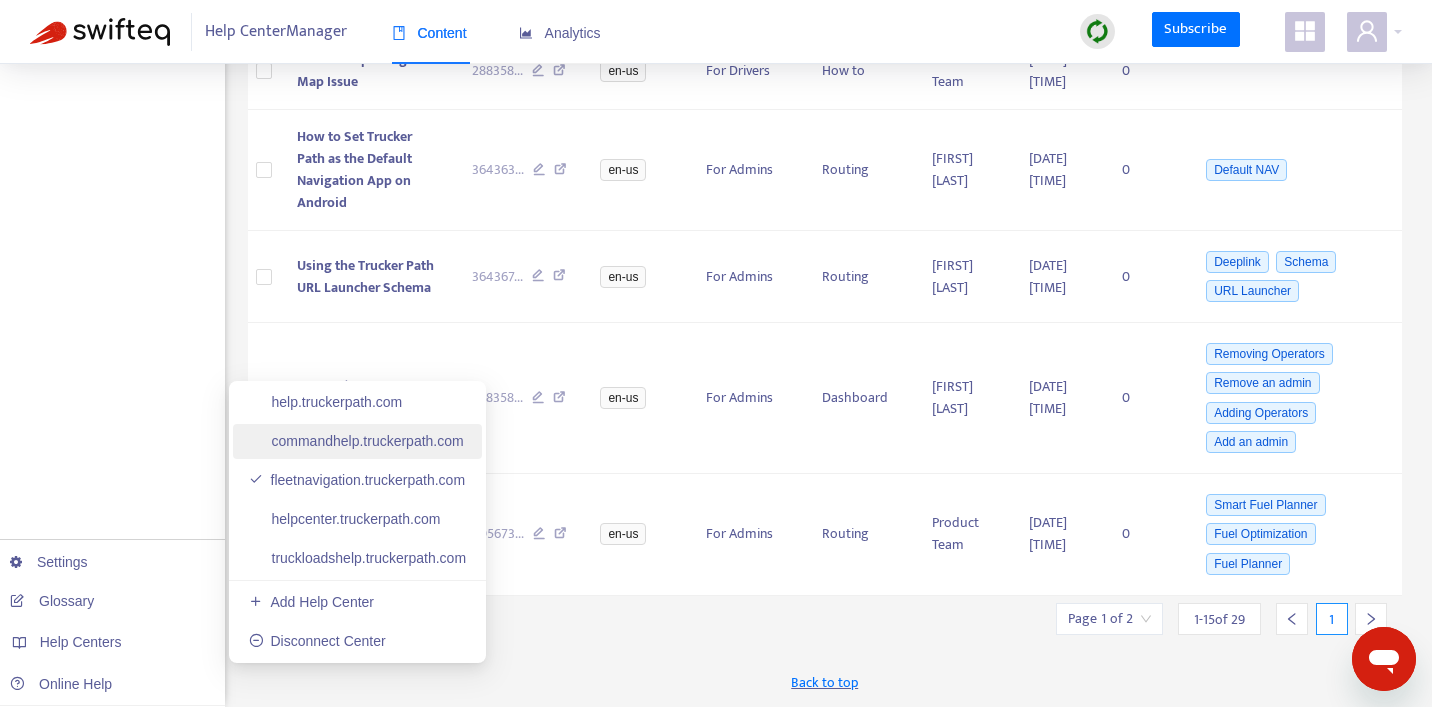 click on "commandhelp.truckerpath.com" at bounding box center [356, 441] 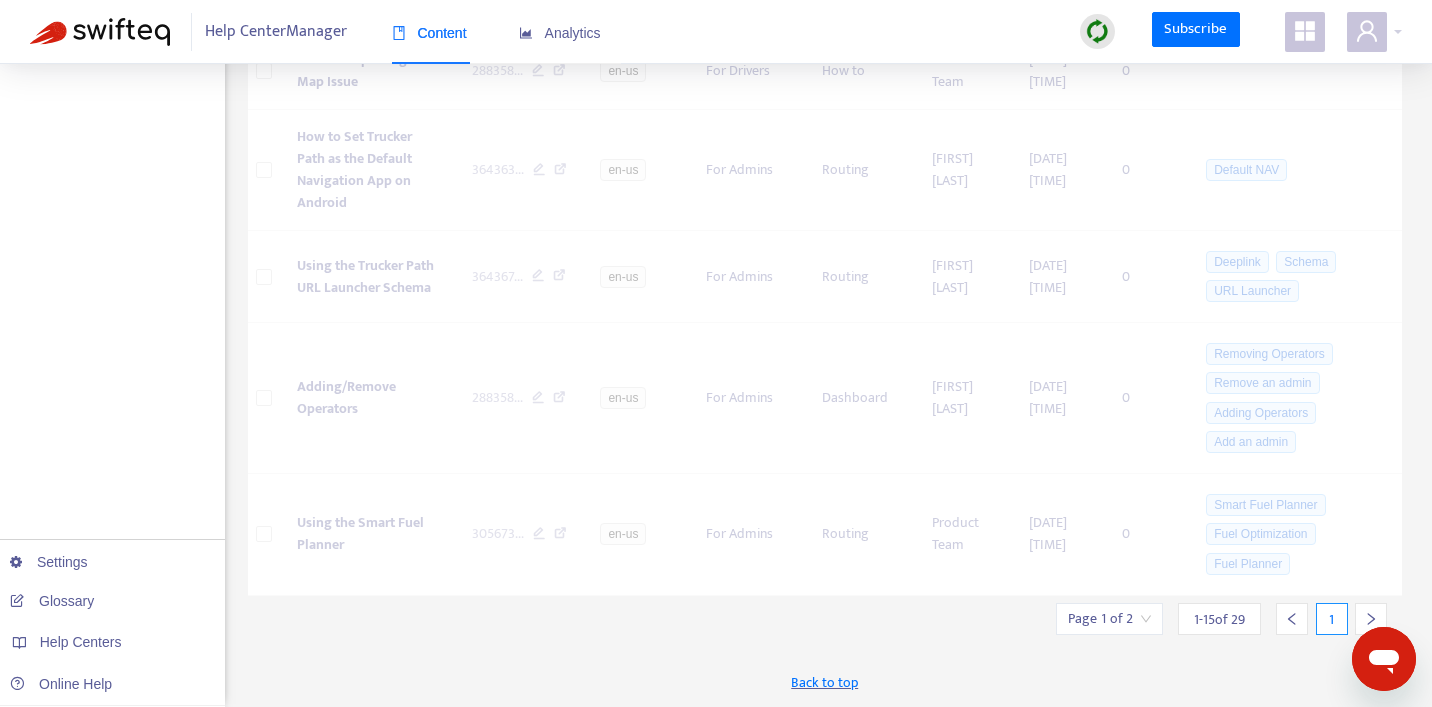 scroll, scrollTop: 1078, scrollLeft: 0, axis: vertical 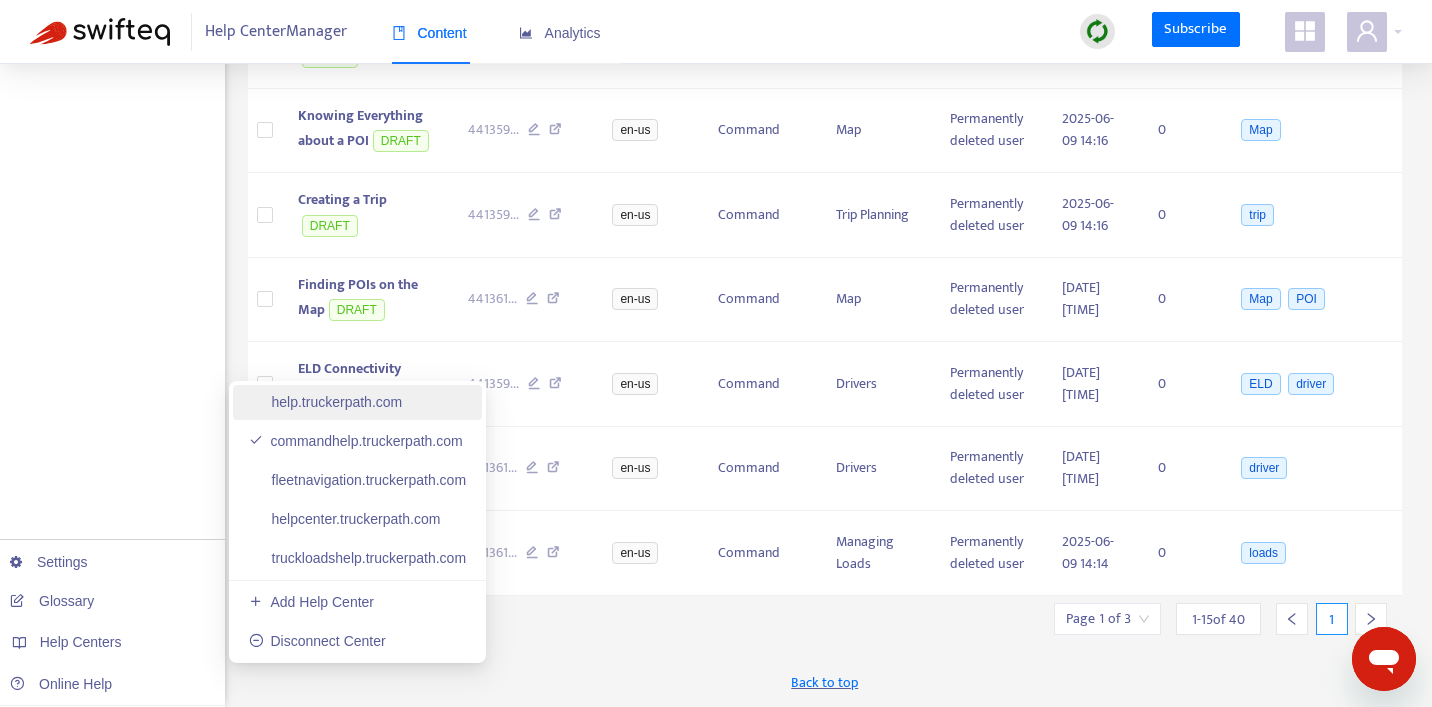 click on "help.truckerpath.com" at bounding box center [325, 402] 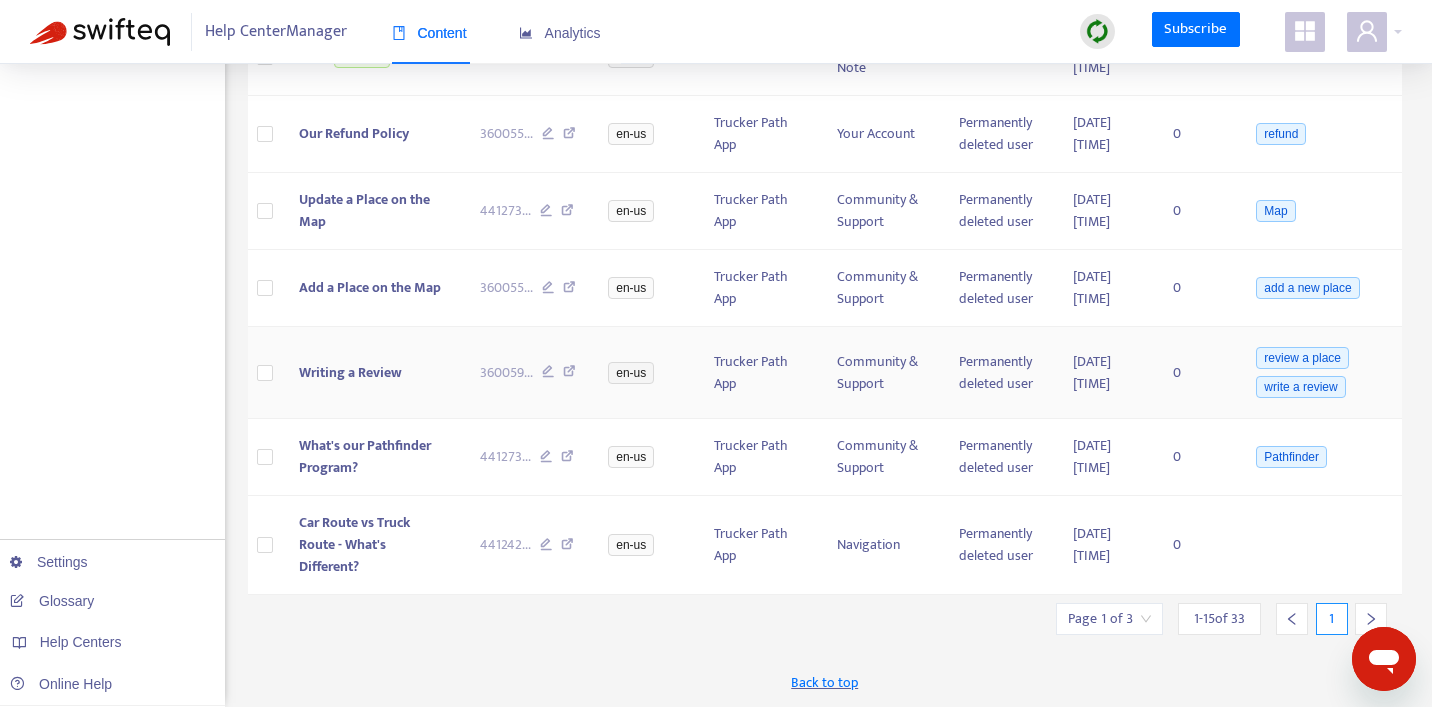 scroll, scrollTop: 996, scrollLeft: 0, axis: vertical 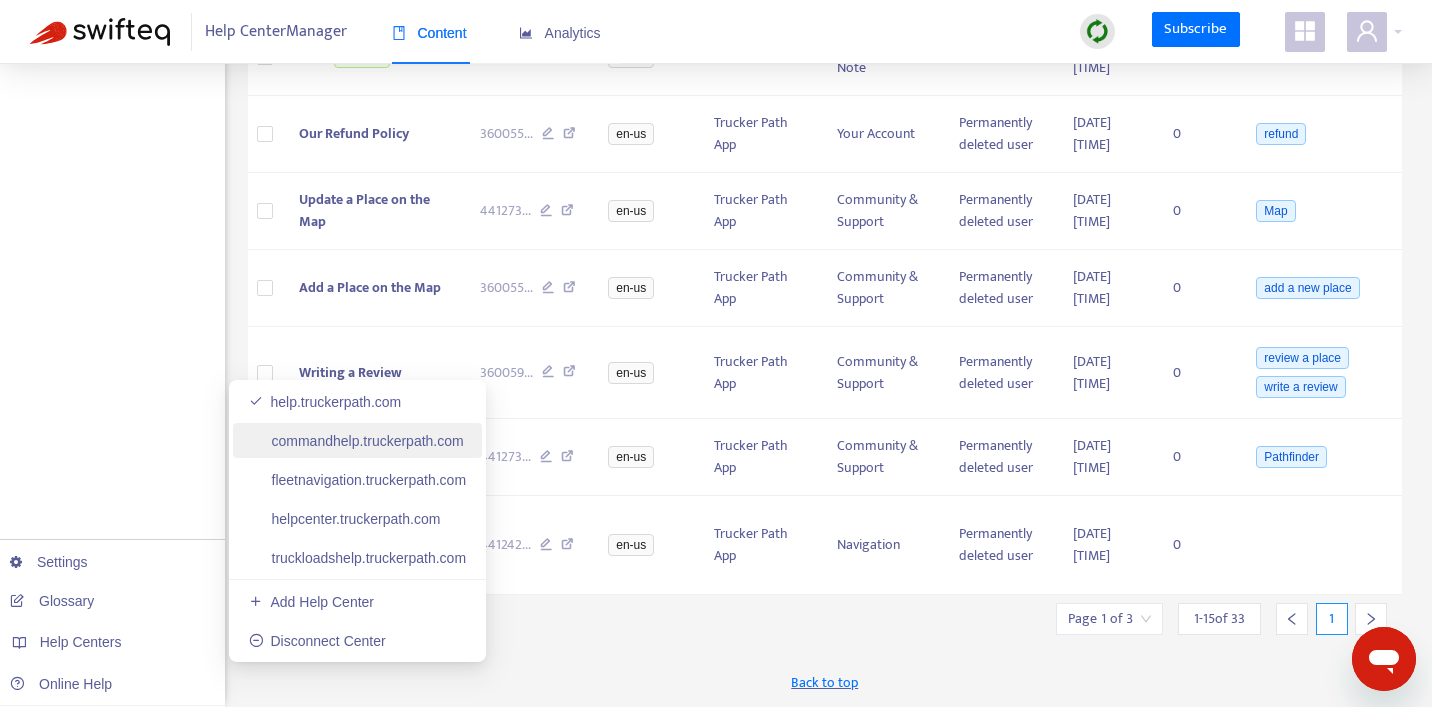 click on "commandhelp.truckerpath.com" at bounding box center [356, 441] 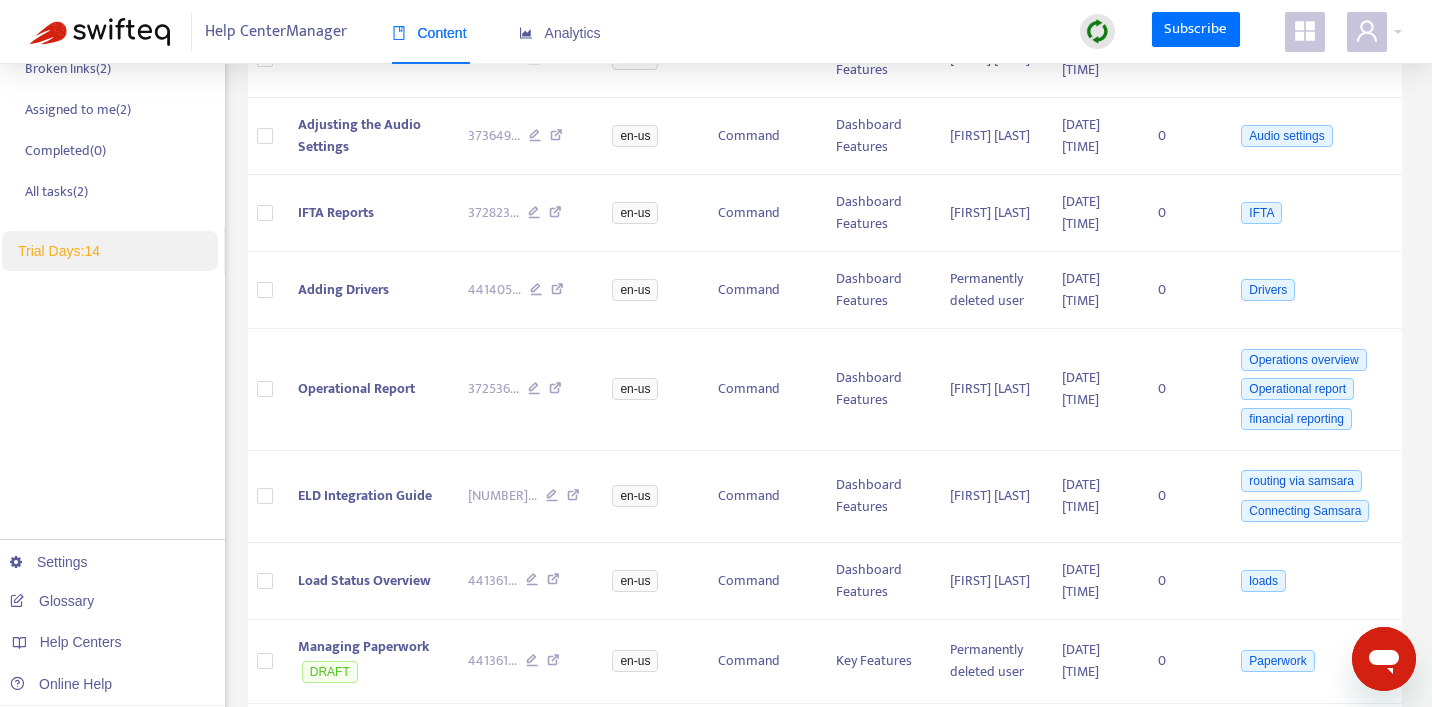 scroll, scrollTop: 0, scrollLeft: 0, axis: both 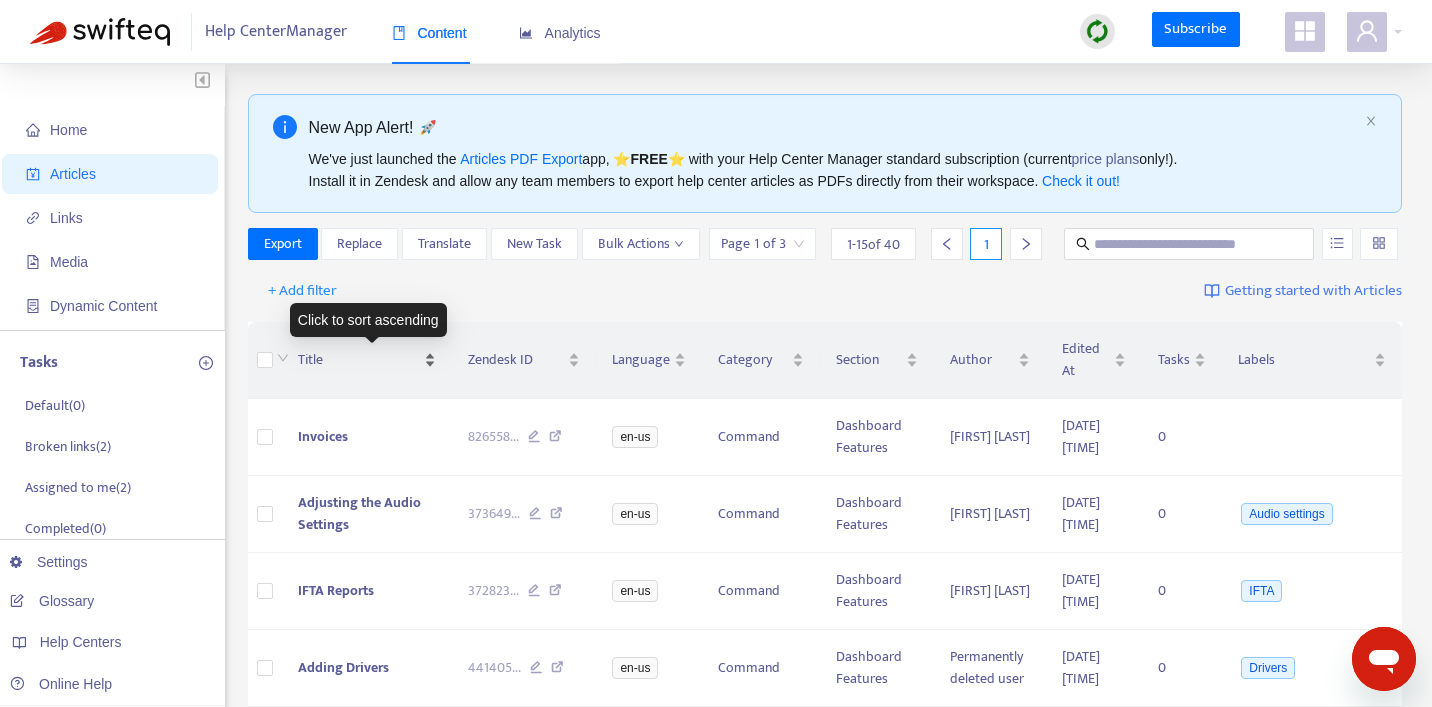 click on "Title" at bounding box center (367, 360) 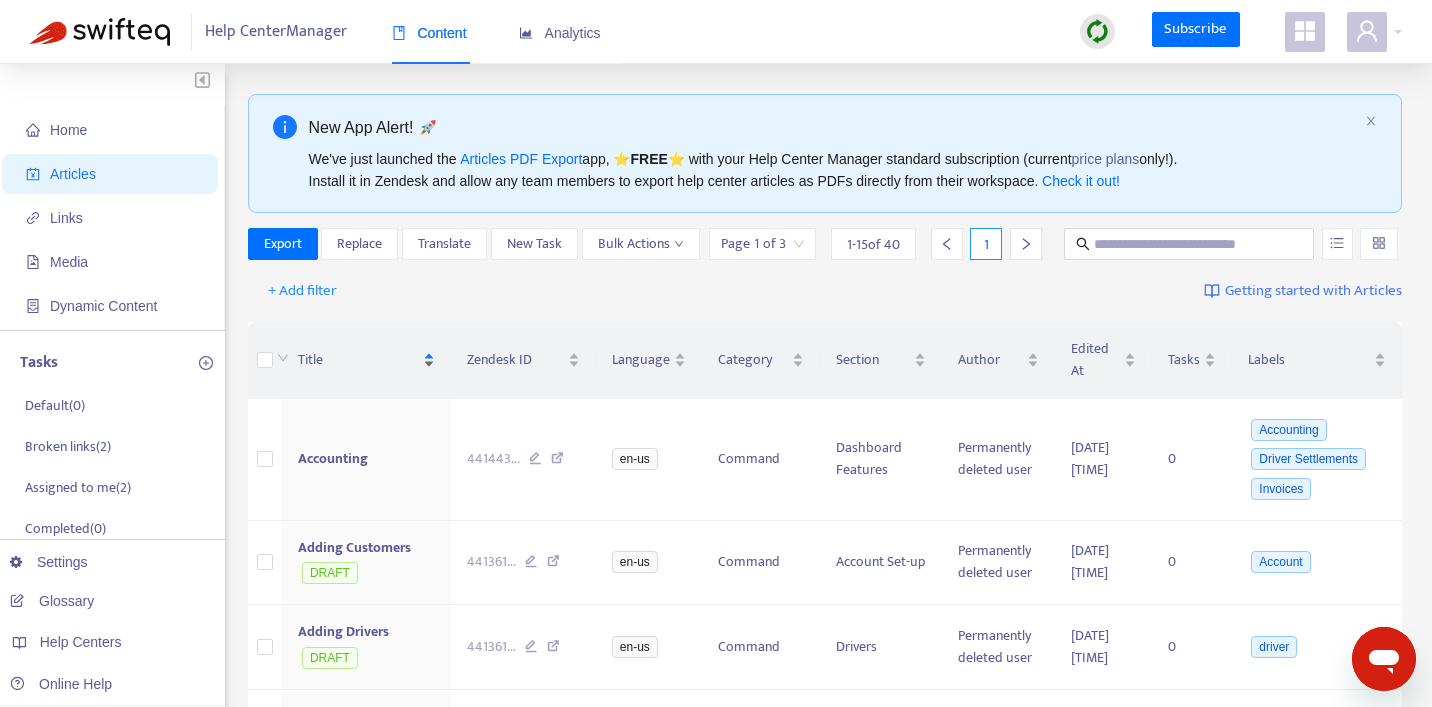 click on "Title" at bounding box center [366, 360] 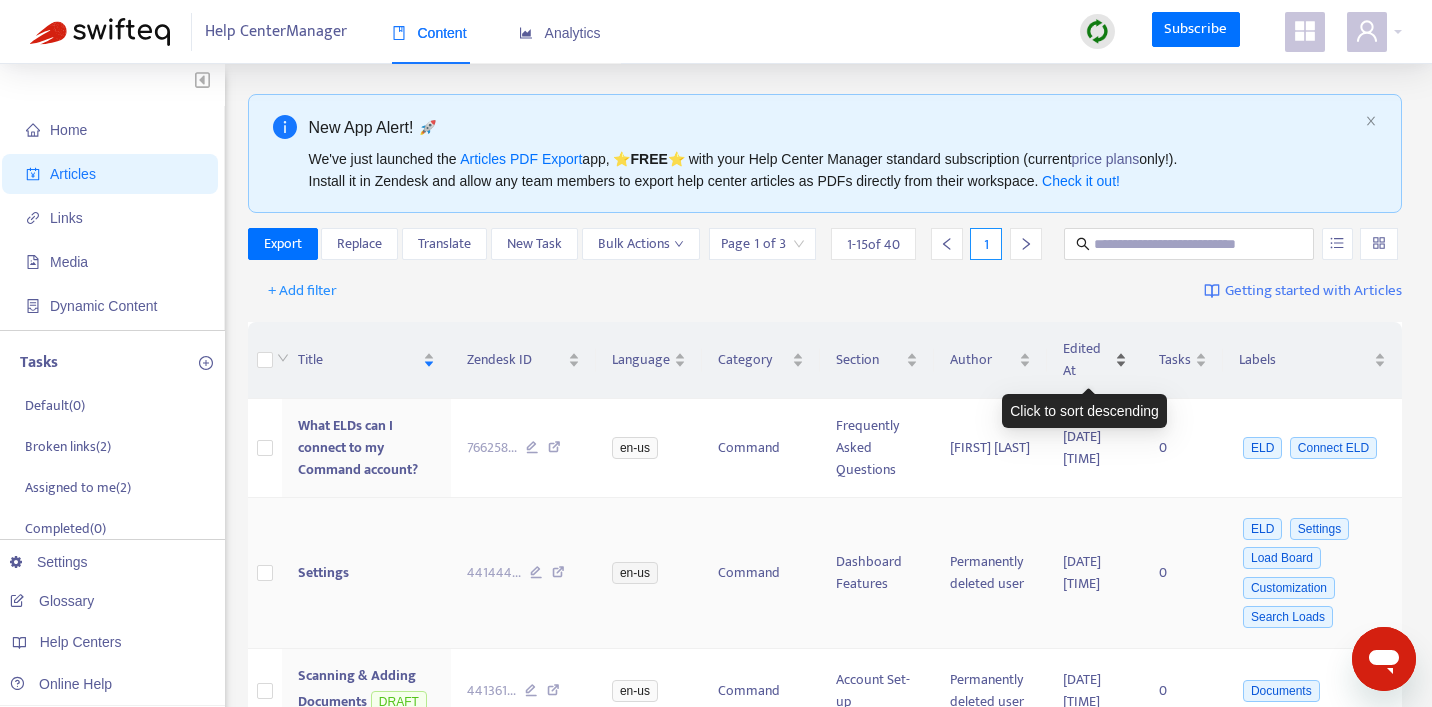 scroll, scrollTop: 1137, scrollLeft: 0, axis: vertical 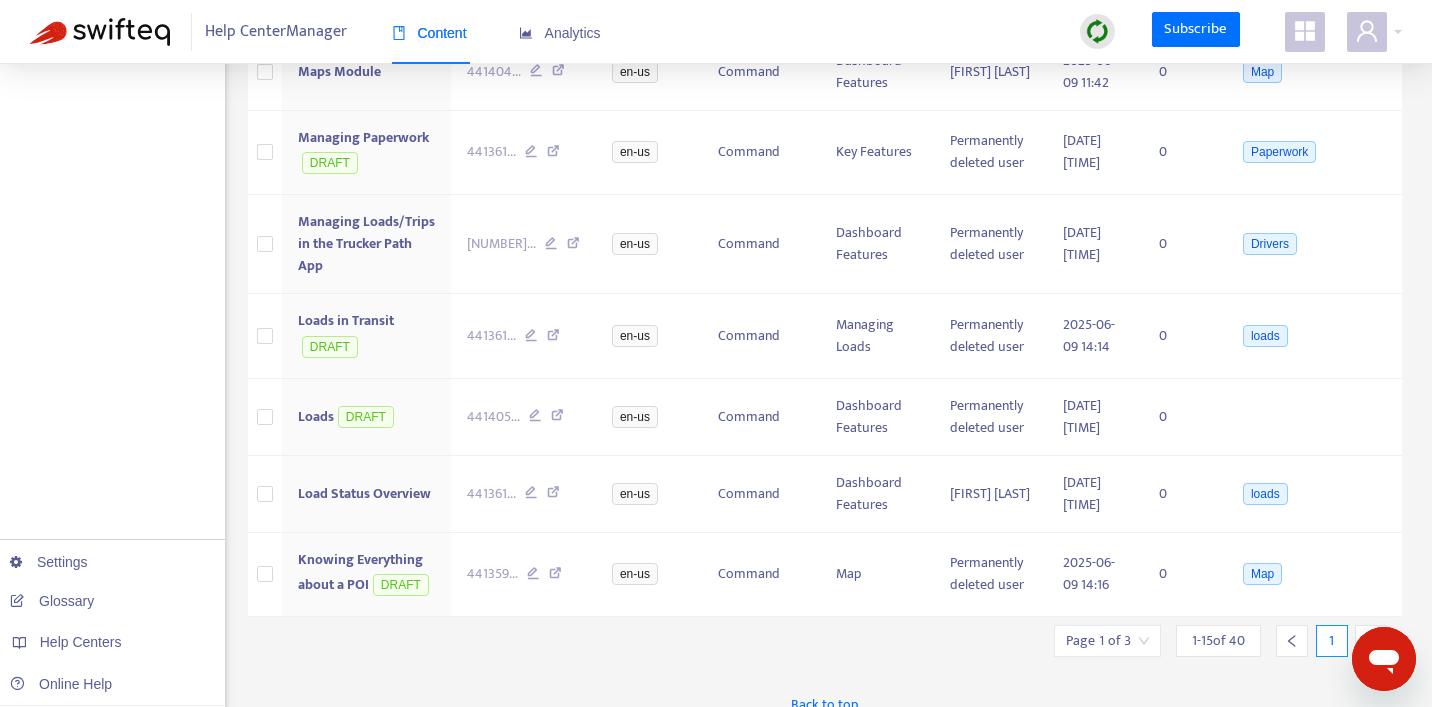 click at bounding box center [1107, 641] 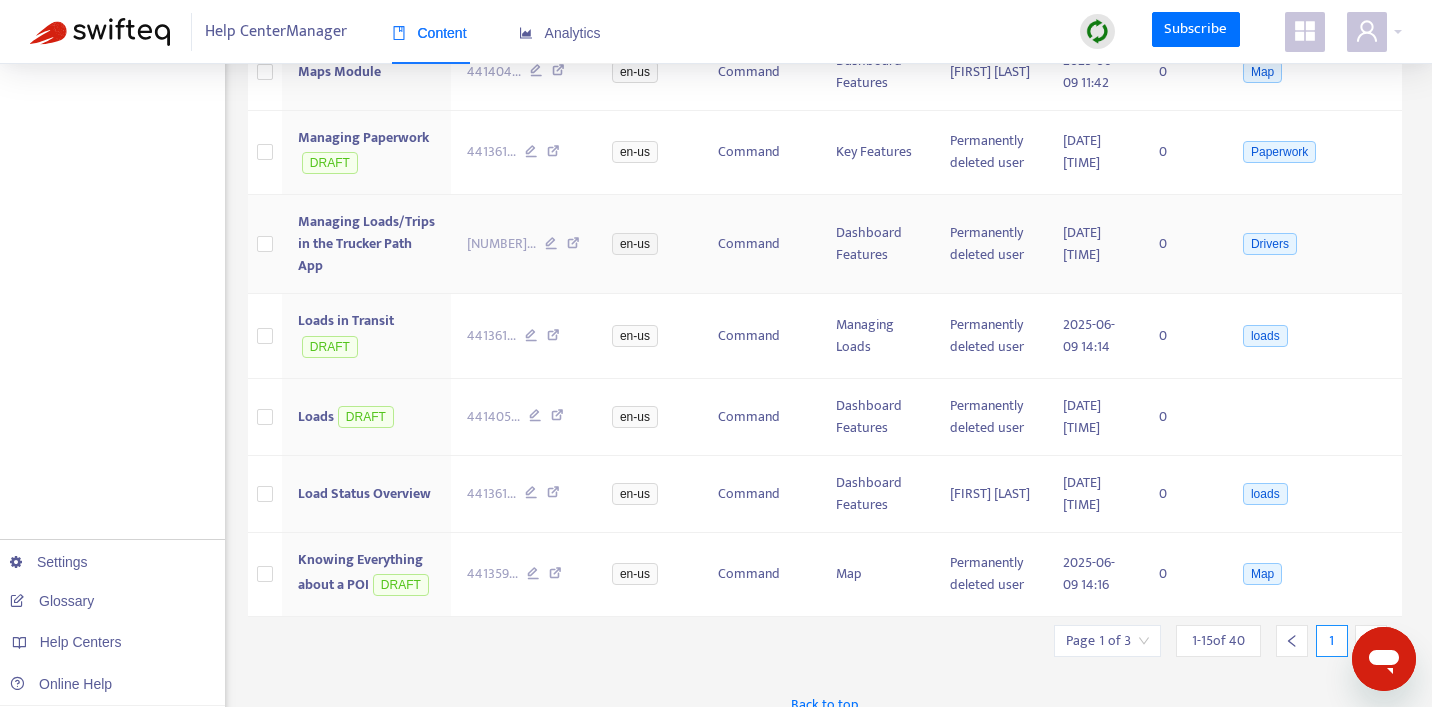click on "Command" at bounding box center [761, 244] 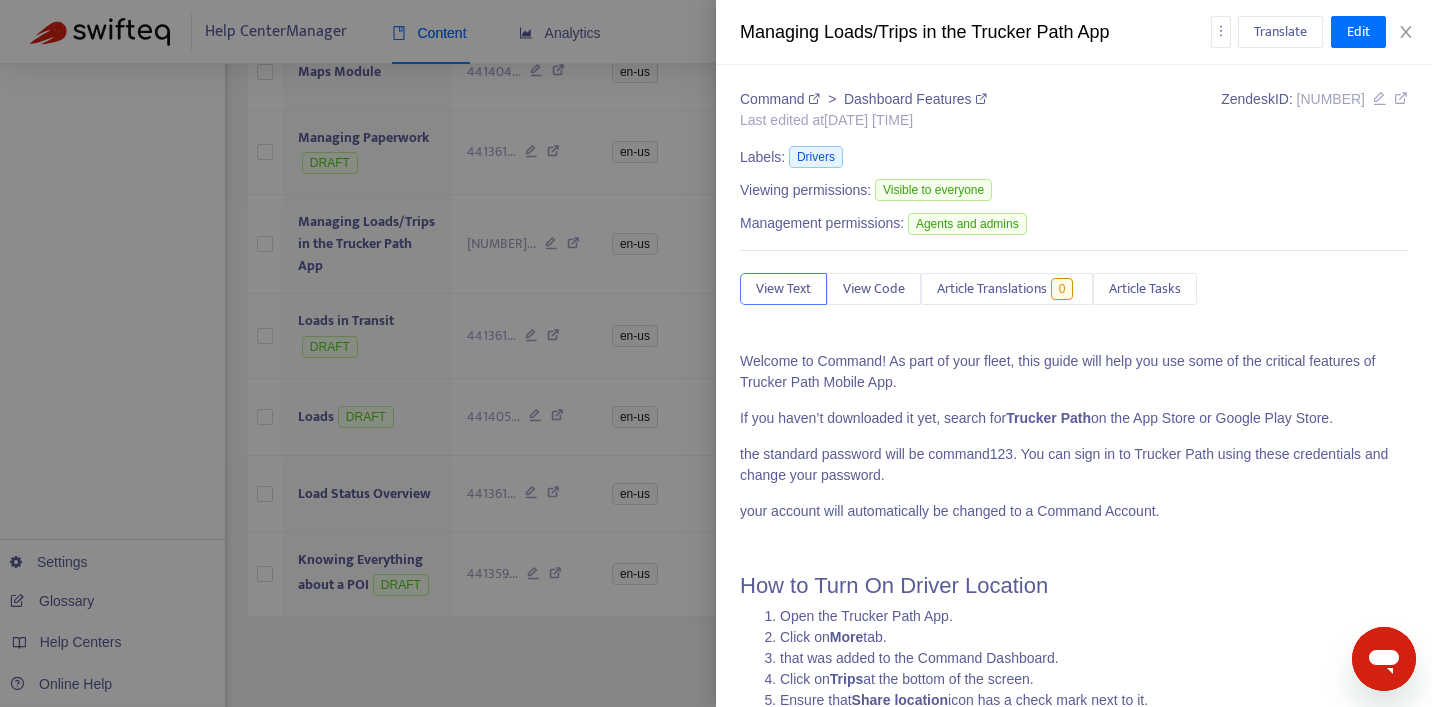click at bounding box center [716, 353] 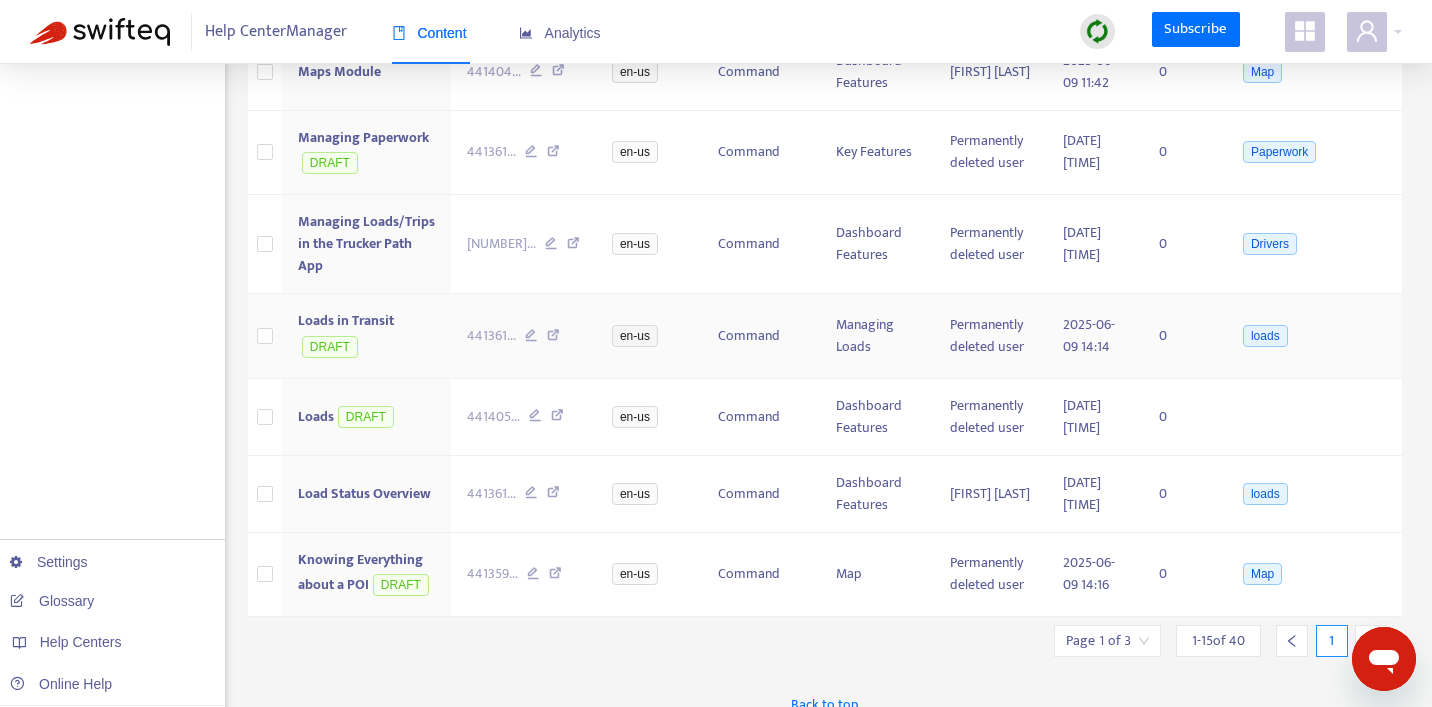click on "Loads in Transit DRAFT" at bounding box center [366, 336] 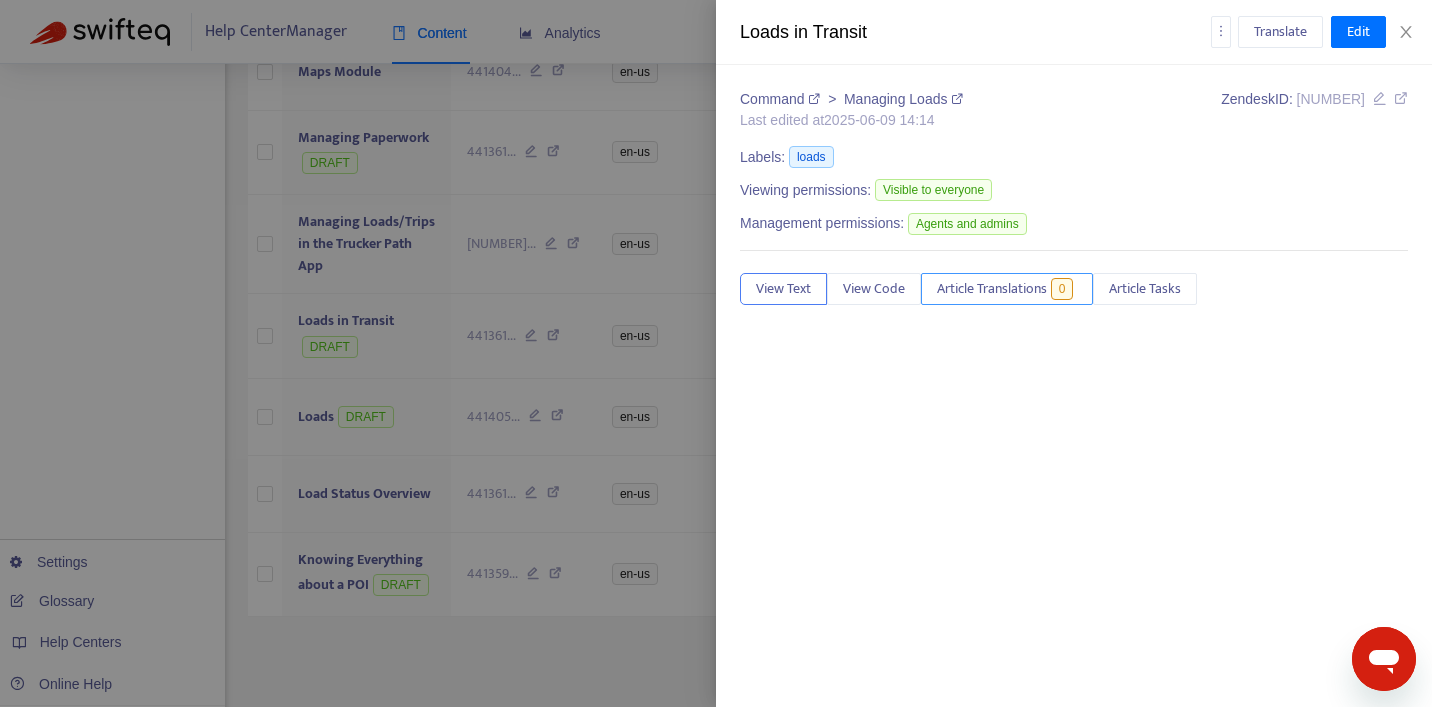 scroll, scrollTop: 3, scrollLeft: 0, axis: vertical 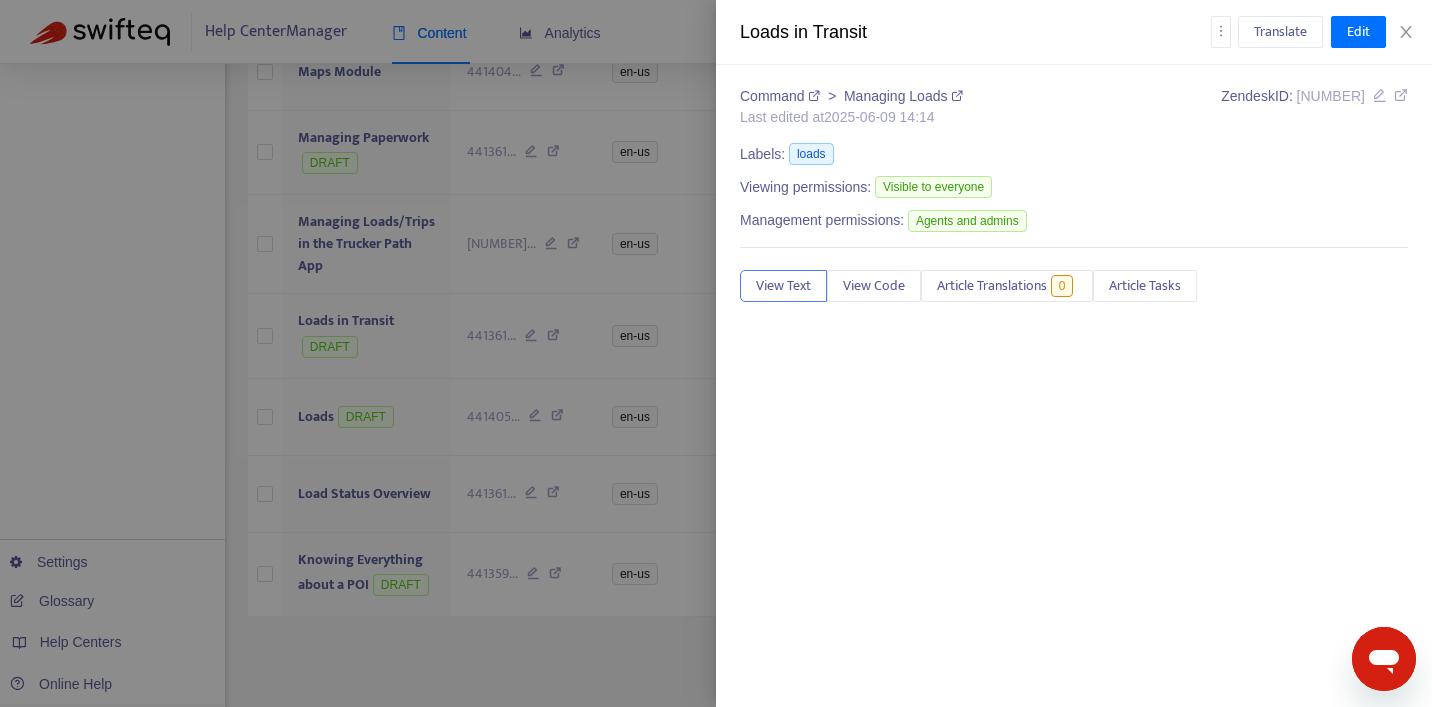 click at bounding box center (716, 353) 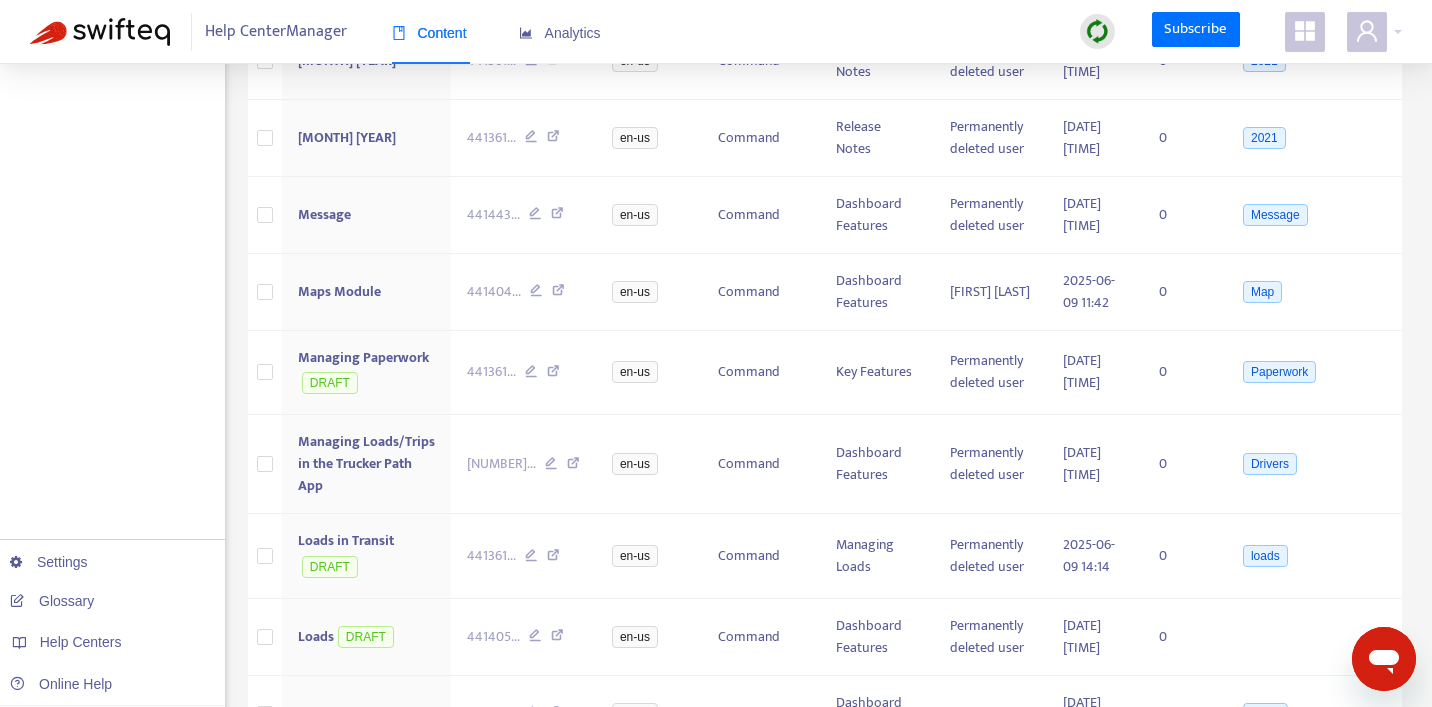scroll, scrollTop: 1137, scrollLeft: 0, axis: vertical 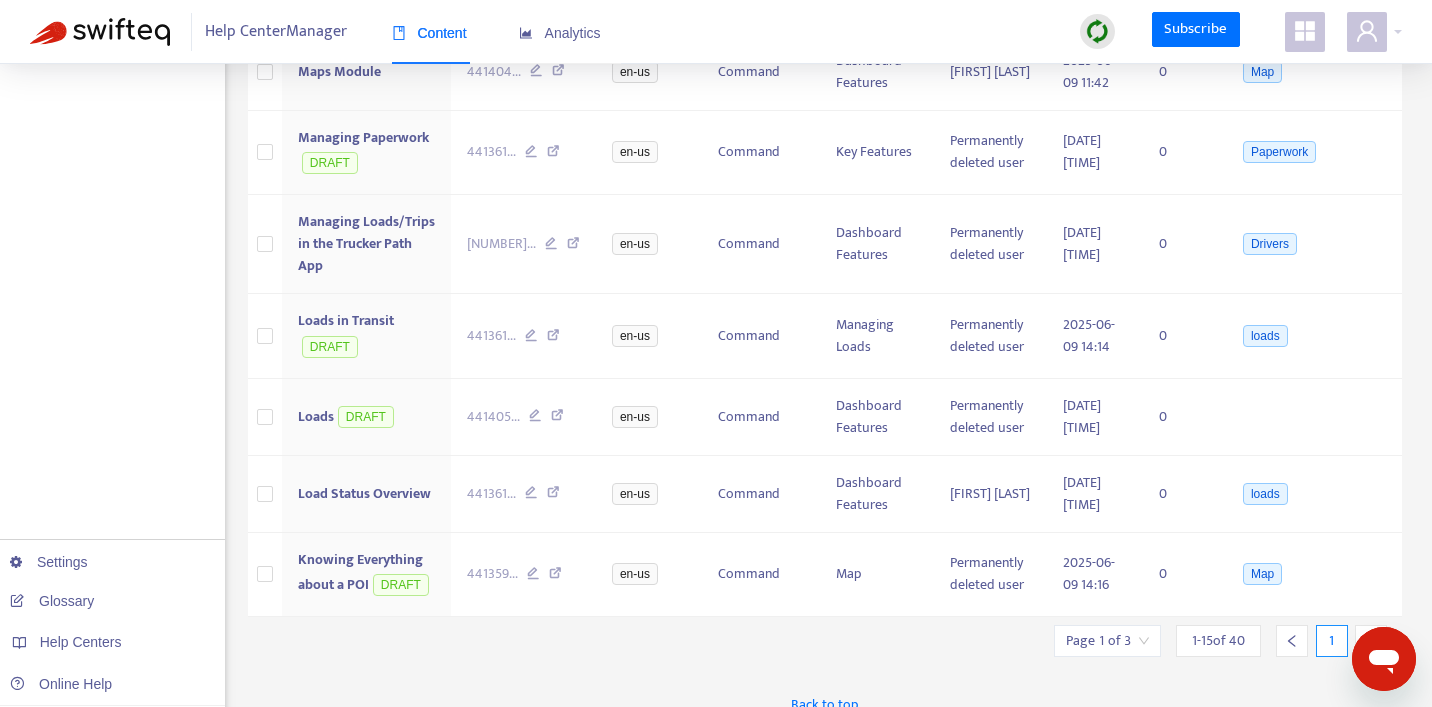 click on "1 - 15  of   40" at bounding box center [1218, 640] 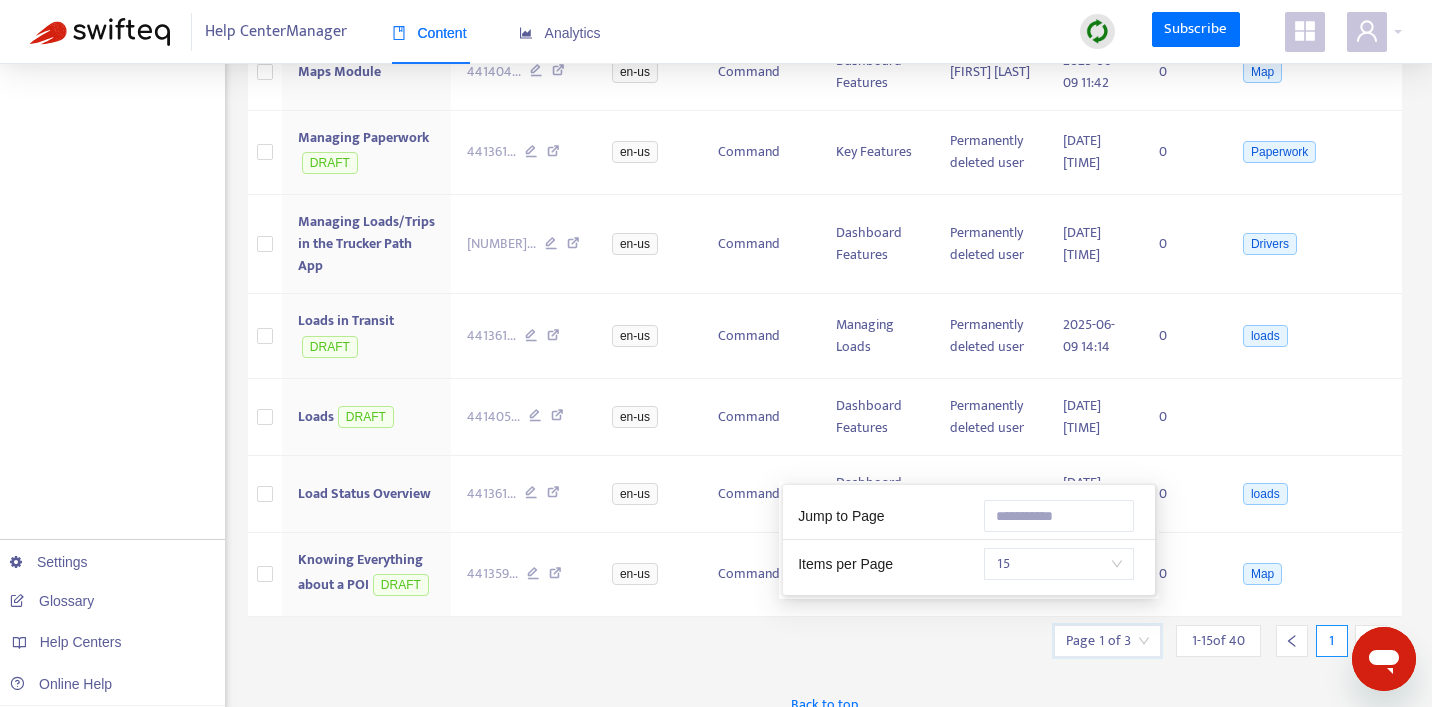 click on "1" at bounding box center (1328, 641) 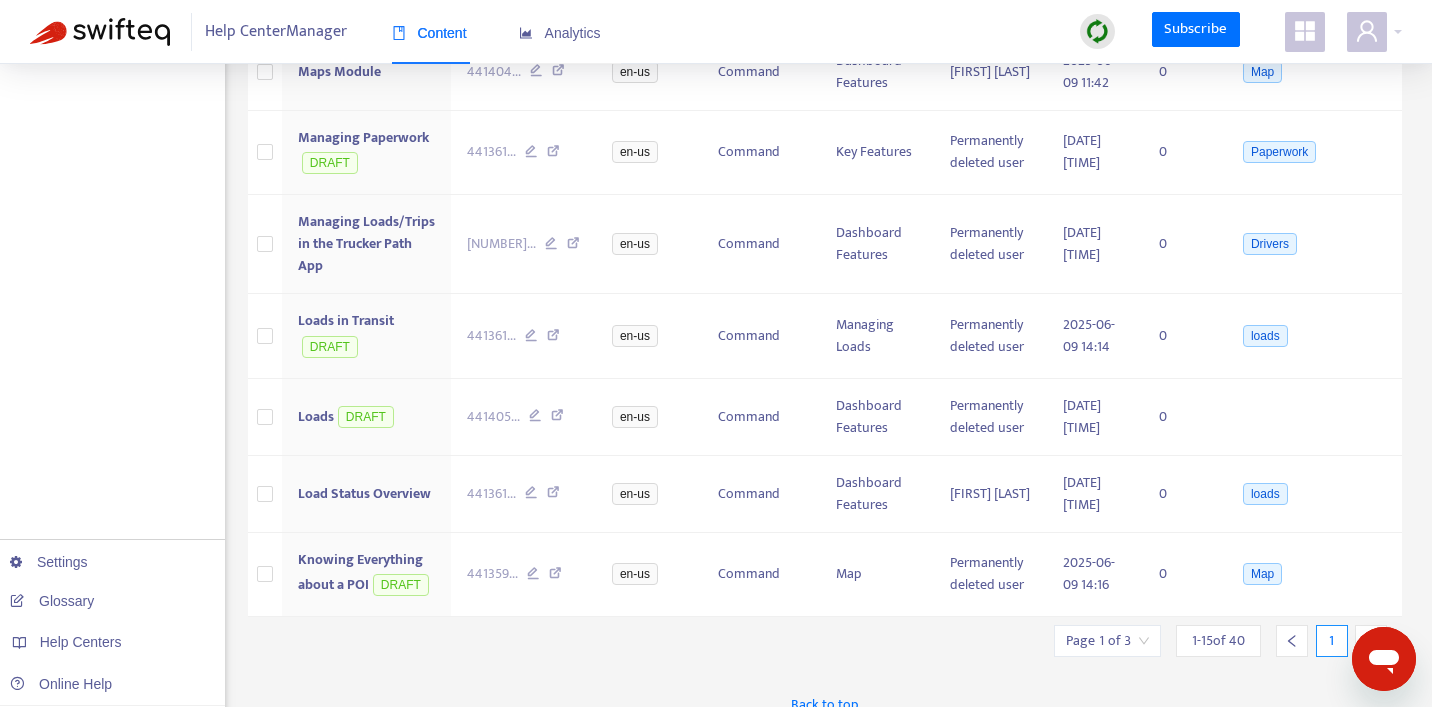 click at bounding box center [1371, 641] 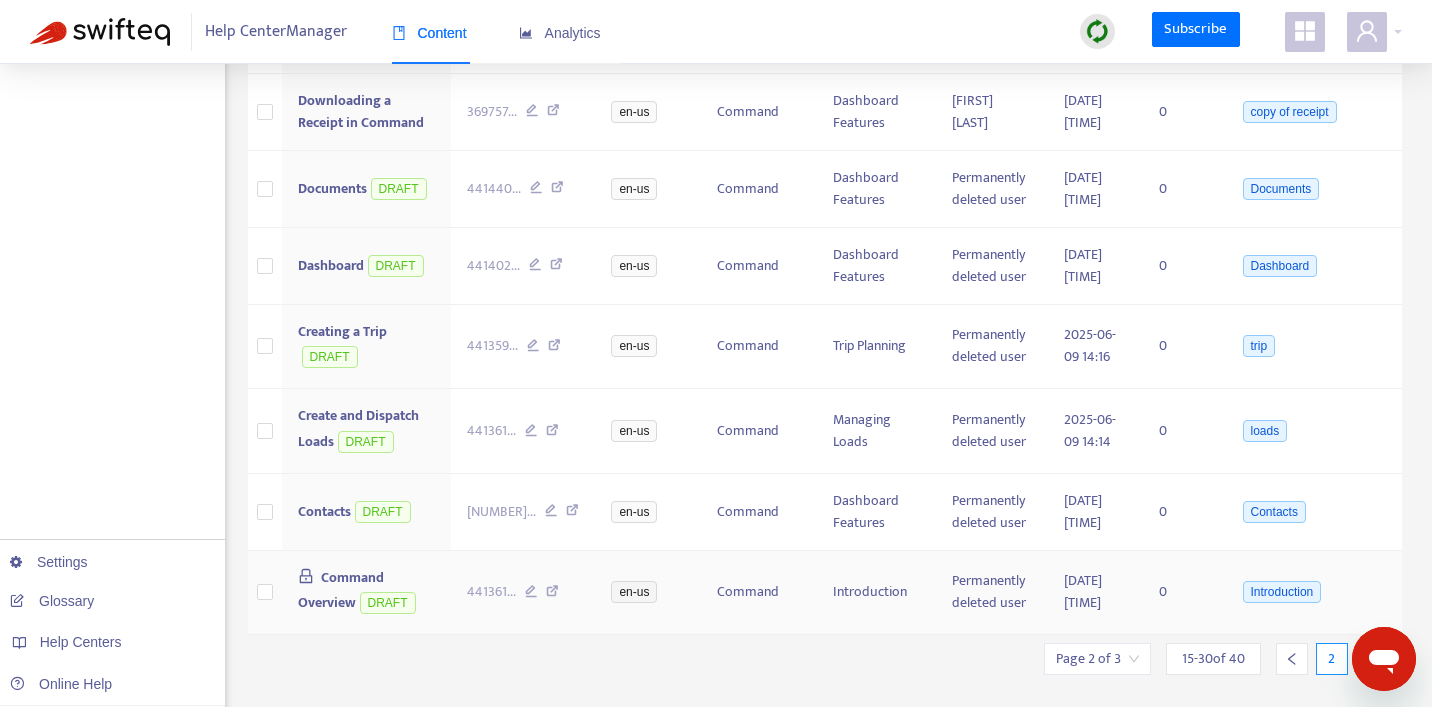 scroll, scrollTop: 1177, scrollLeft: 0, axis: vertical 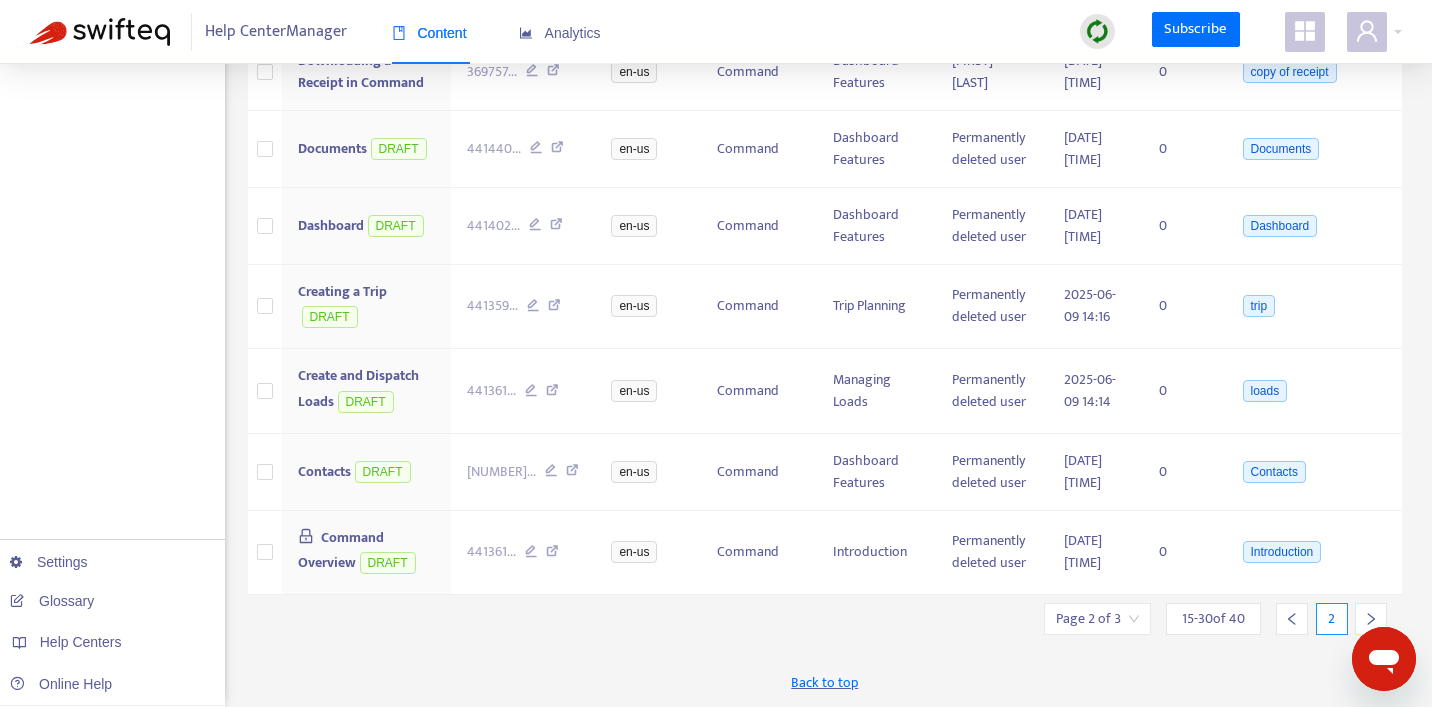 click at bounding box center (1371, 619) 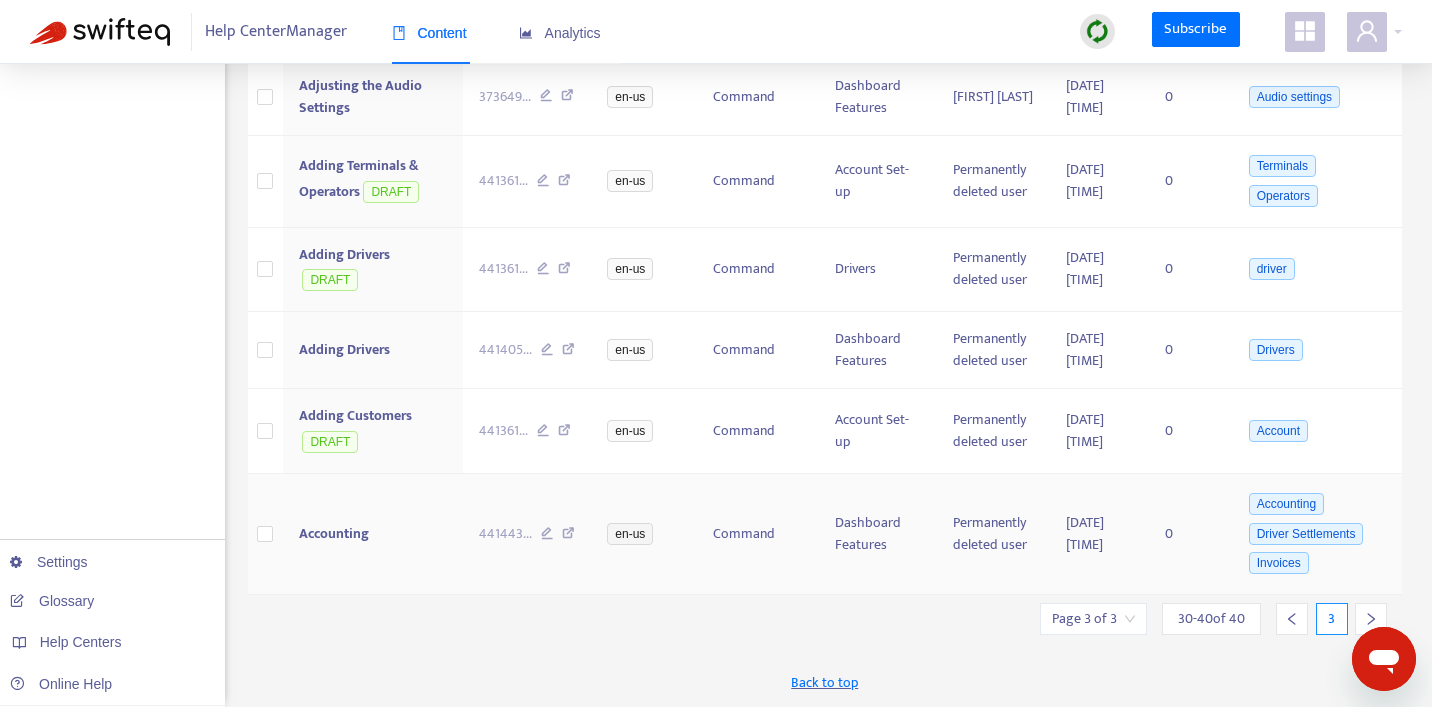 scroll, scrollTop: 858, scrollLeft: 0, axis: vertical 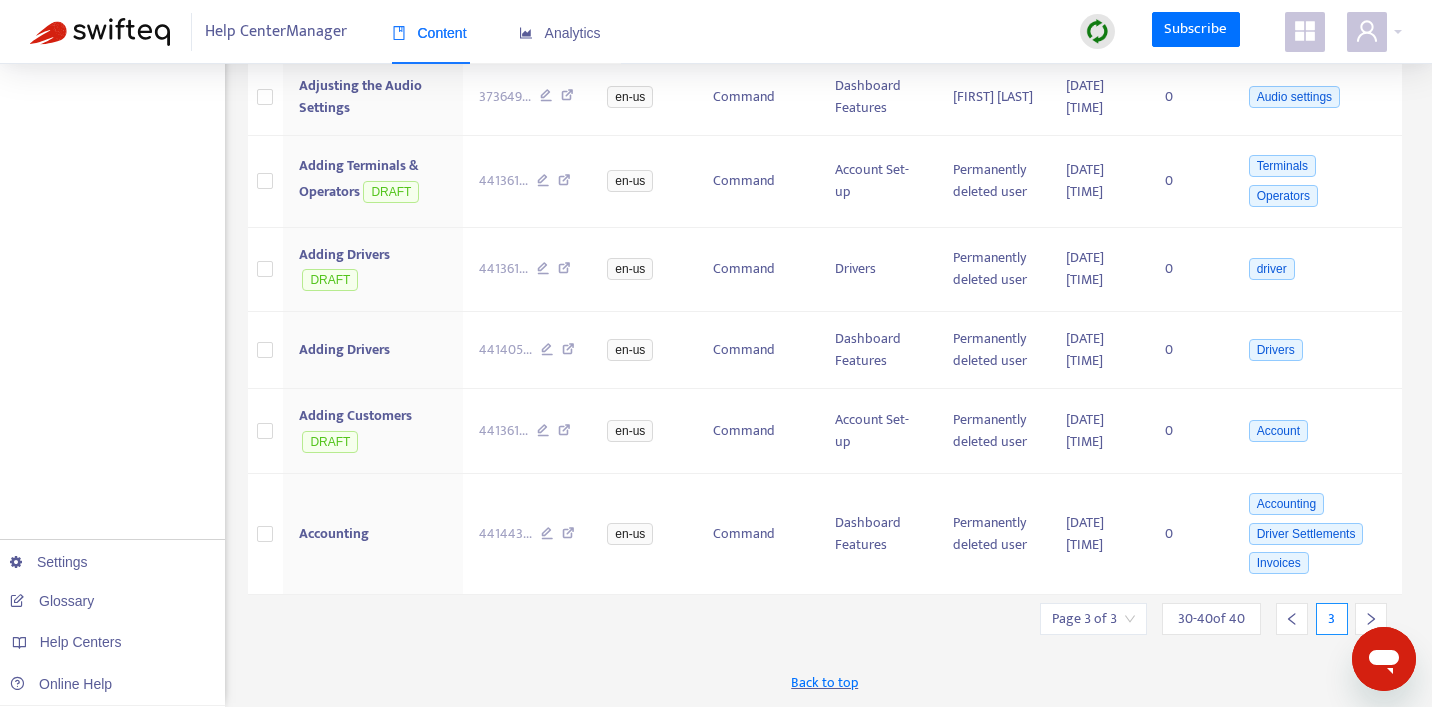click on "Home Articles Links Media Dynamic Content Tasks Default  ( 0 ) Broken links  ( 2 ) Assigned to me  ( 2 ) Completed  ( 0 ) All tasks  ( 2 ) Trial Days:  14 Settings Glossary Help Centers Online Help" at bounding box center (112, -44) 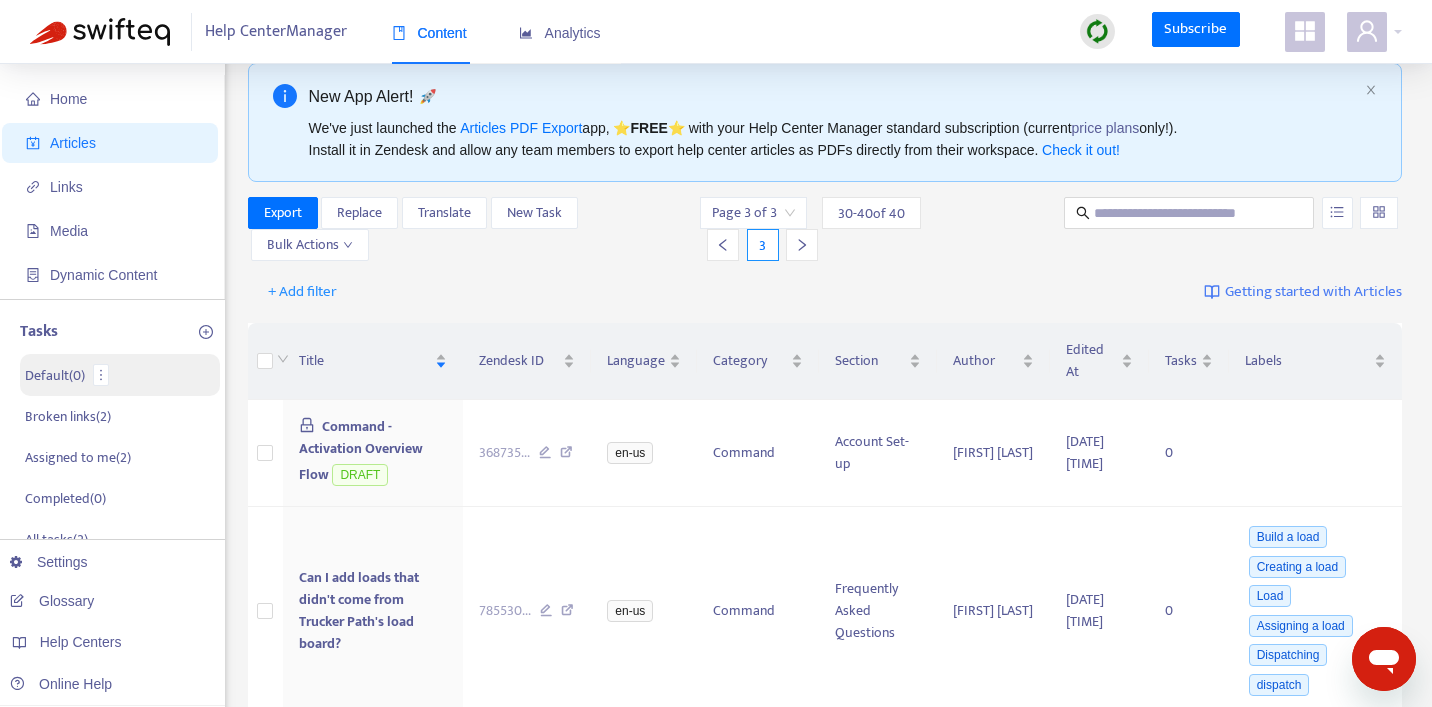 scroll, scrollTop: 0, scrollLeft: 0, axis: both 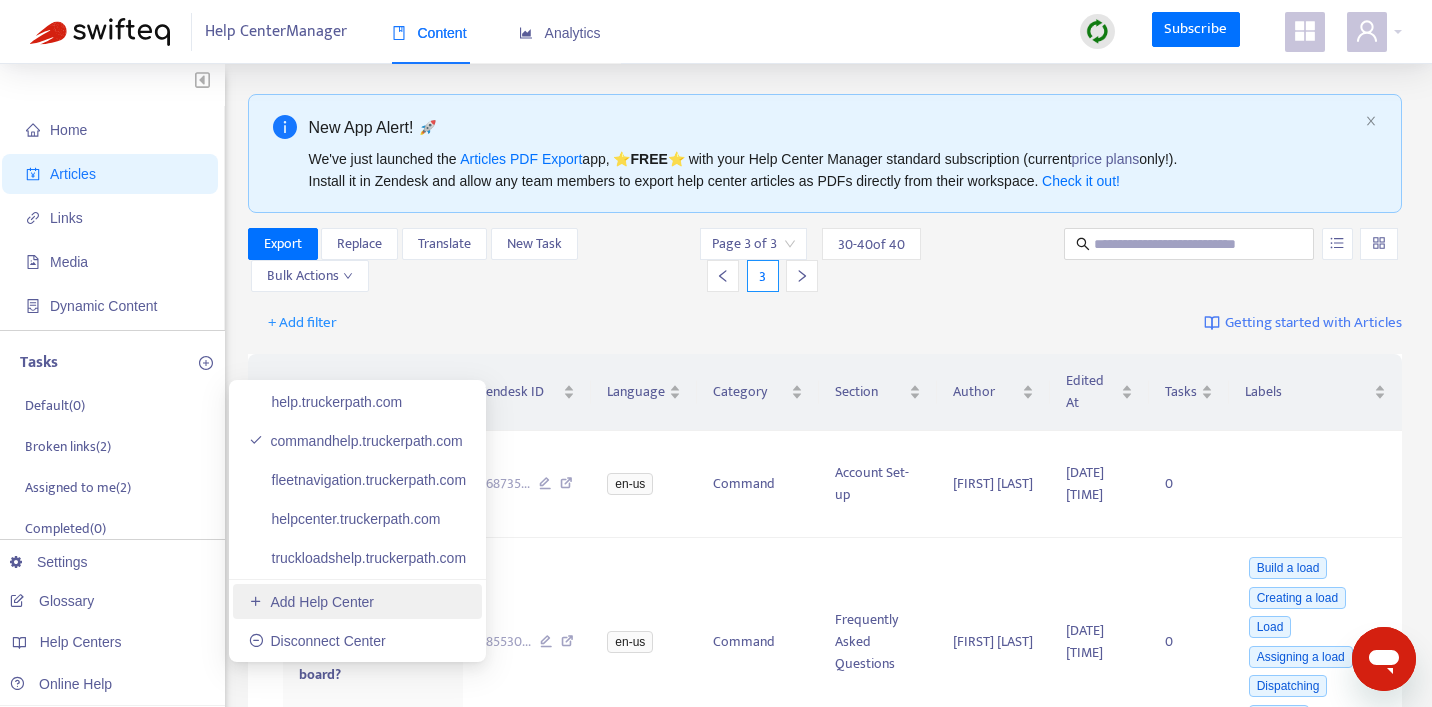 click on "Add Help Center" at bounding box center (311, 602) 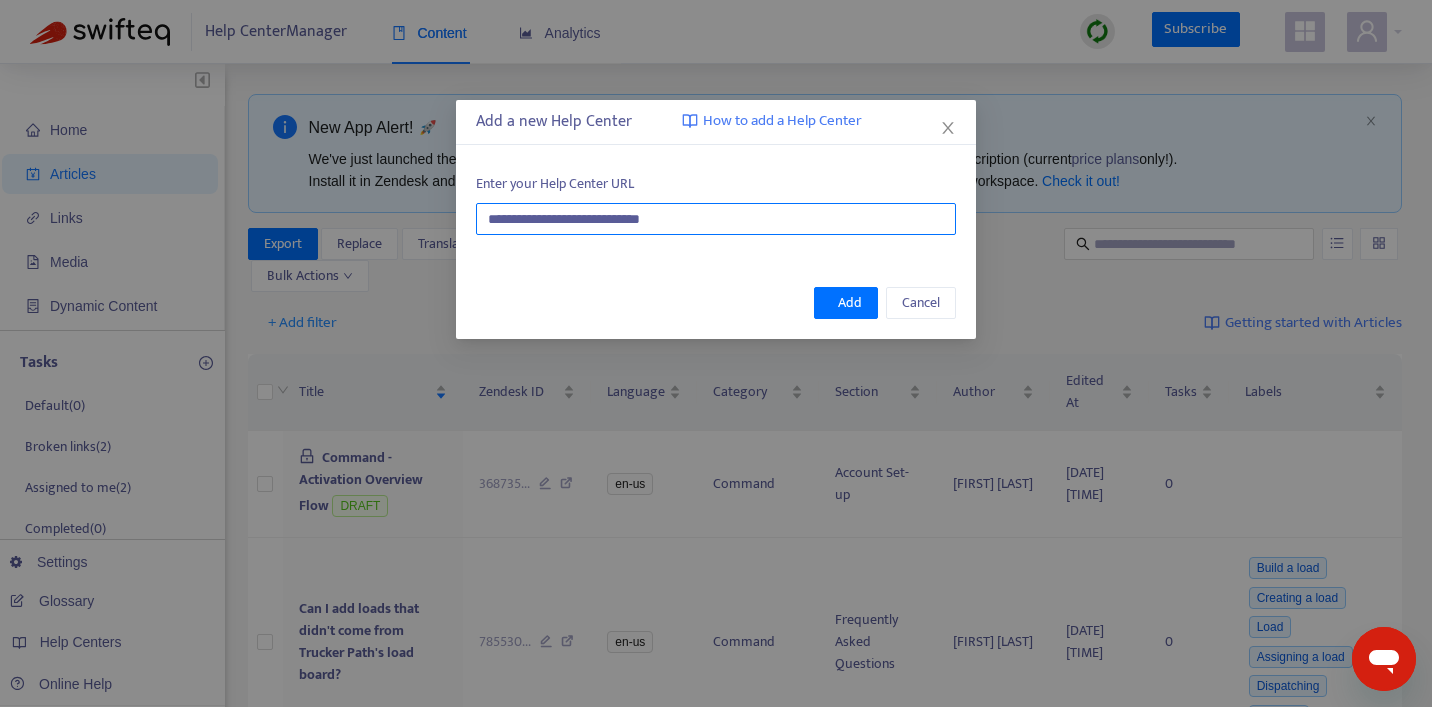drag, startPoint x: 657, startPoint y: 206, endPoint x: 694, endPoint y: 167, distance: 53.75872 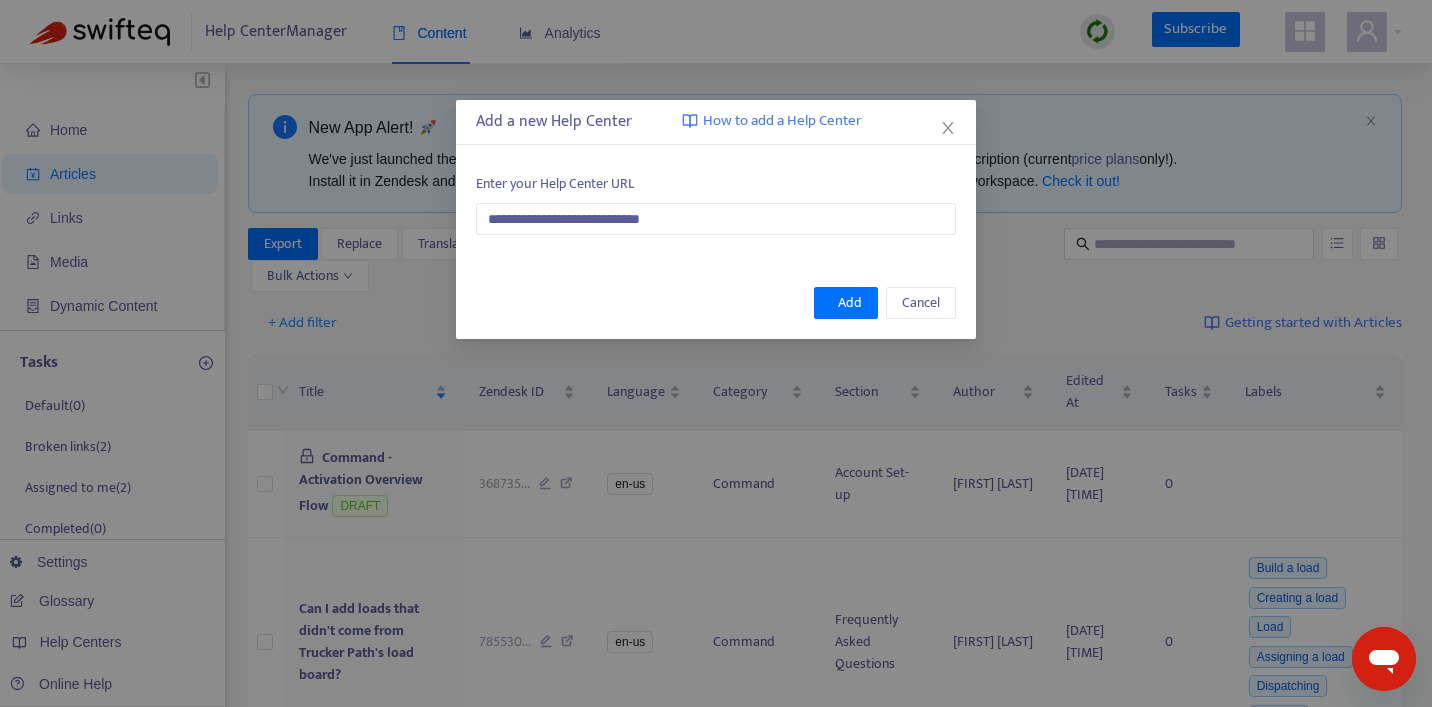 click on "How to add a Help Center" at bounding box center [782, 121] 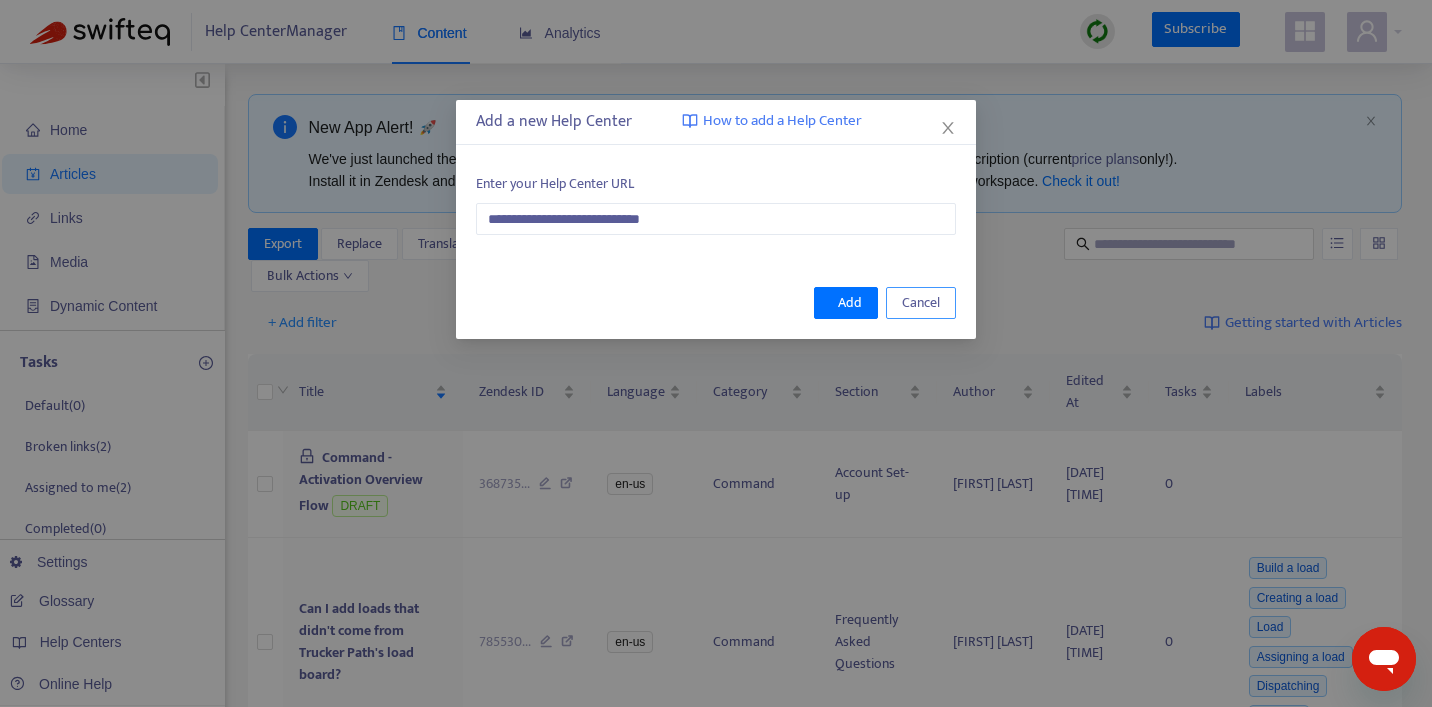 click on "Cancel" at bounding box center (921, 303) 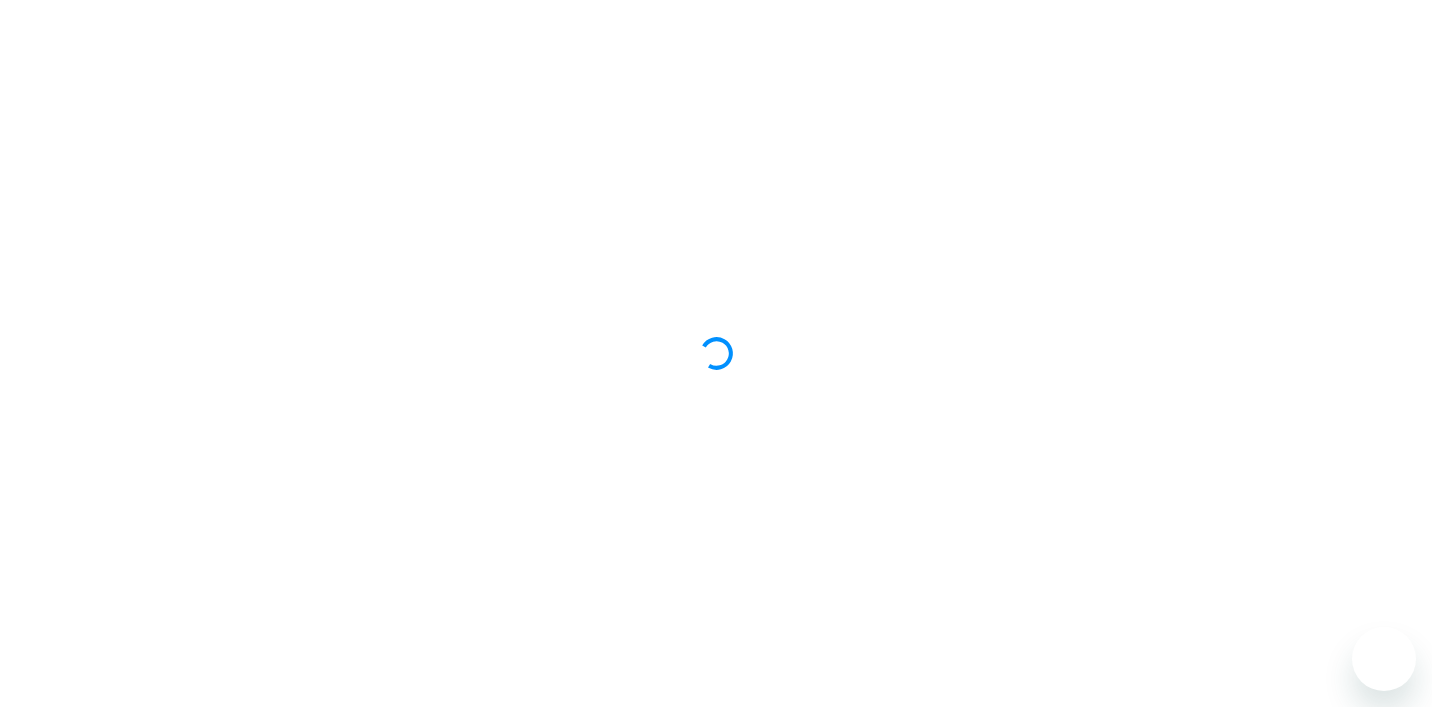 scroll, scrollTop: 0, scrollLeft: 0, axis: both 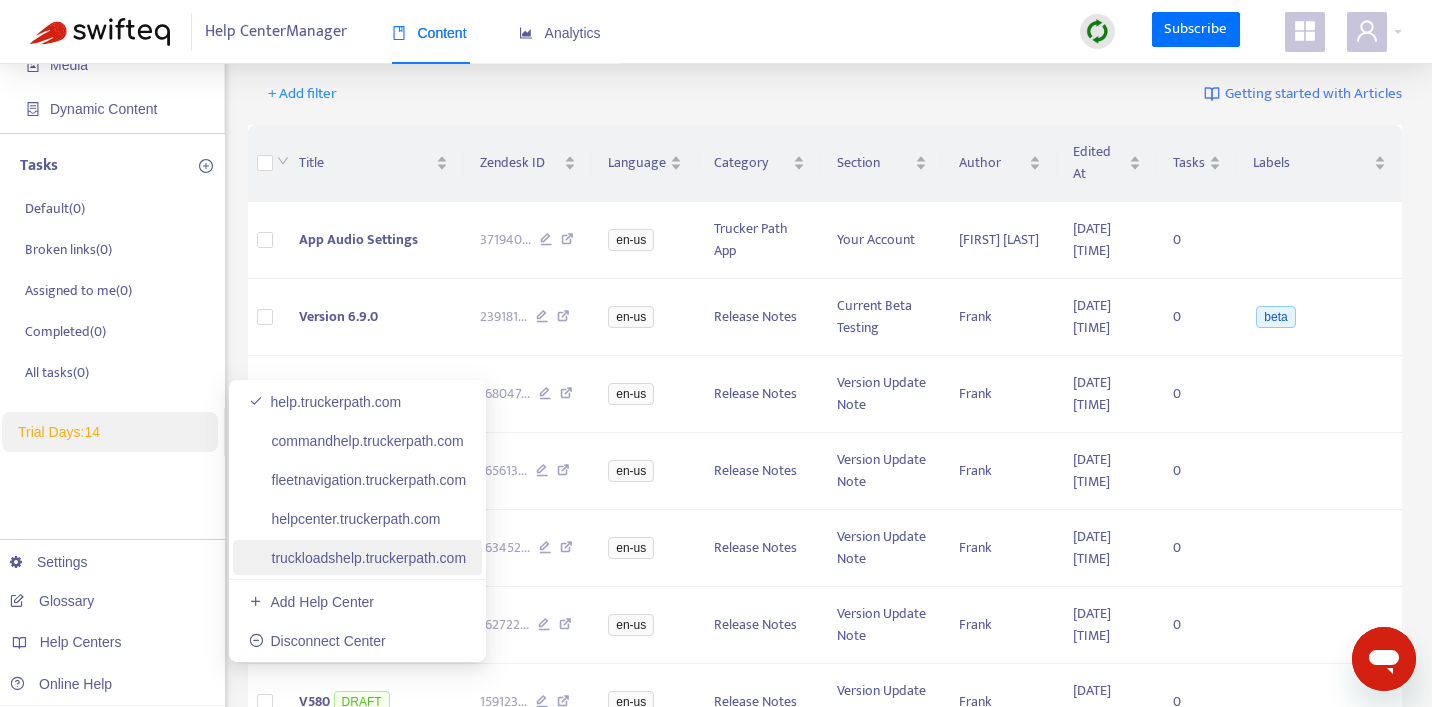 click on "truckloadshelp.truckerpath.com" at bounding box center (357, 558) 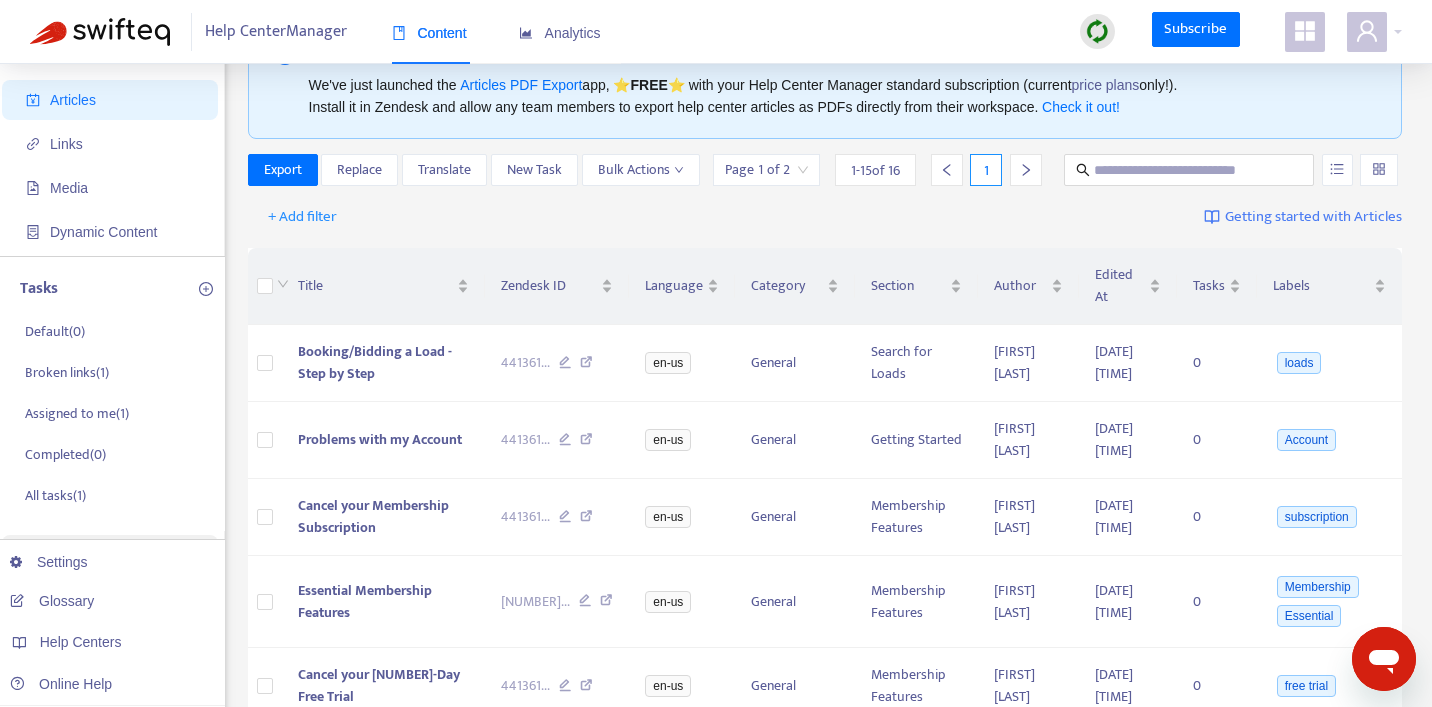 scroll, scrollTop: 0, scrollLeft: 0, axis: both 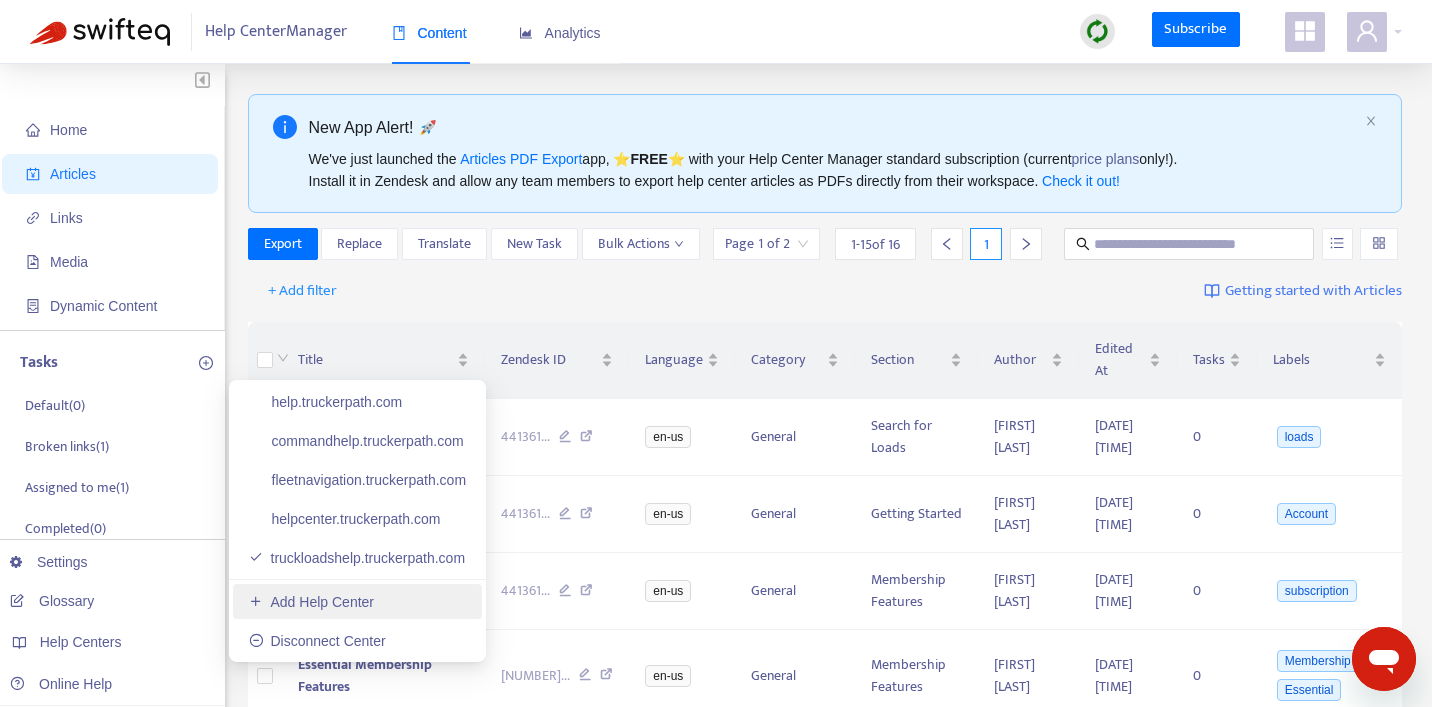 click on "Add Help Center" at bounding box center (311, 602) 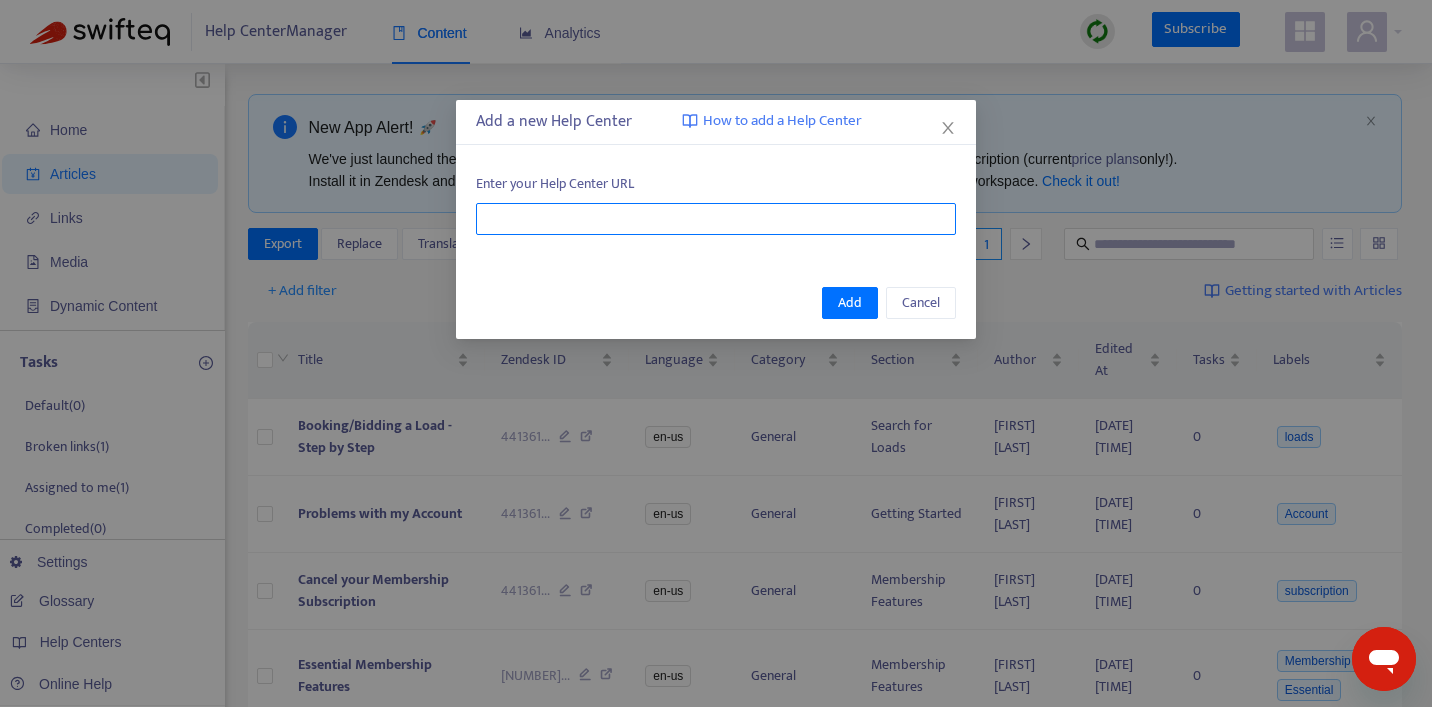 click at bounding box center (716, 219) 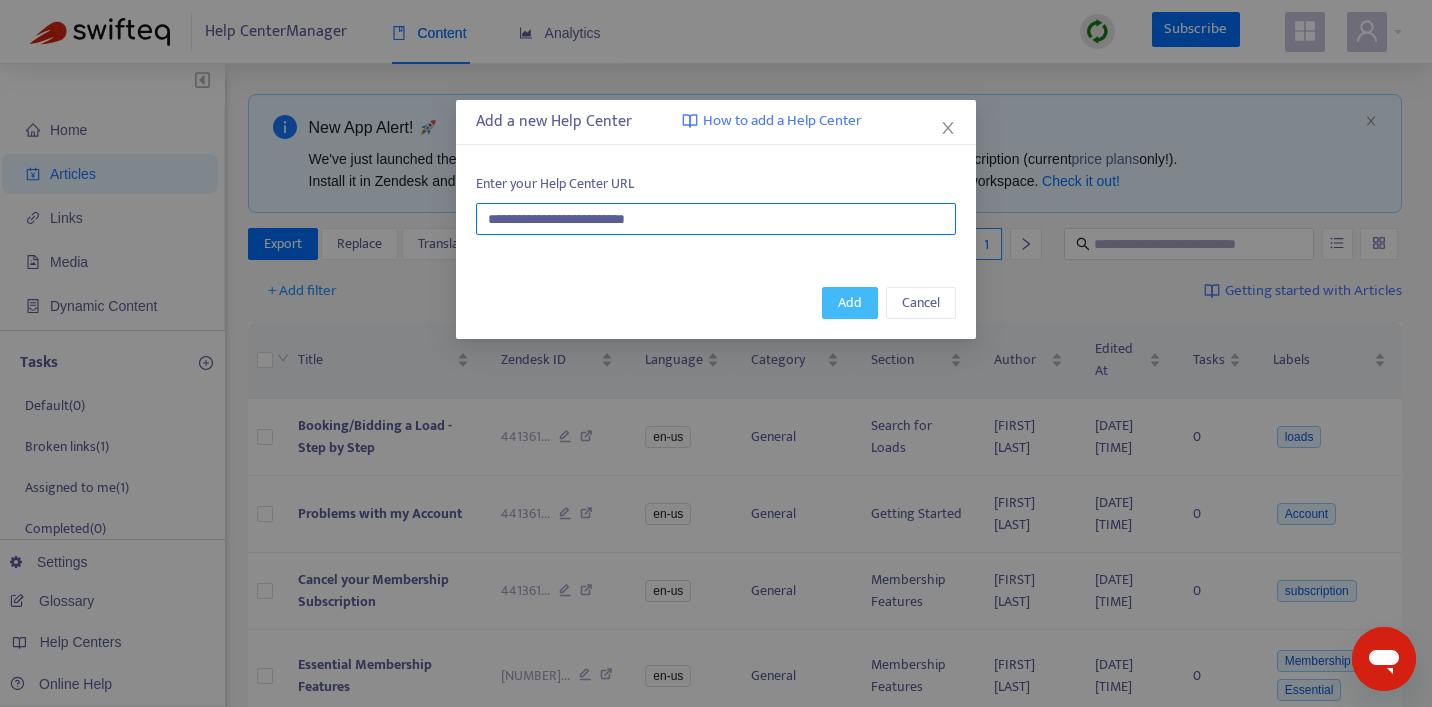 type on "**********" 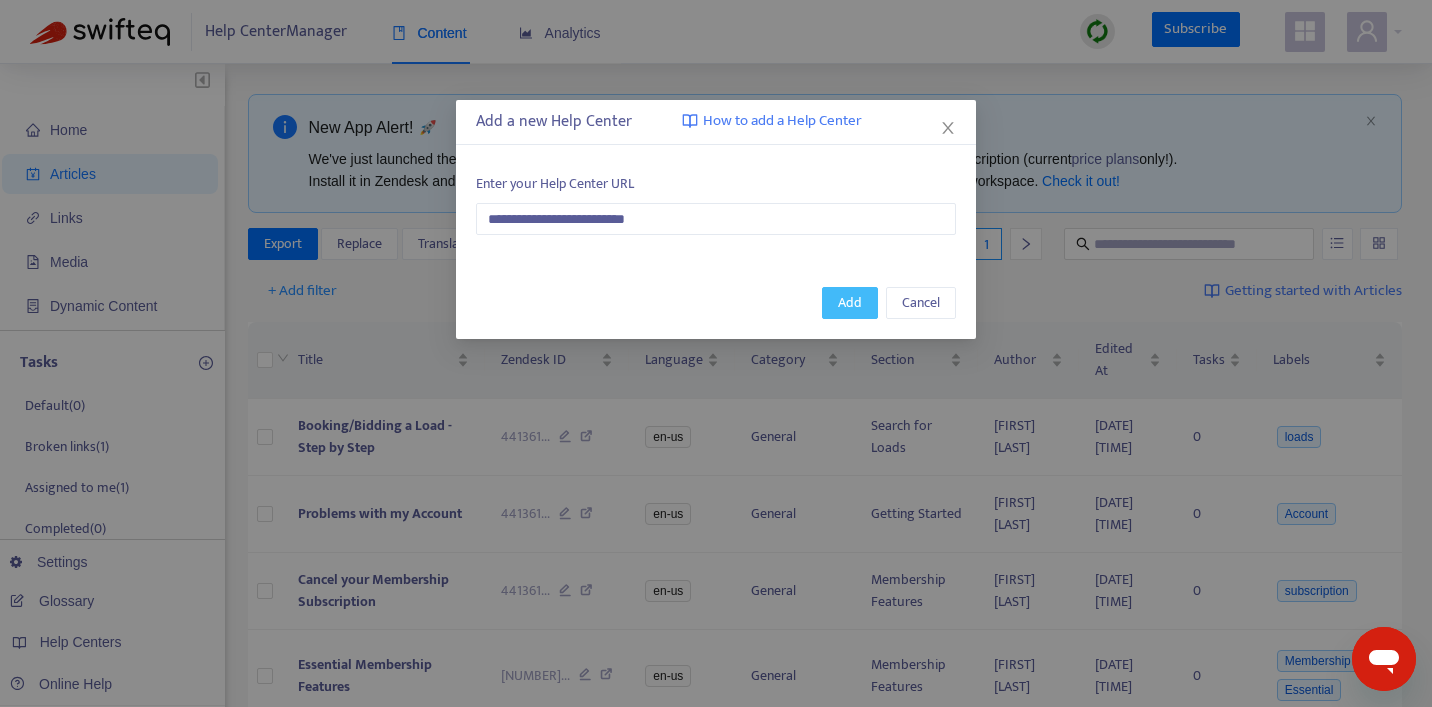 click on "Add" at bounding box center (850, 303) 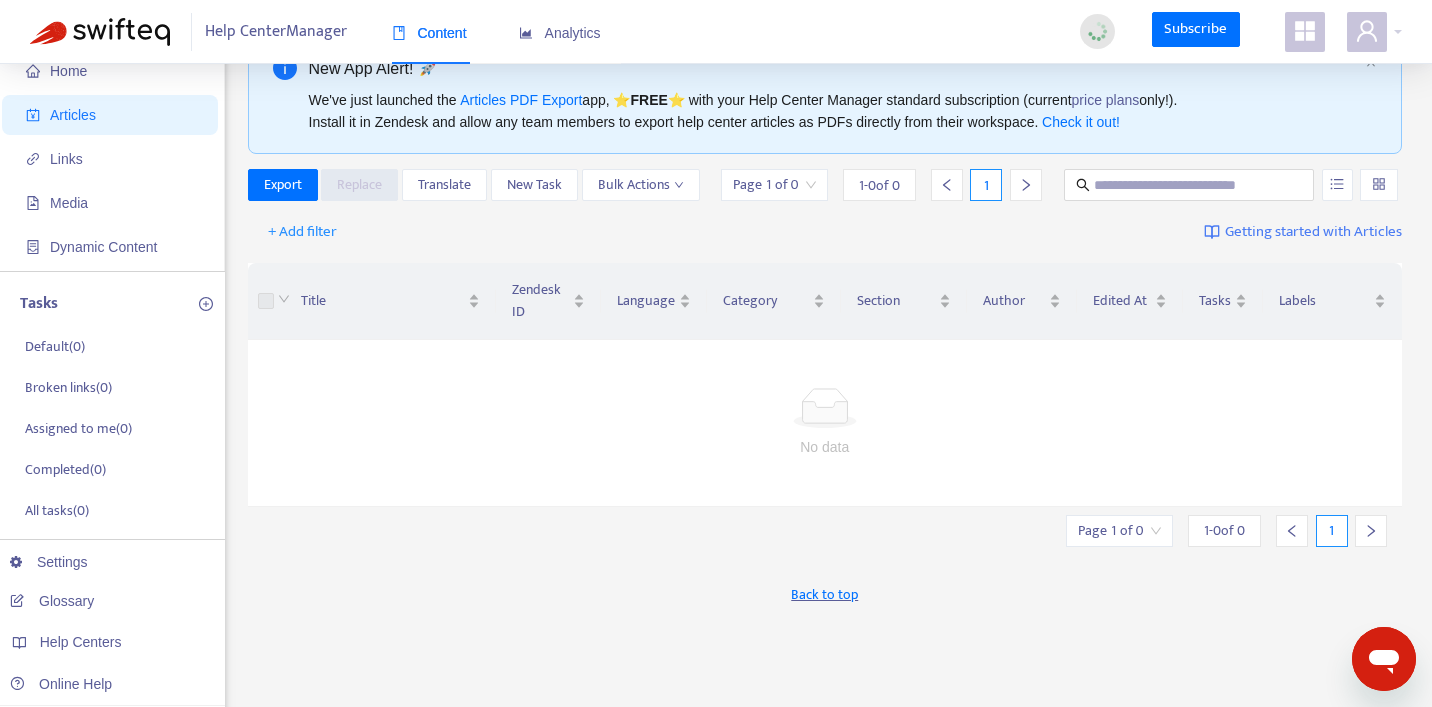 scroll, scrollTop: 54, scrollLeft: 0, axis: vertical 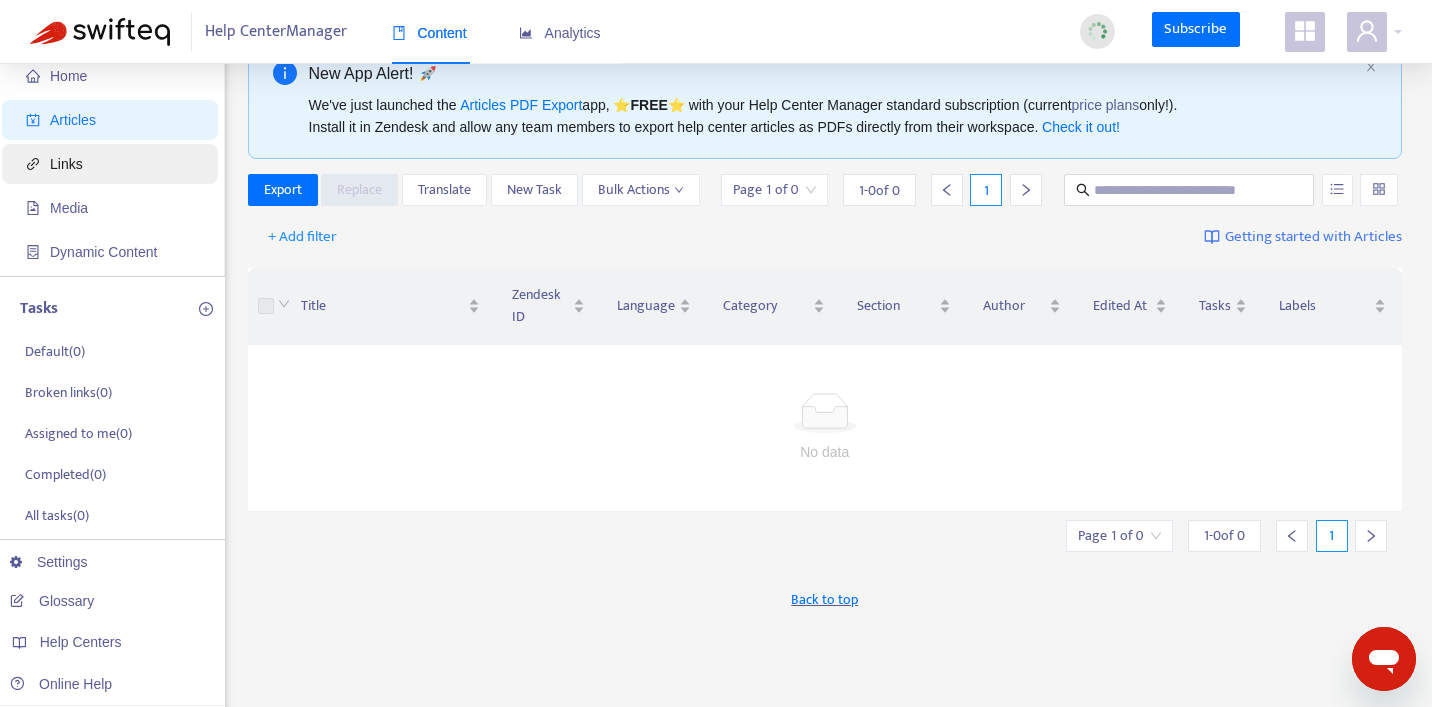 click on "Links" at bounding box center (114, 164) 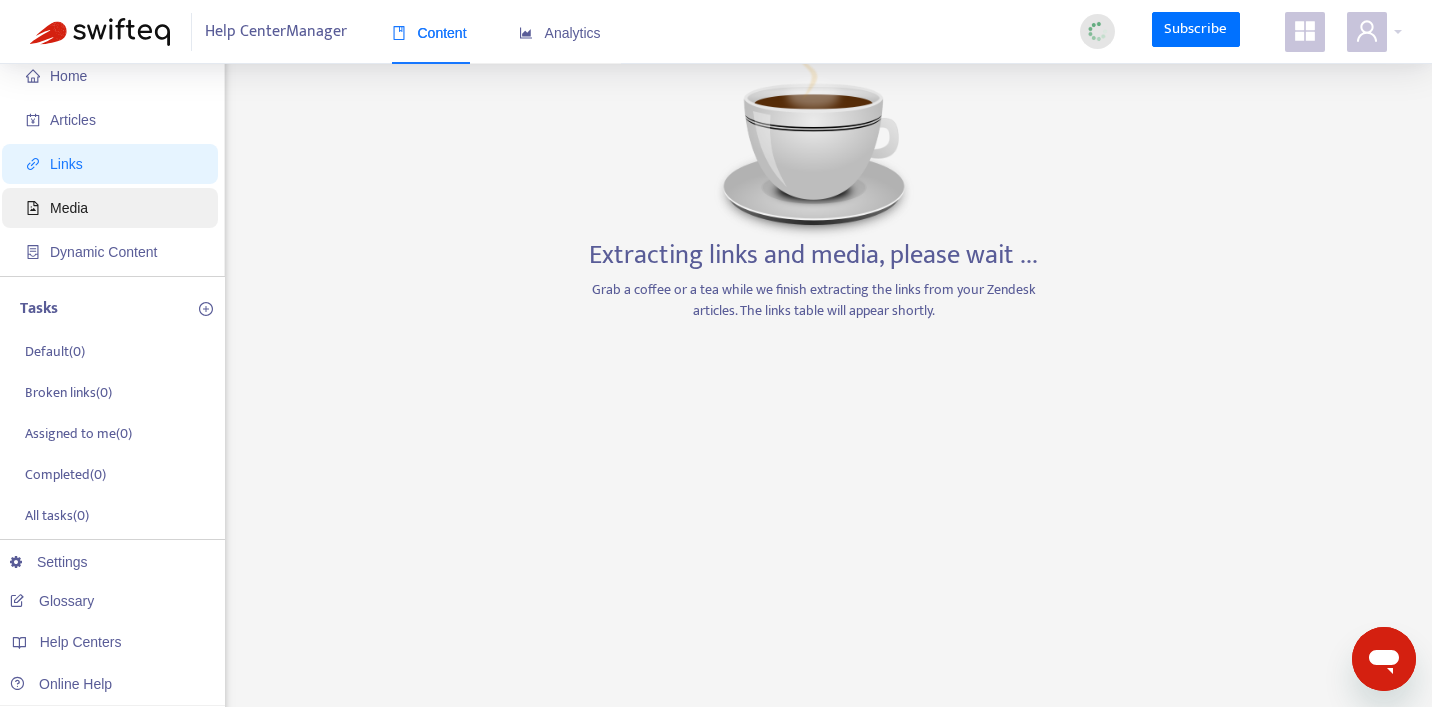 click on "Media" at bounding box center [114, 208] 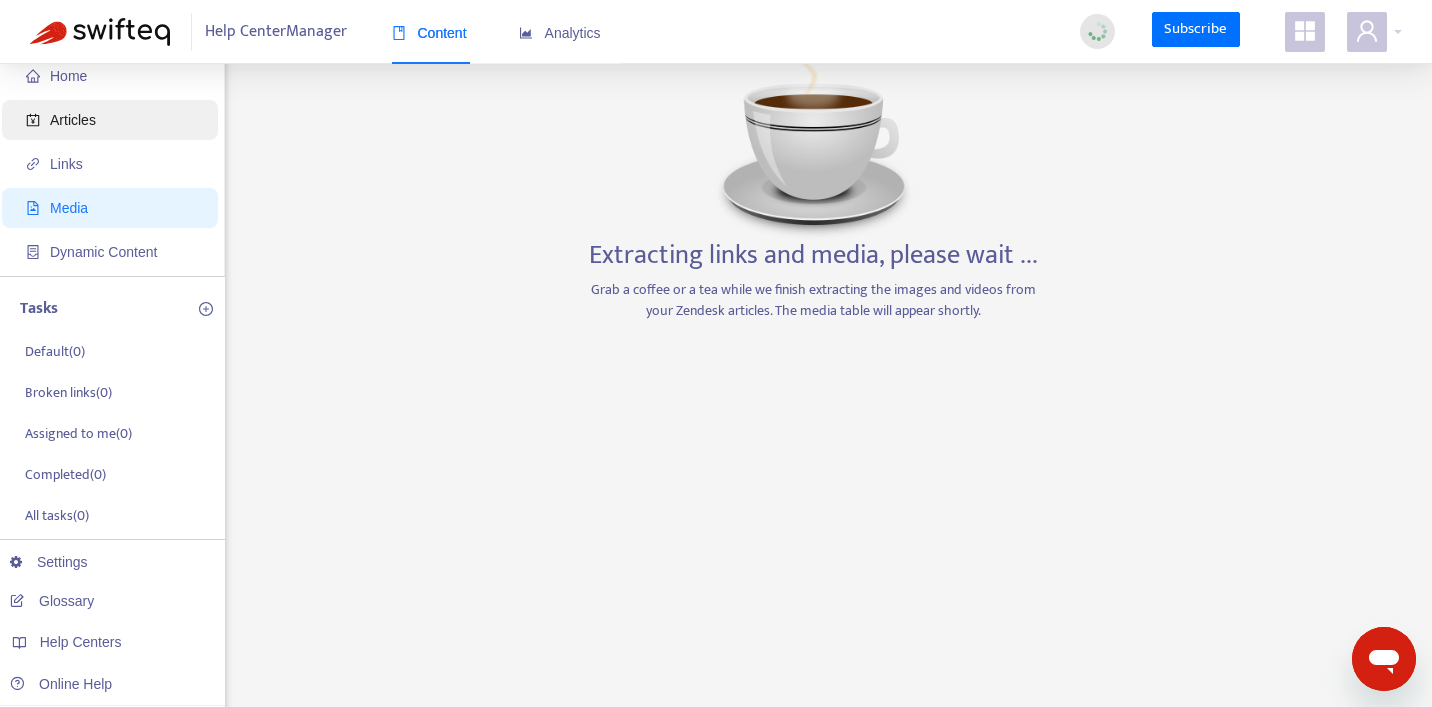 click on "Articles" at bounding box center [114, 120] 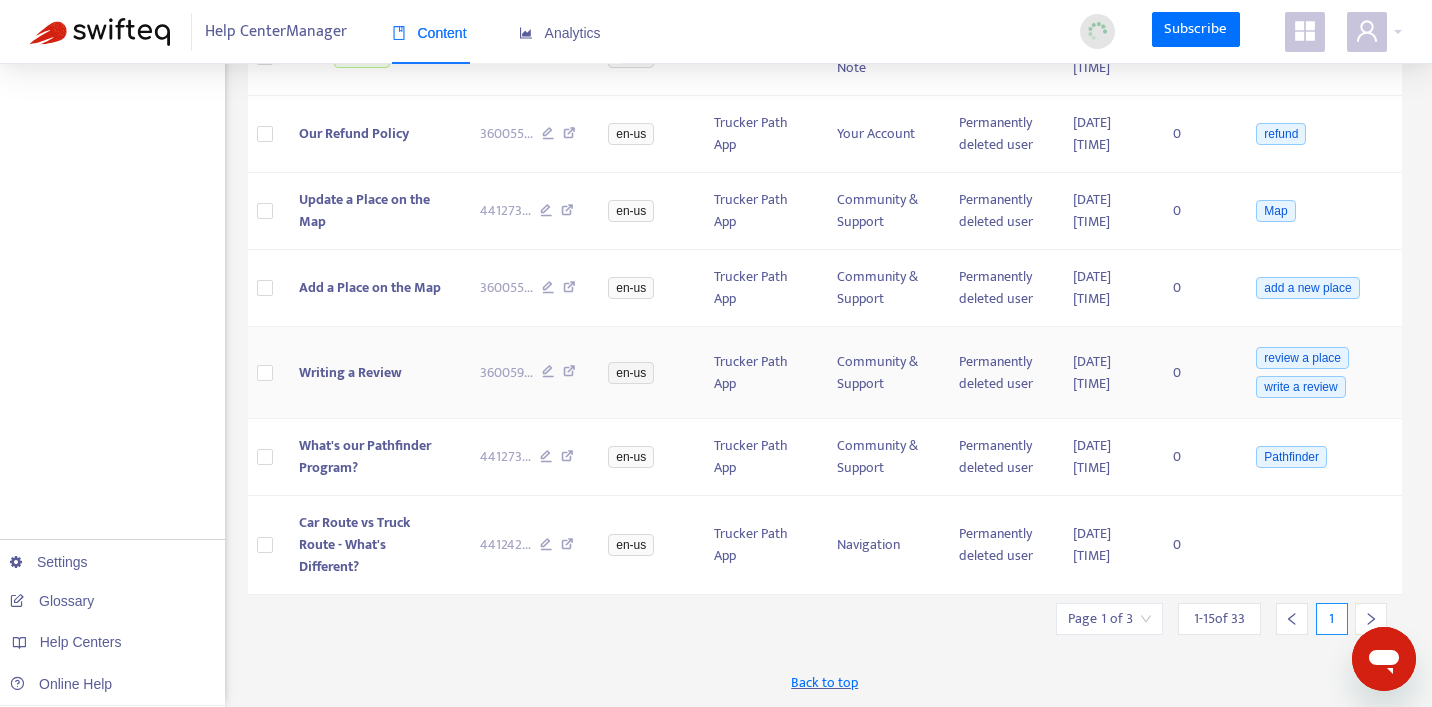 scroll, scrollTop: 0, scrollLeft: 0, axis: both 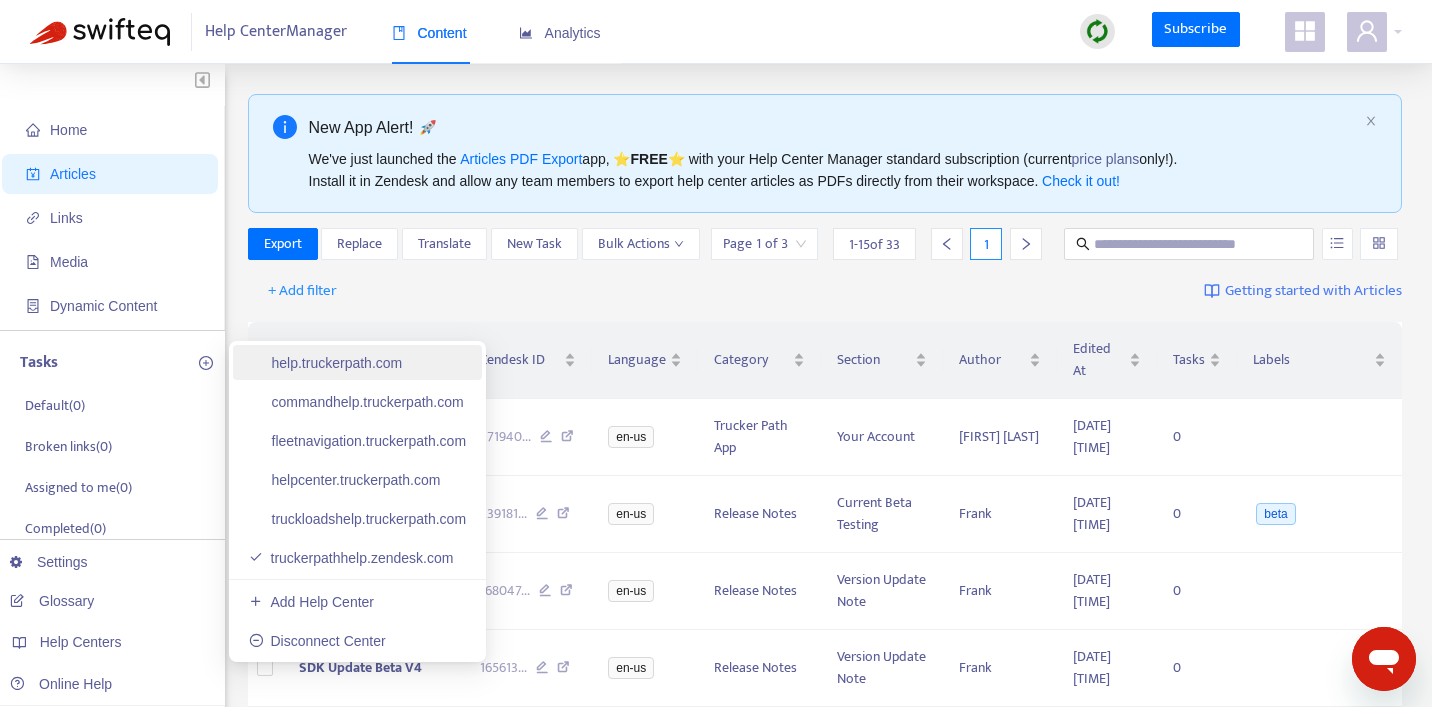 click on "help.truckerpath.com" at bounding box center (325, 363) 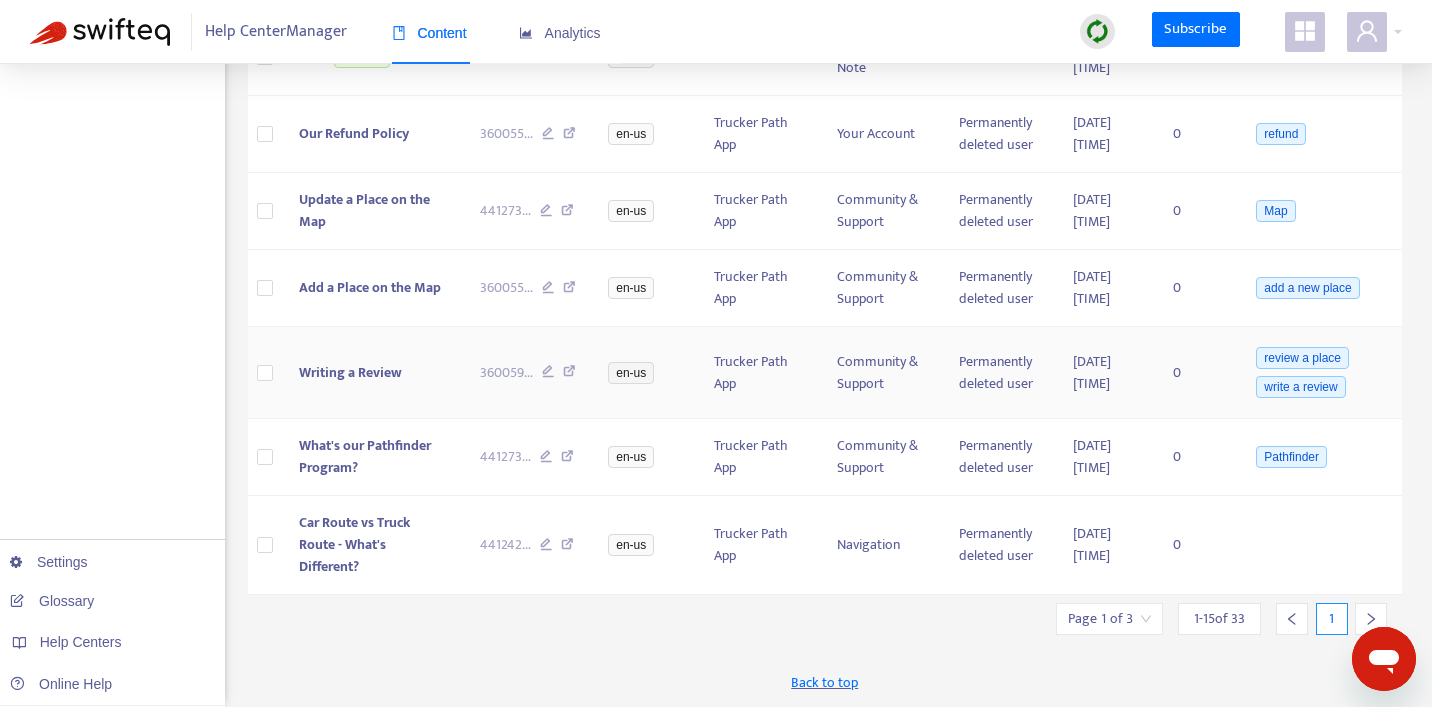 scroll, scrollTop: 0, scrollLeft: 0, axis: both 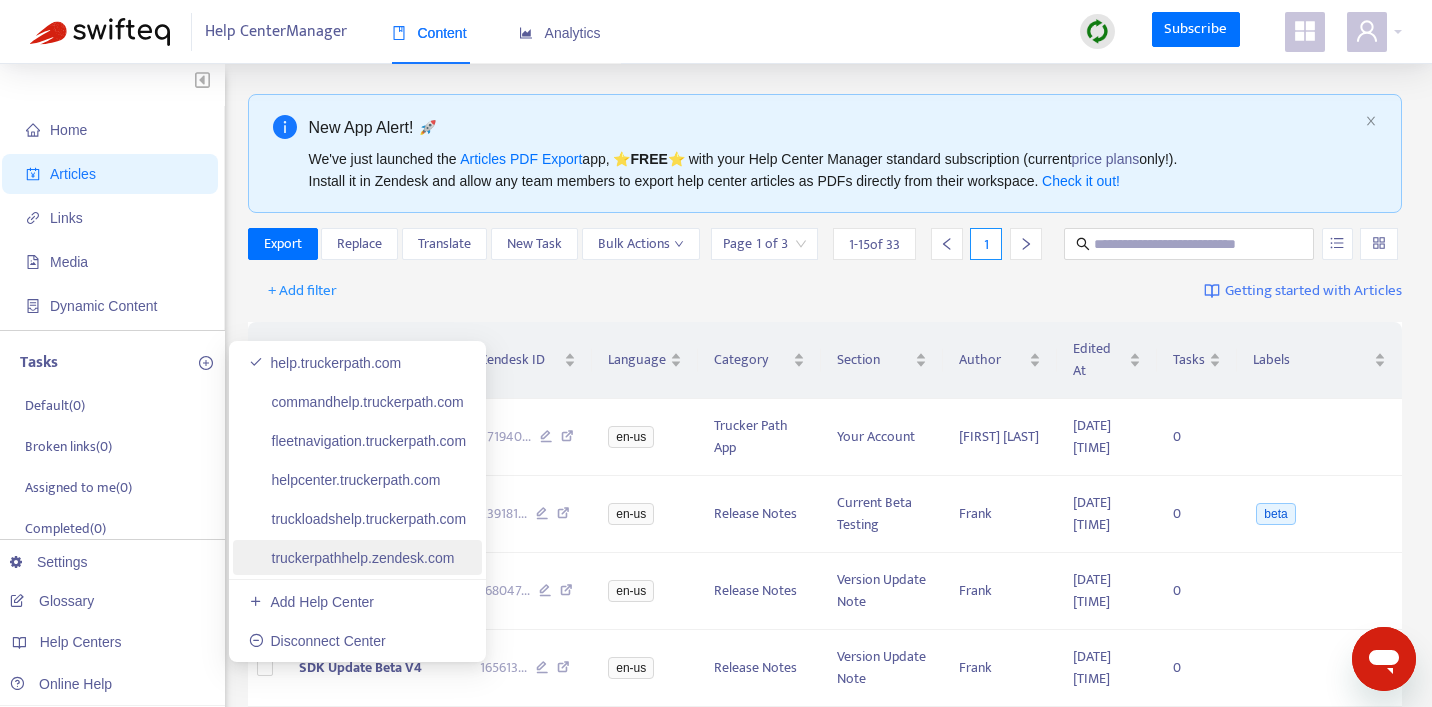 click on "truckerpathhelp.zendesk.com" at bounding box center [351, 558] 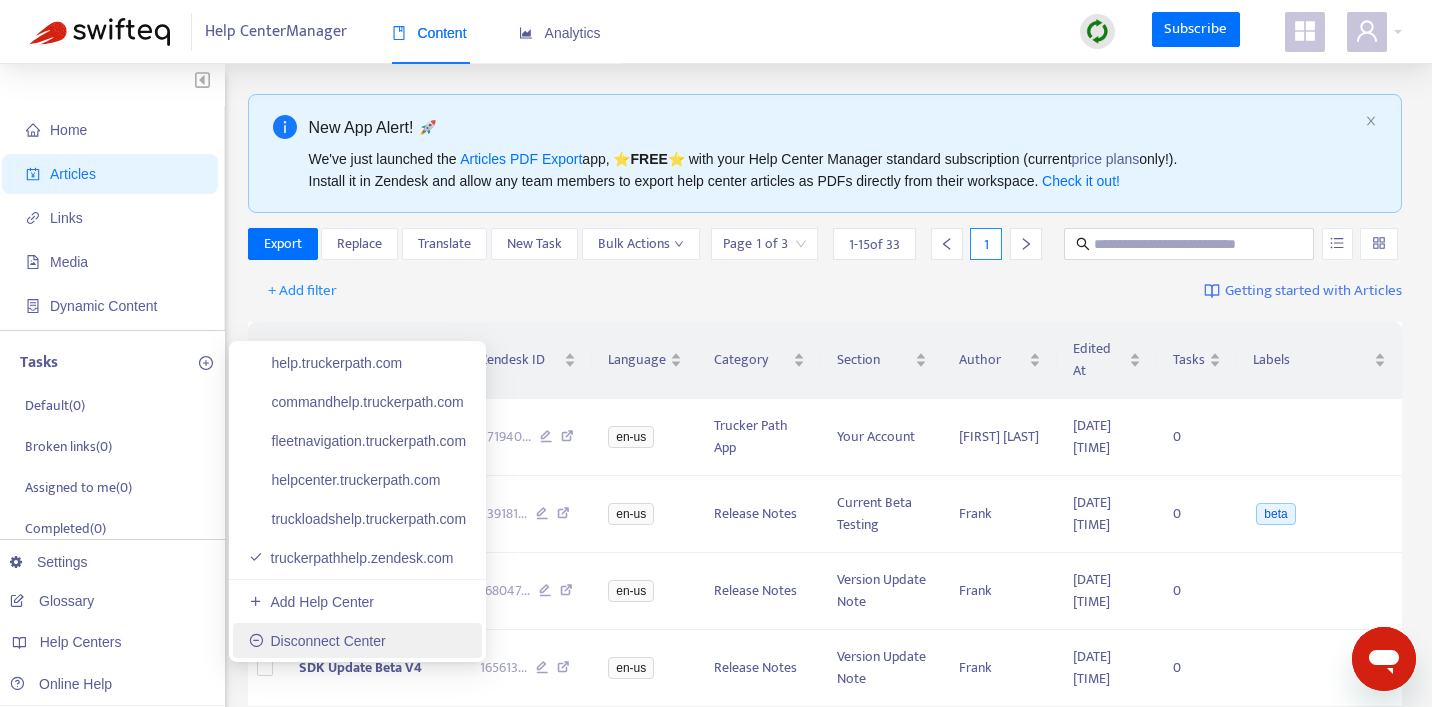 click on "Disconnect Center" at bounding box center (317, 641) 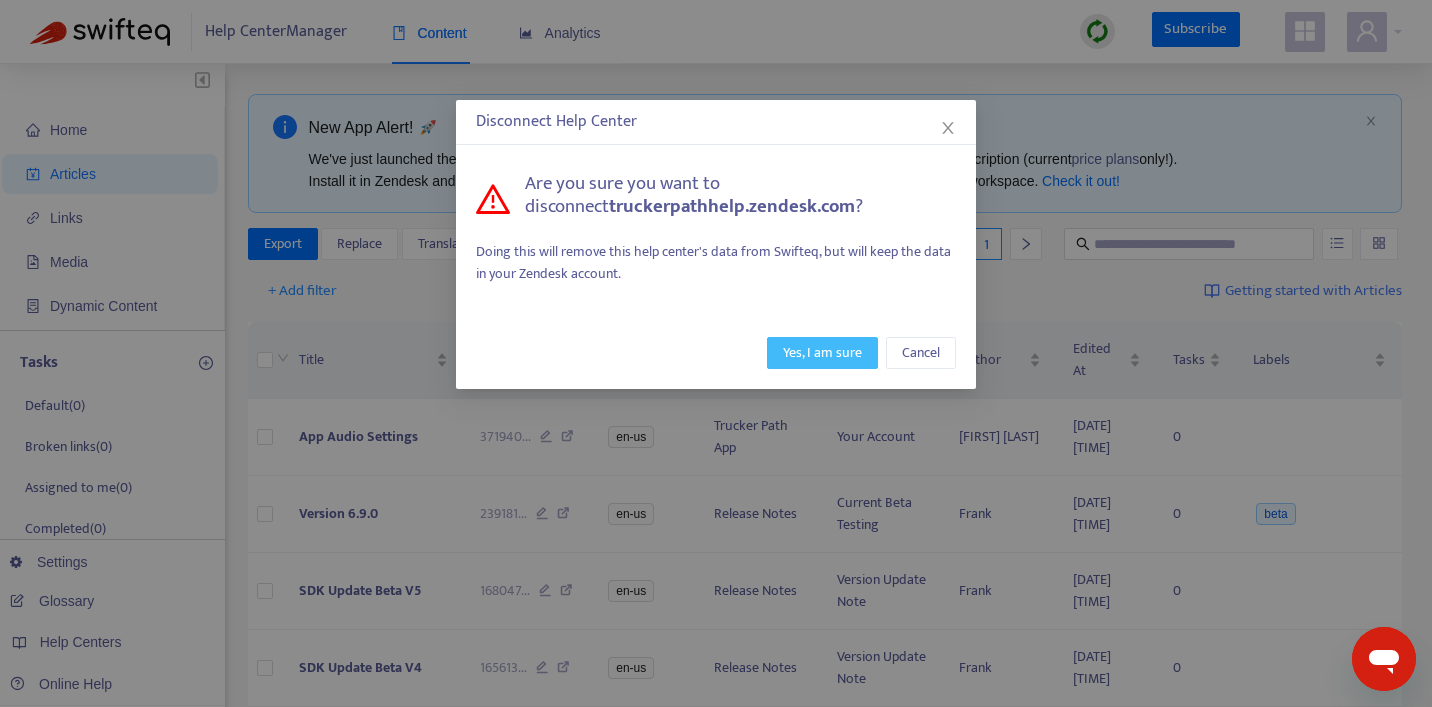 click on "Yes, I am sure" at bounding box center (822, 353) 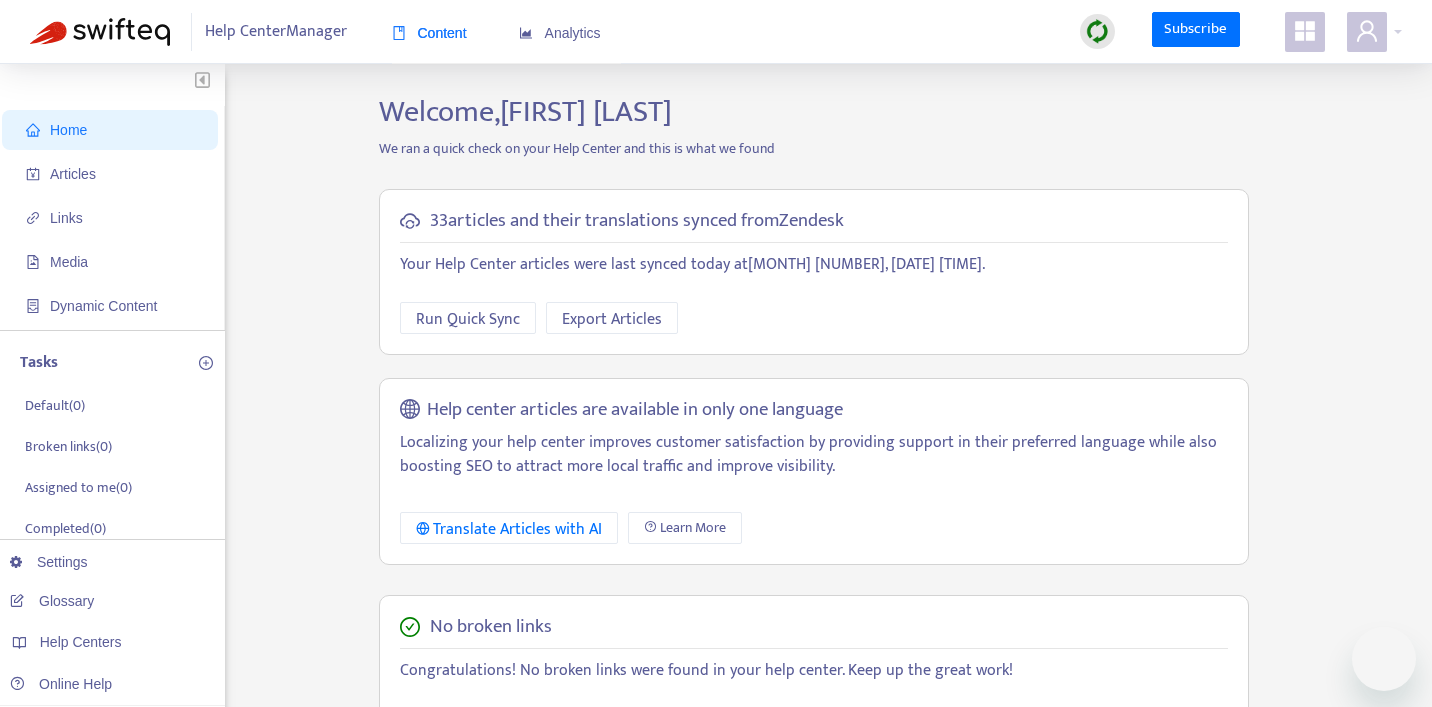 scroll, scrollTop: 0, scrollLeft: 0, axis: both 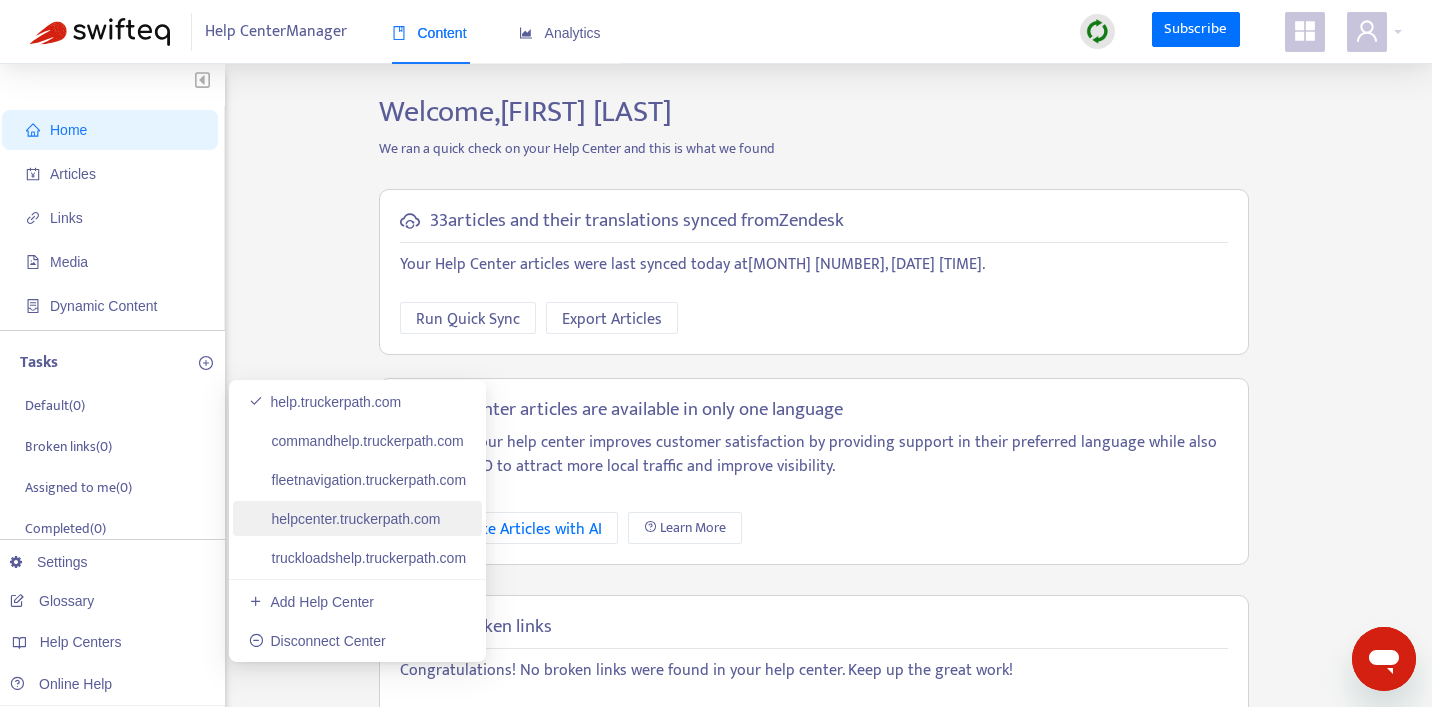 click on "helpcenter.truckerpath.com" at bounding box center [344, 519] 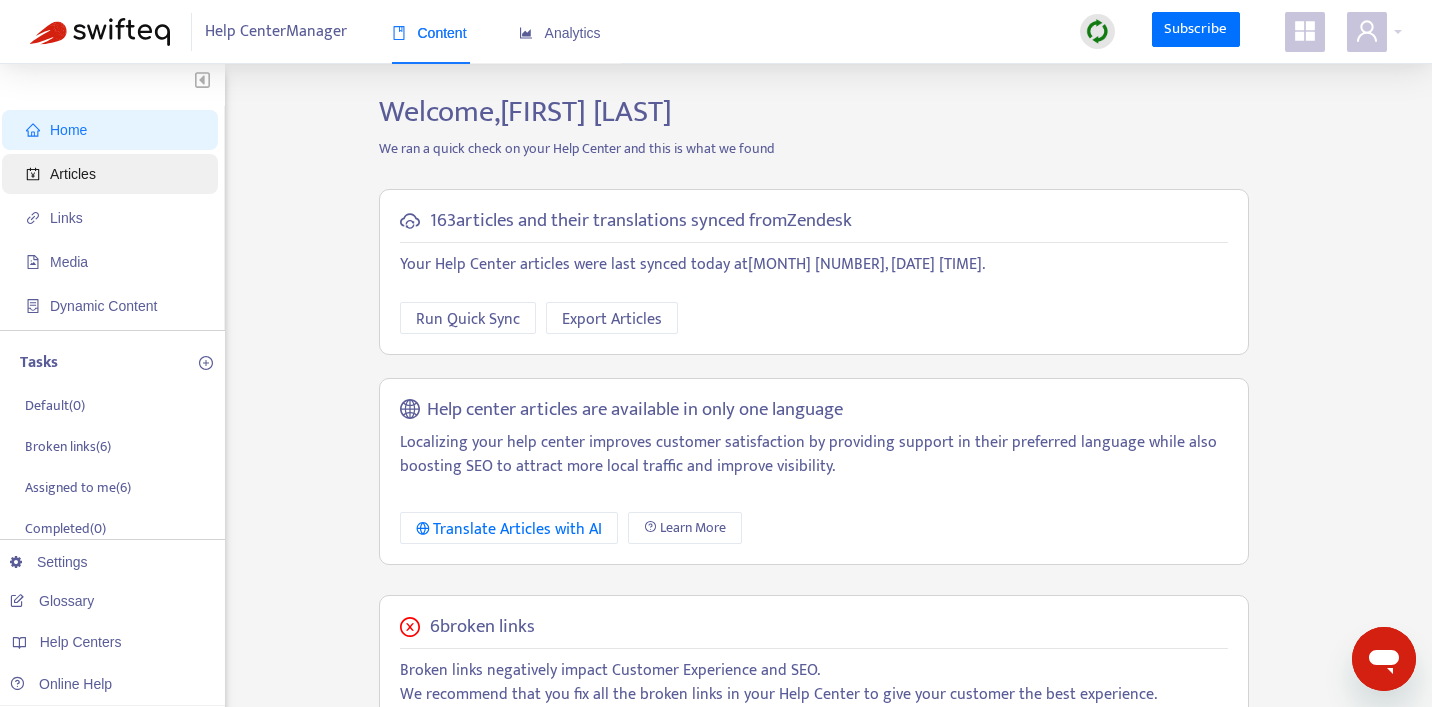 click on "Articles" at bounding box center [114, 174] 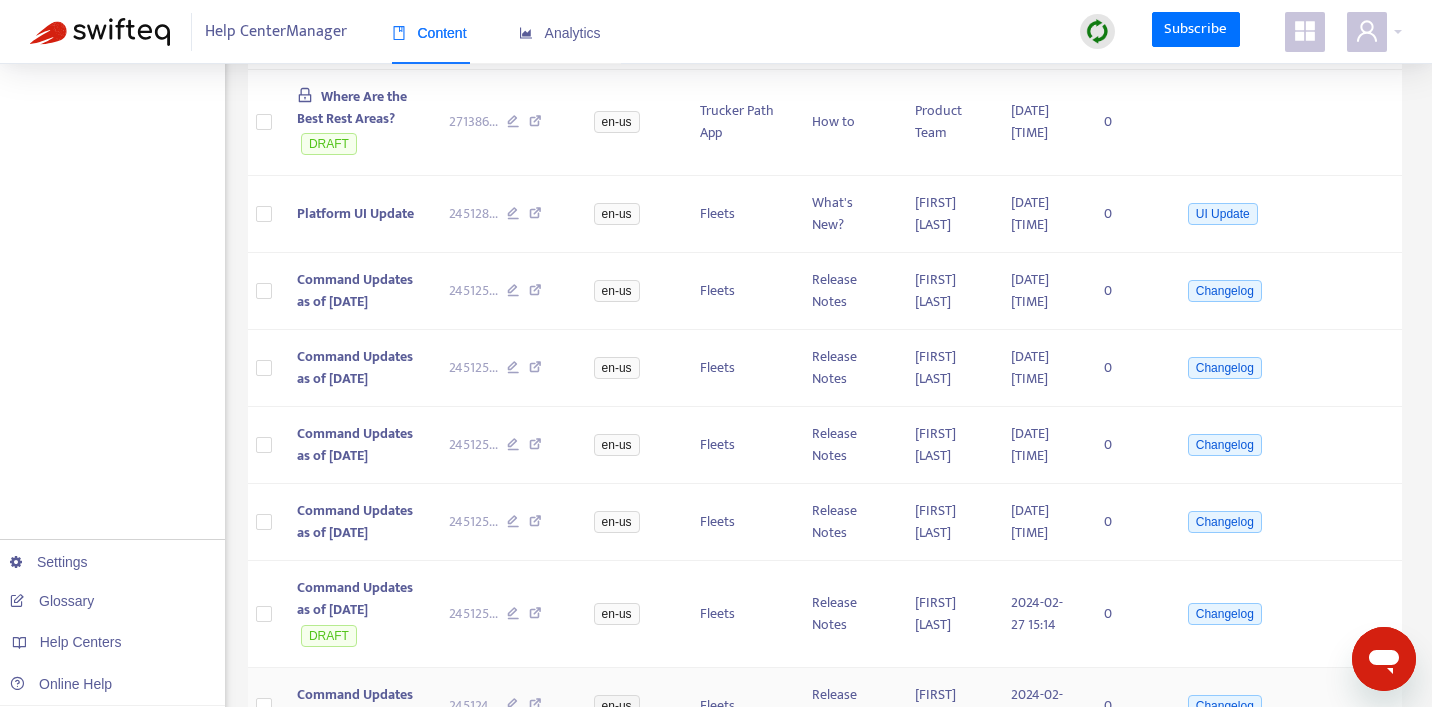 scroll, scrollTop: 0, scrollLeft: 0, axis: both 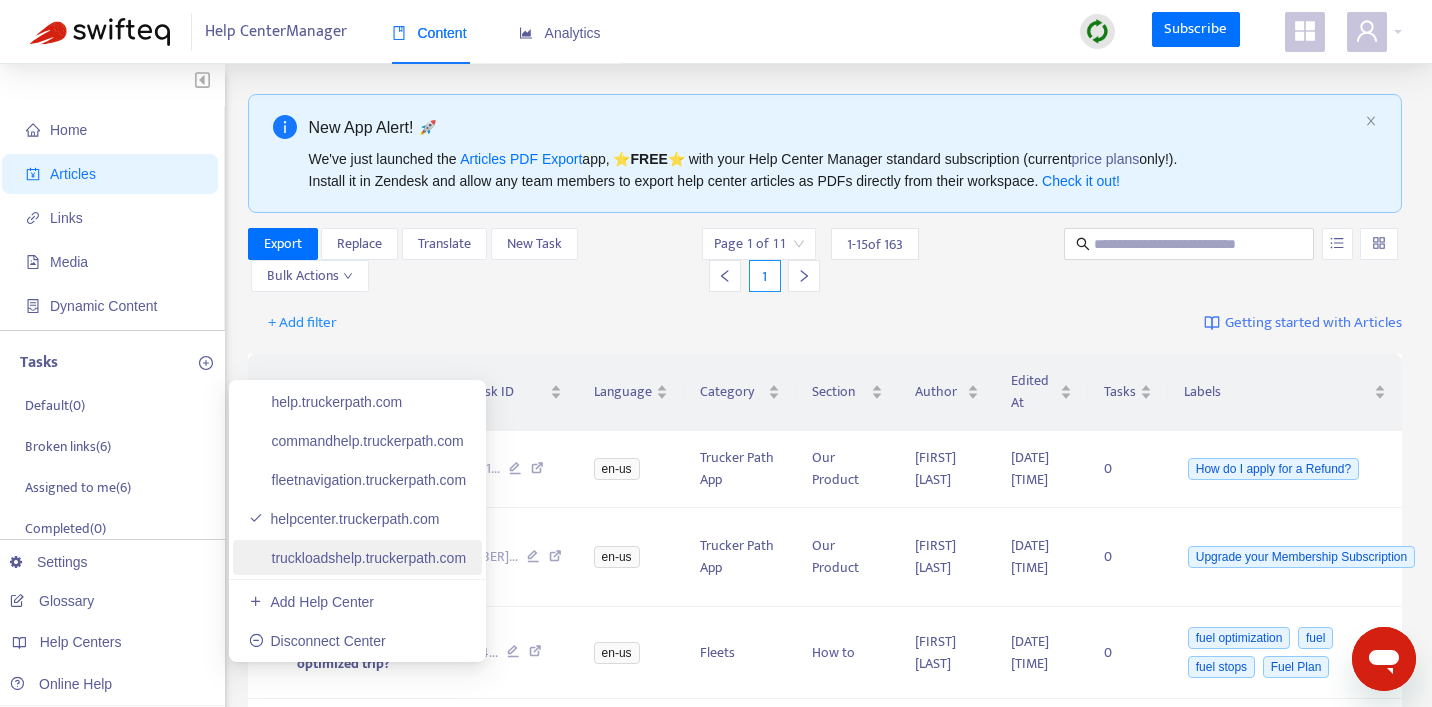 click on "truckloadshelp.truckerpath.com" at bounding box center [357, 558] 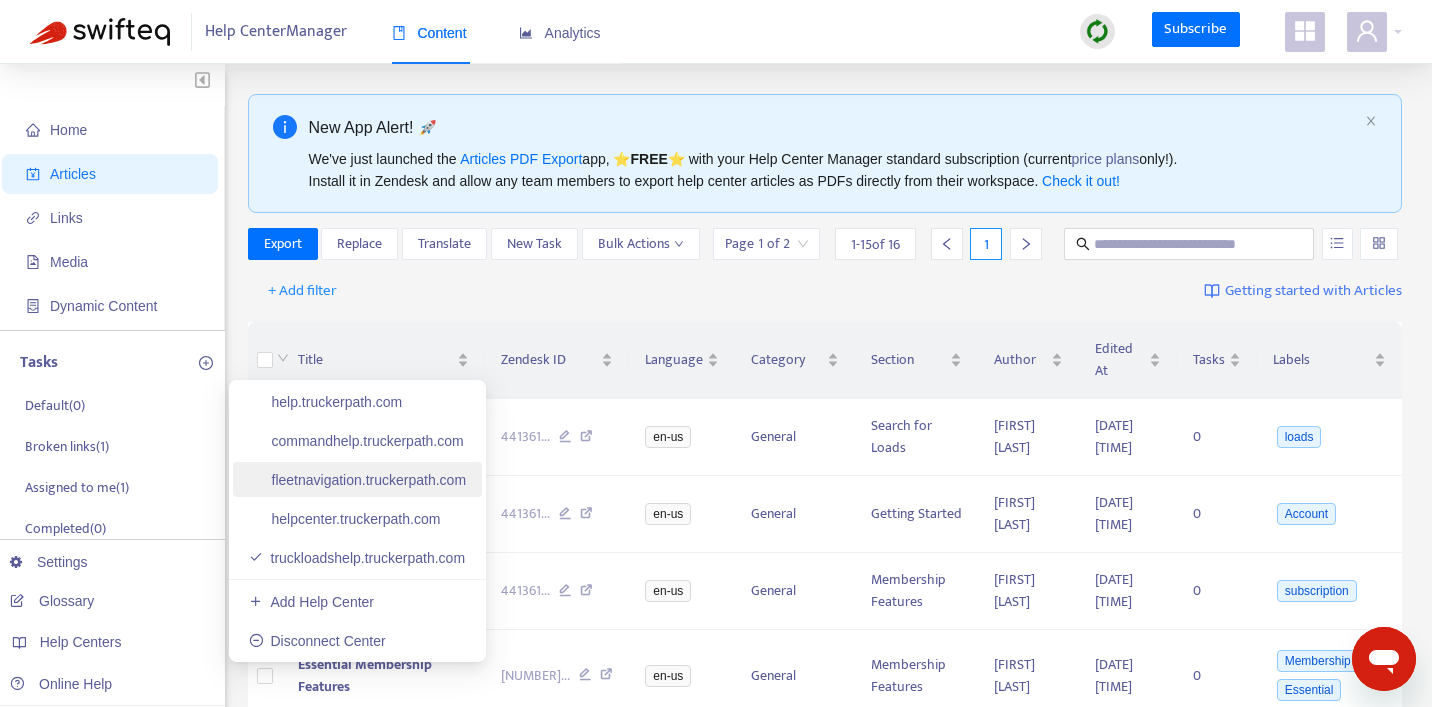 click on "fleetnavigation.truckerpath.com" at bounding box center [357, 480] 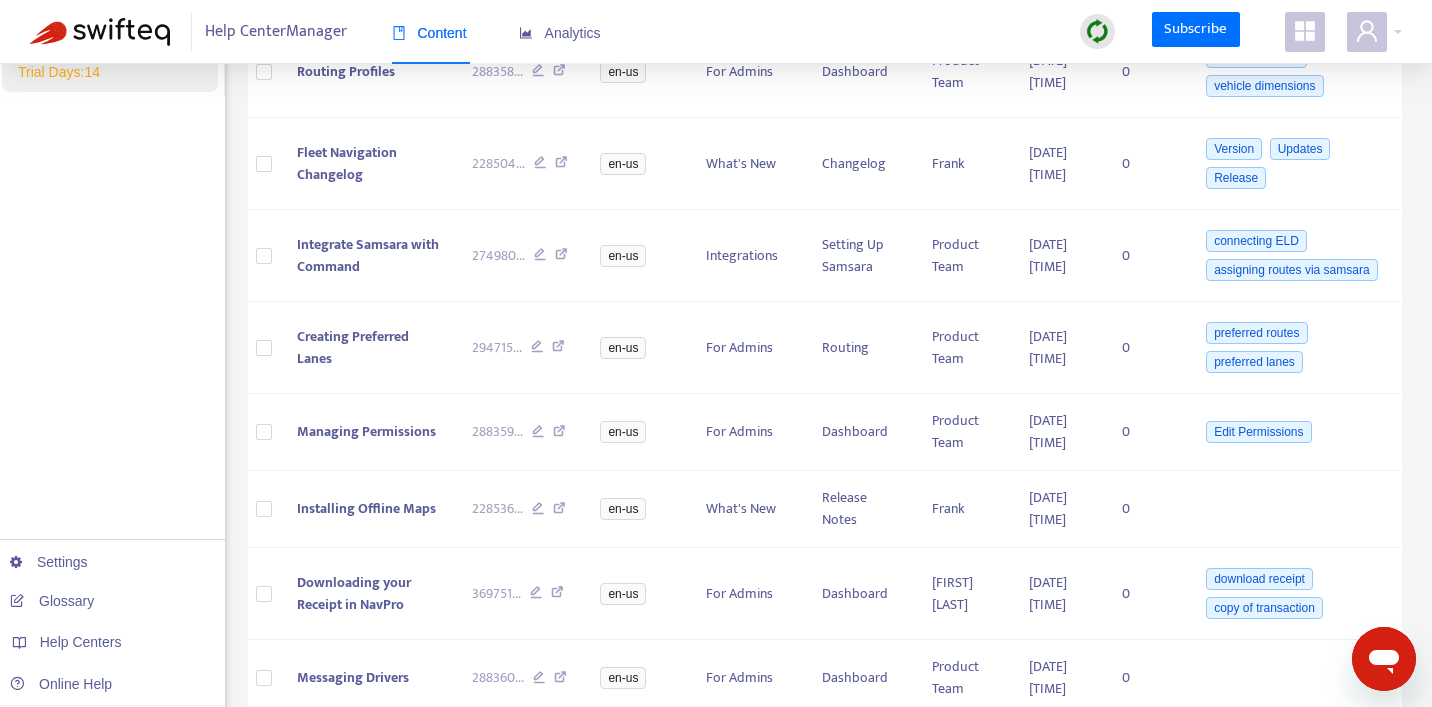 scroll, scrollTop: 0, scrollLeft: 0, axis: both 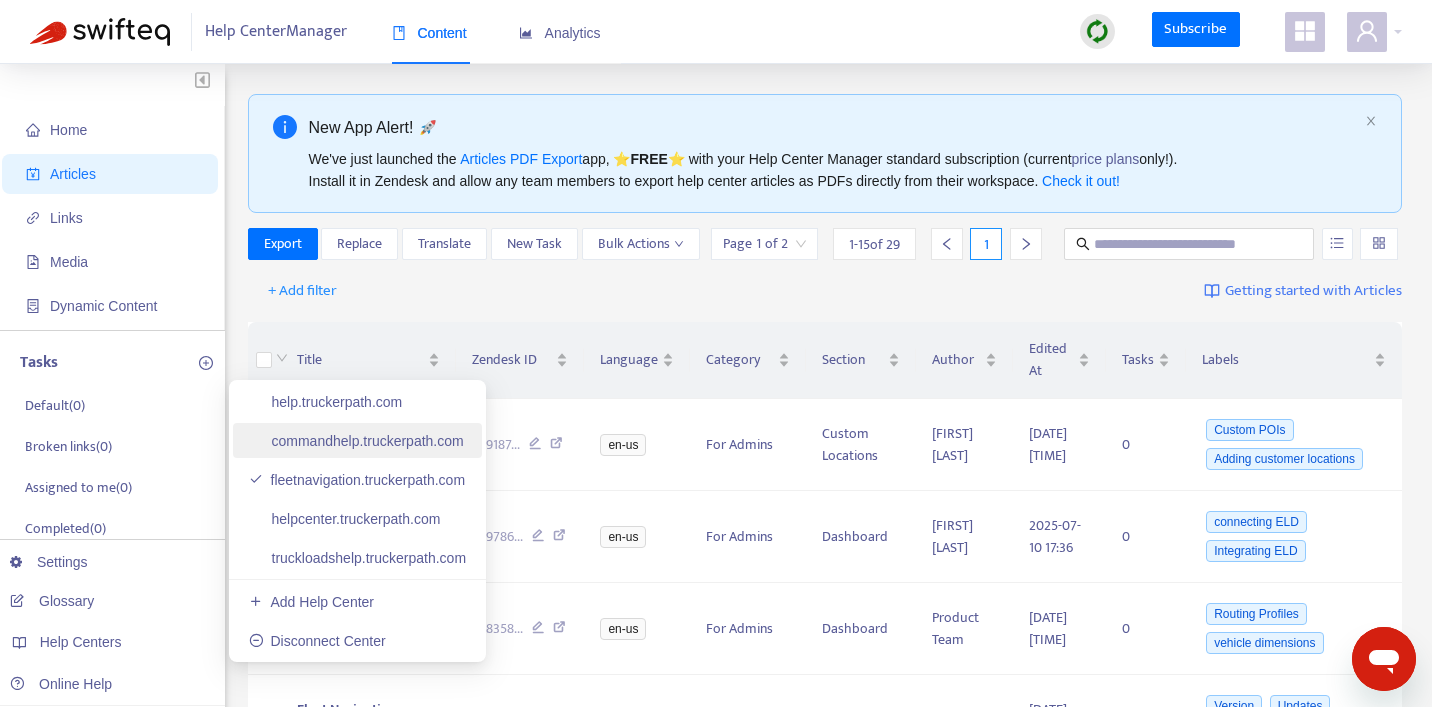 click on "commandhelp.truckerpath.com" at bounding box center [356, 441] 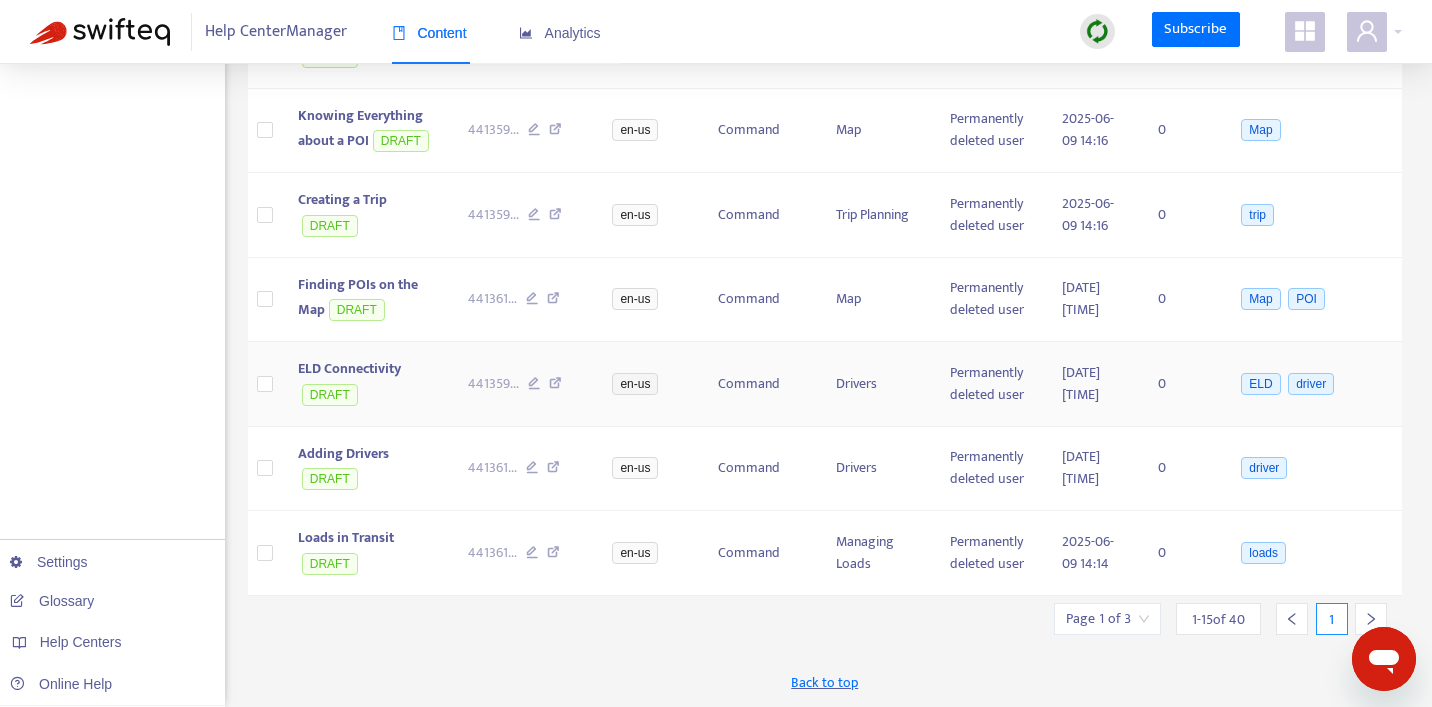 scroll, scrollTop: 0, scrollLeft: 0, axis: both 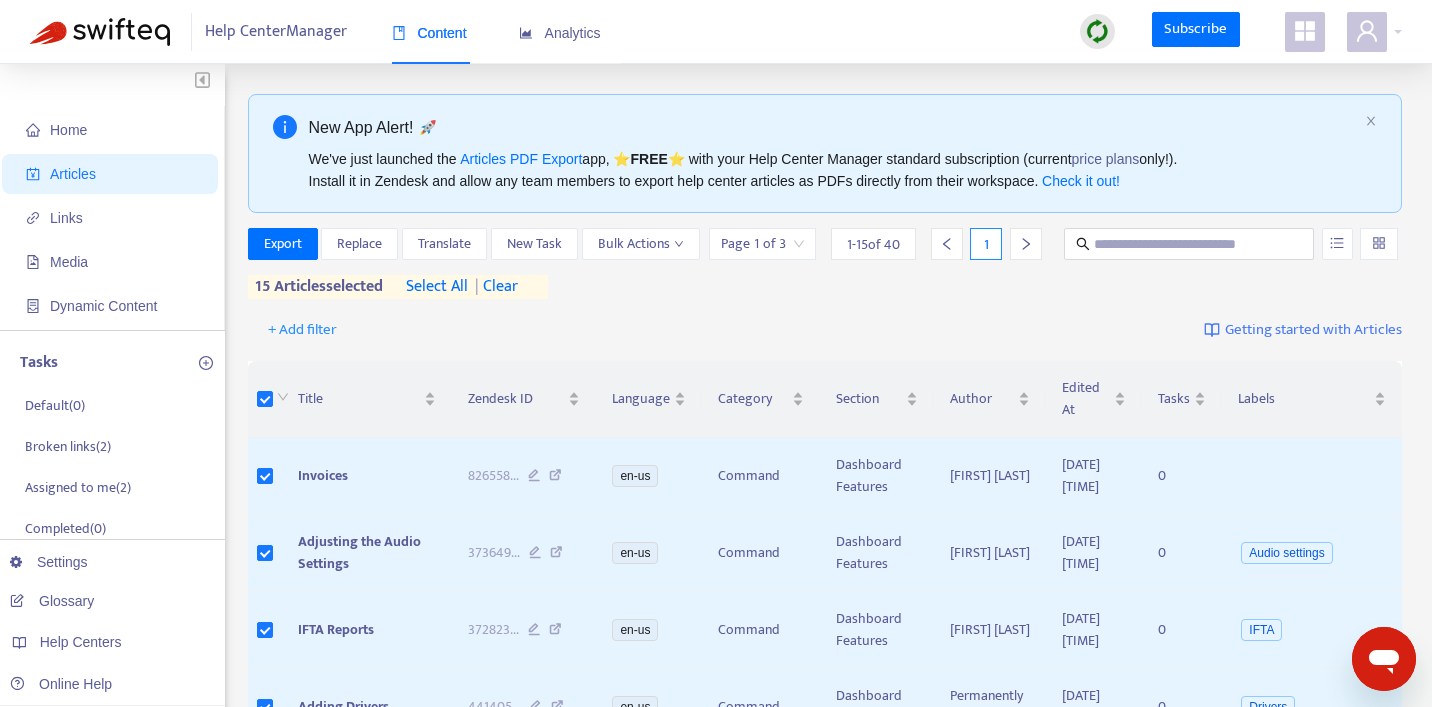 click on "select all" at bounding box center [437, 287] 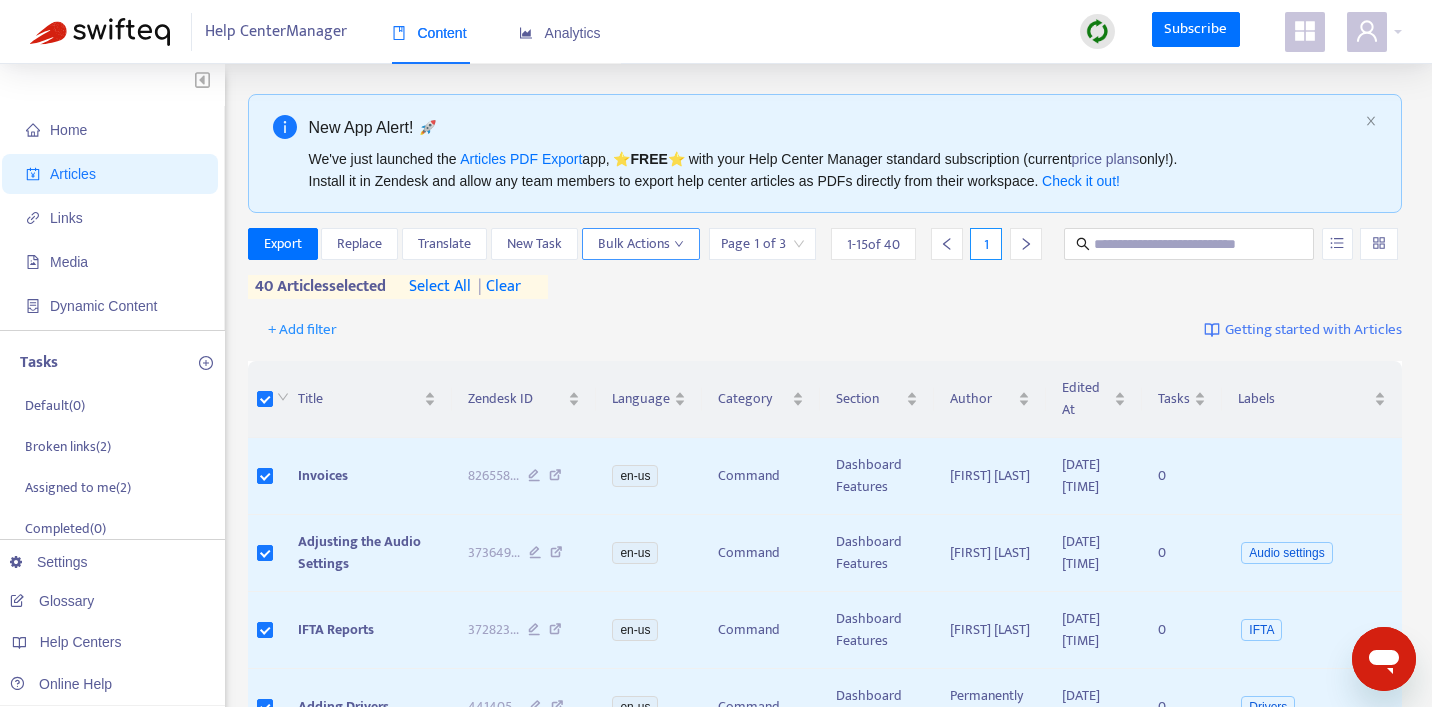 click on "Bulk Actions" at bounding box center (641, 244) 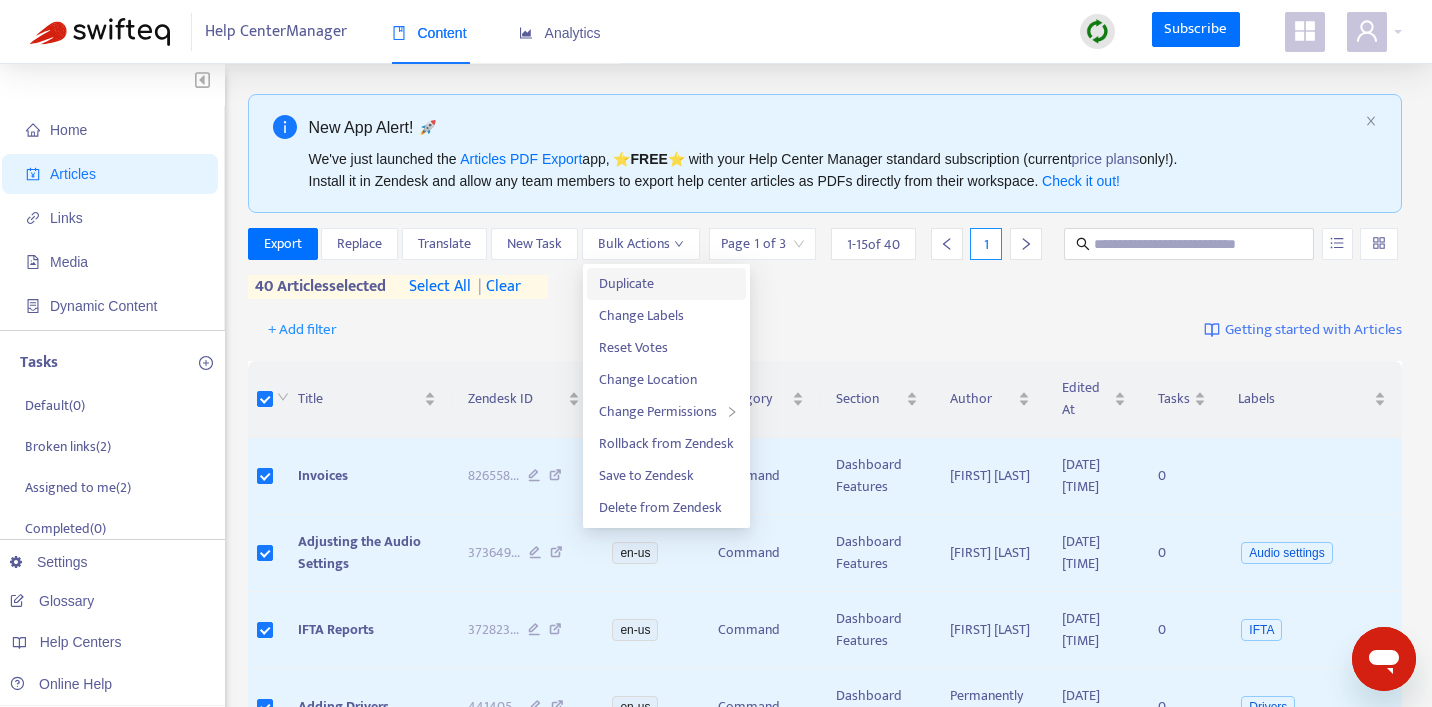 click on "Duplicate" at bounding box center [626, 283] 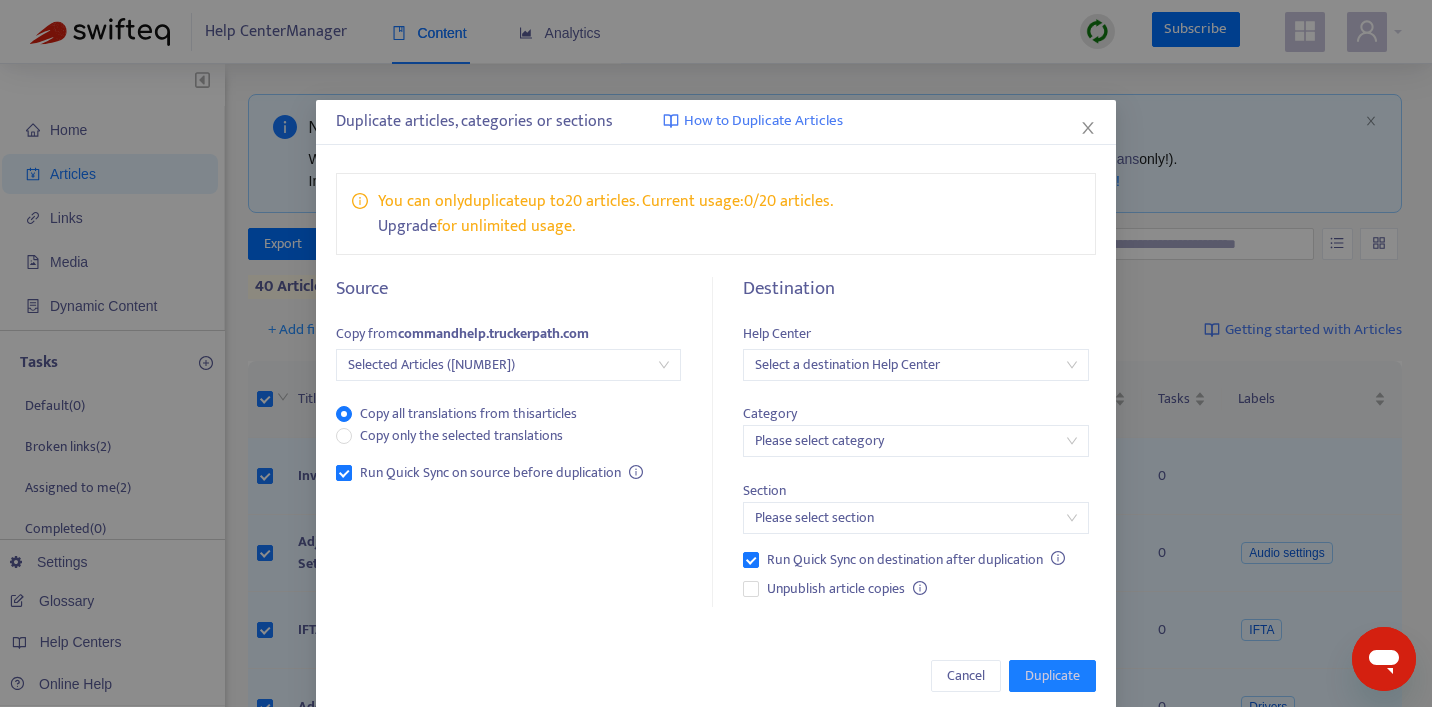 click at bounding box center (915, 365) 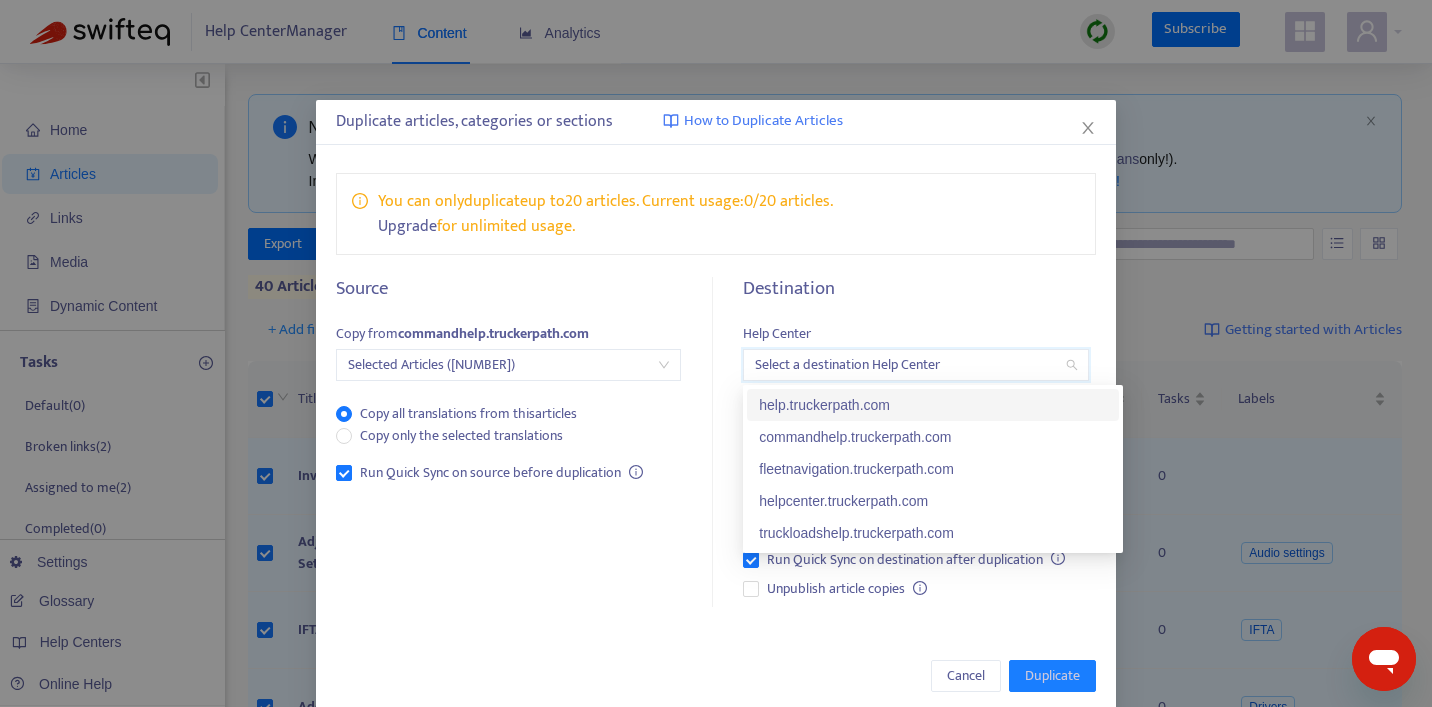 click at bounding box center (915, 365) 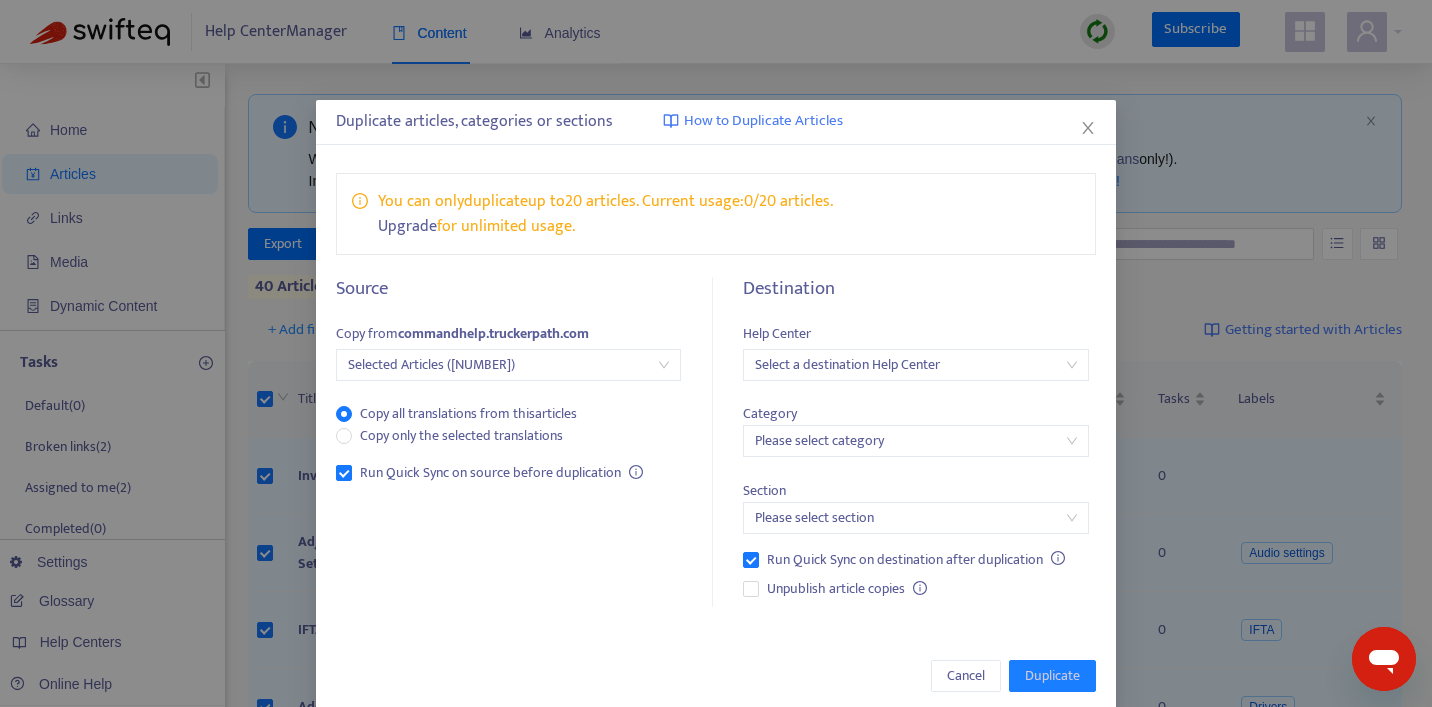 click on "Upgrade" at bounding box center (407, 226) 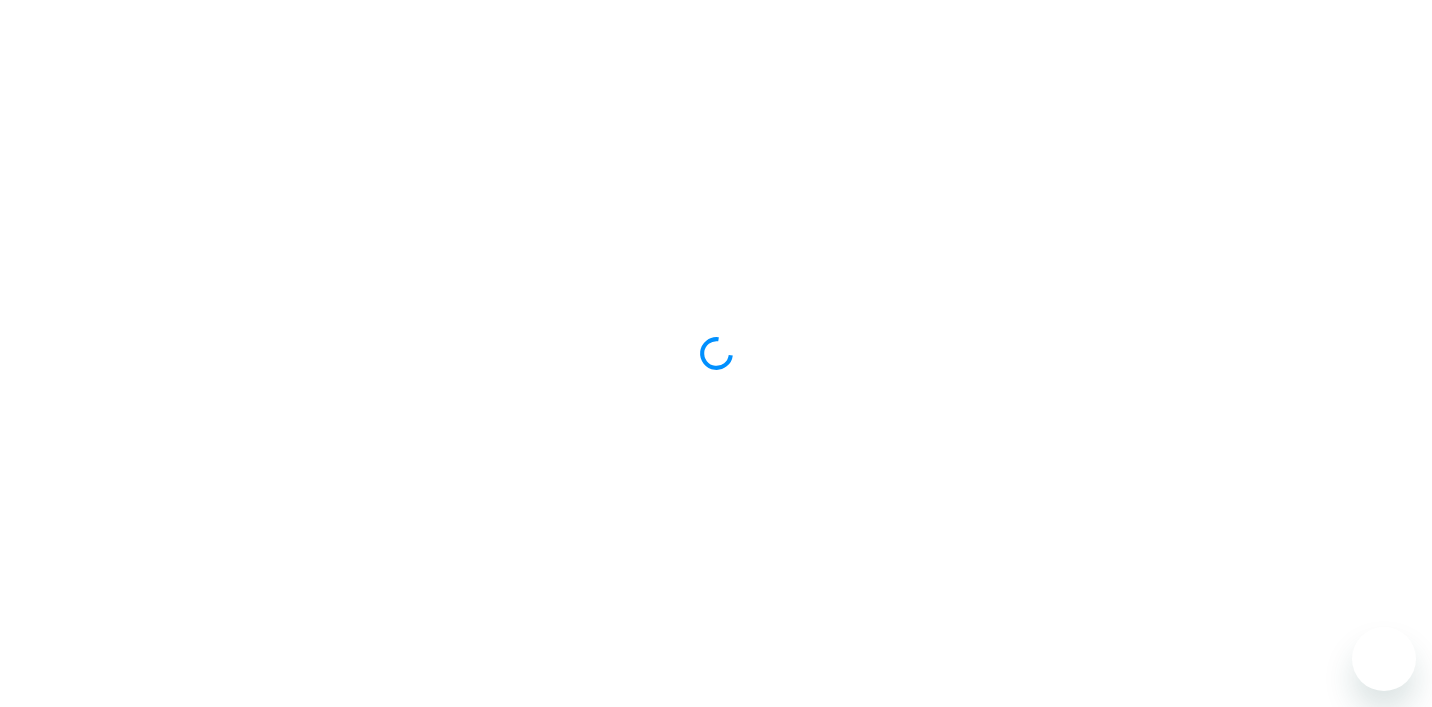 scroll, scrollTop: 0, scrollLeft: 0, axis: both 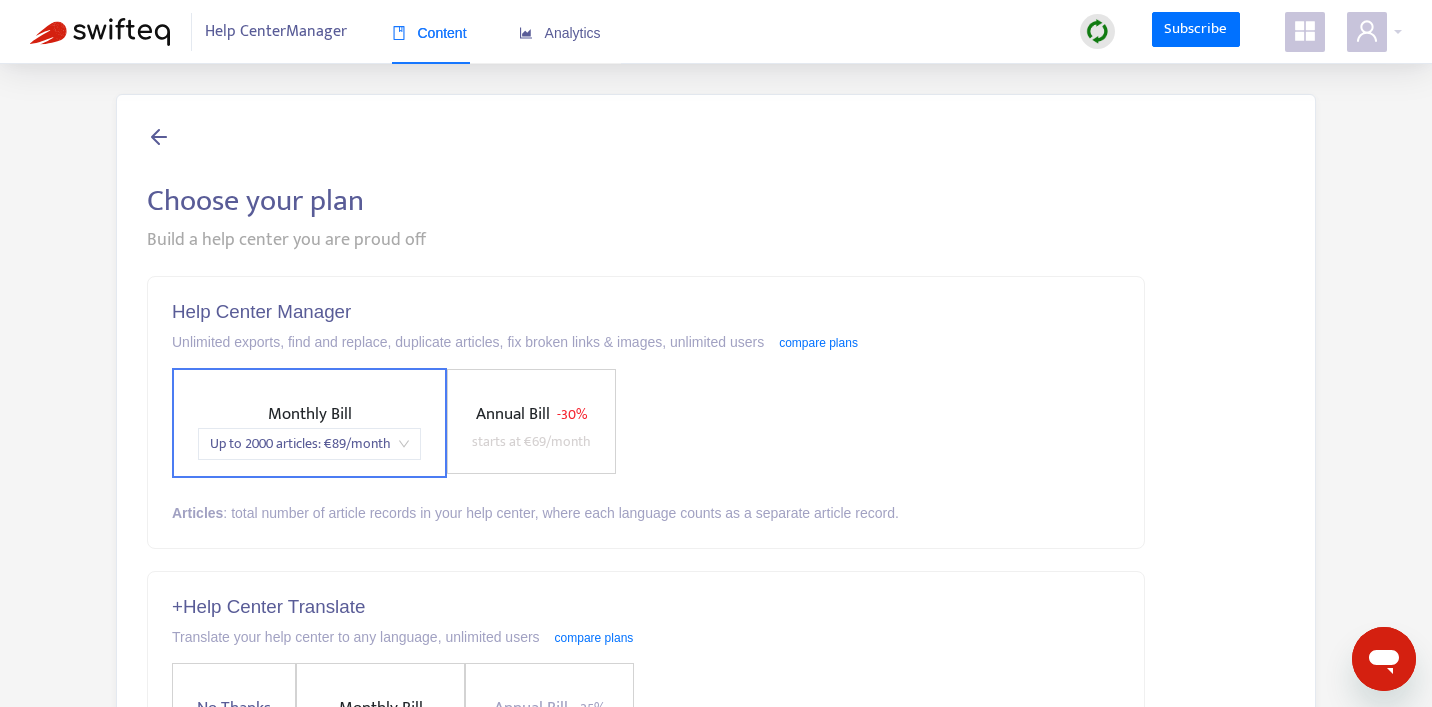 click on "Up to 2000 articles : € 89 /month" at bounding box center (309, 444) 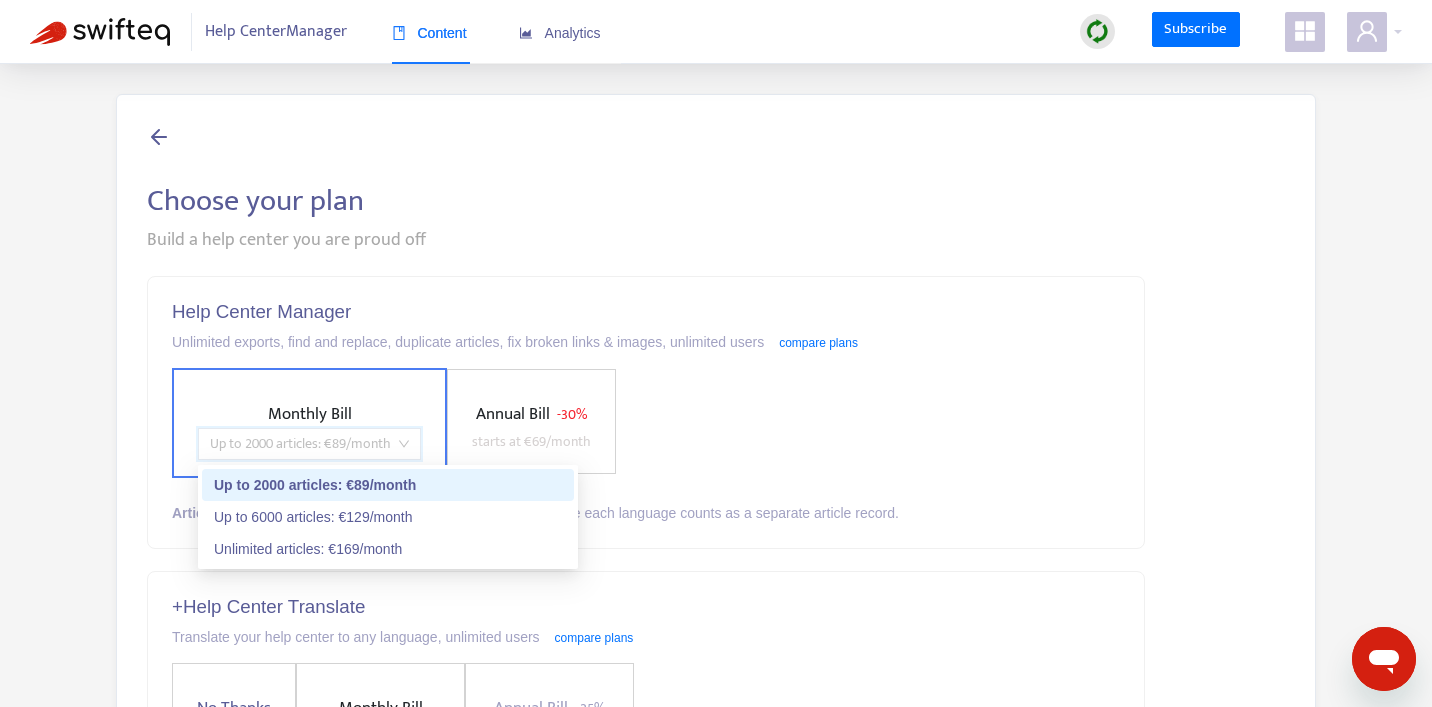 click on "Choose your plan Build a help center you are proud off Help Center Manager Unlimited exports, find and replace, duplicate articles, fix broken links & images, unlimited users compare plans Monthly Bill Up to 2000 articles : € 89 /month Annual Bill - 30% starts at € 69 /month Articles : total number of article records in your help center, where each language counts as a separate article record. + Help Center Translate Translate your help center to any language, unlimited users compare plans No Thanks Monthly Bill starts at € 79 /month Annual Bill - 25% starts at € 69 /month Add booster translation credits that never expire No Booster Subscription allowance of article translations resets every month. Booster credits roll over and can be used anytime with a valid subscription. Article Translation = translation of an entire article into one language. Partial or paragraph translations are counted as 1/8 of a full translation. Tip: Don't need the Manager? You can purchase the Help Center Translate + 49" at bounding box center (716, 761) 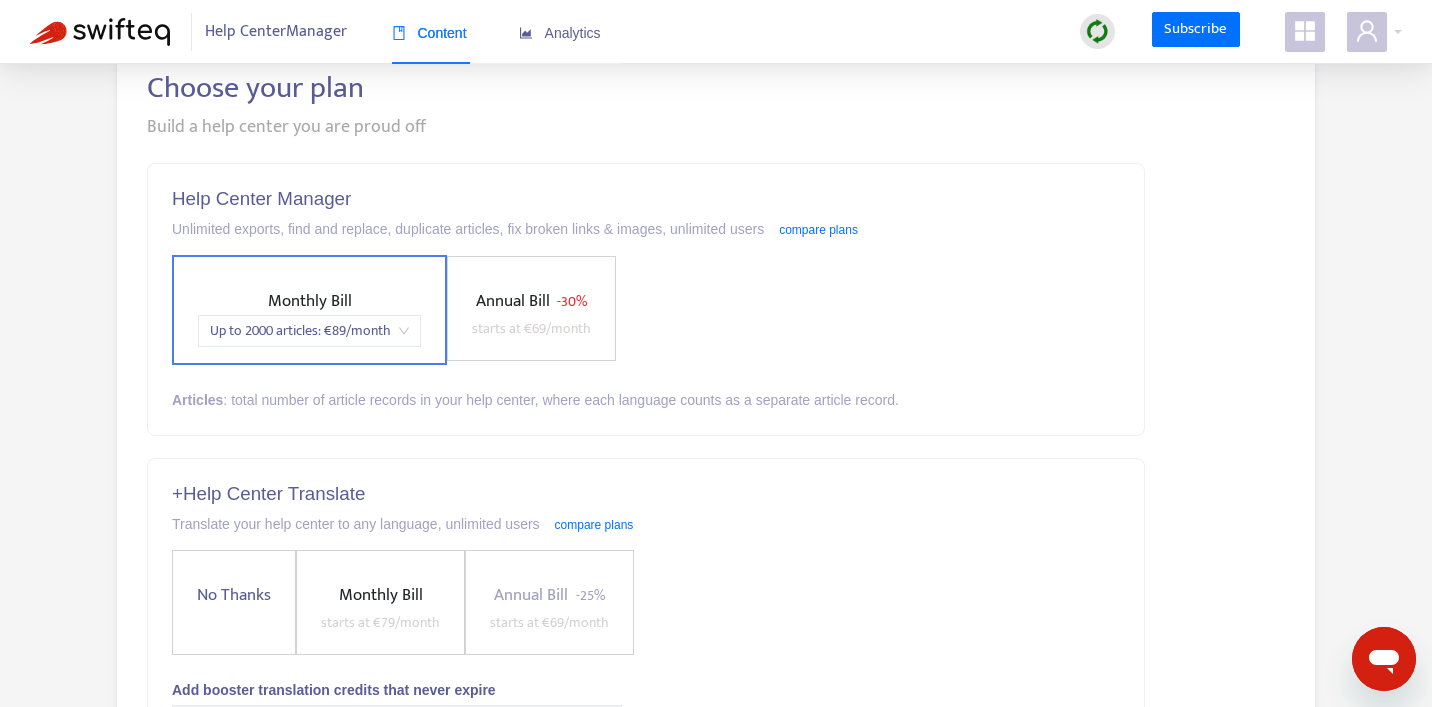 scroll, scrollTop: 75, scrollLeft: 0, axis: vertical 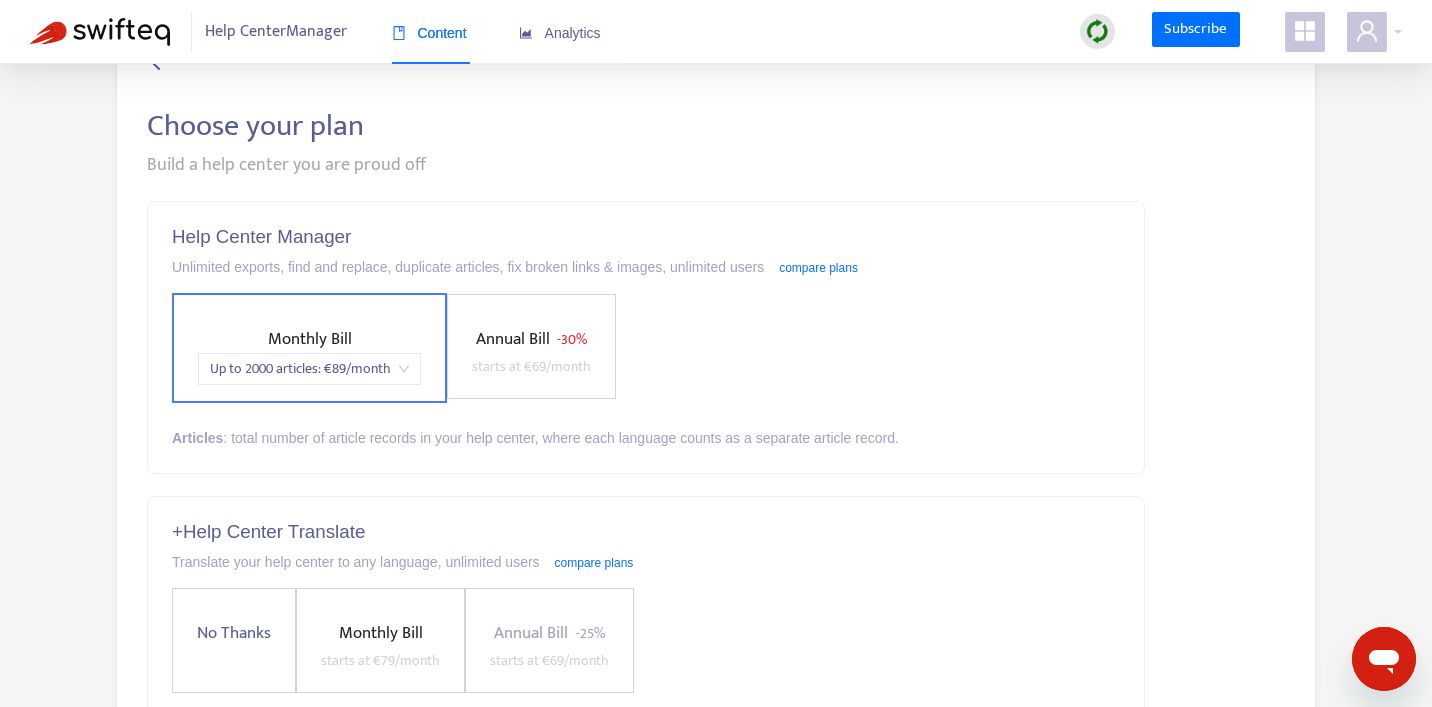 click on "Up to 2000 articles : € 89 /month" at bounding box center [309, 369] 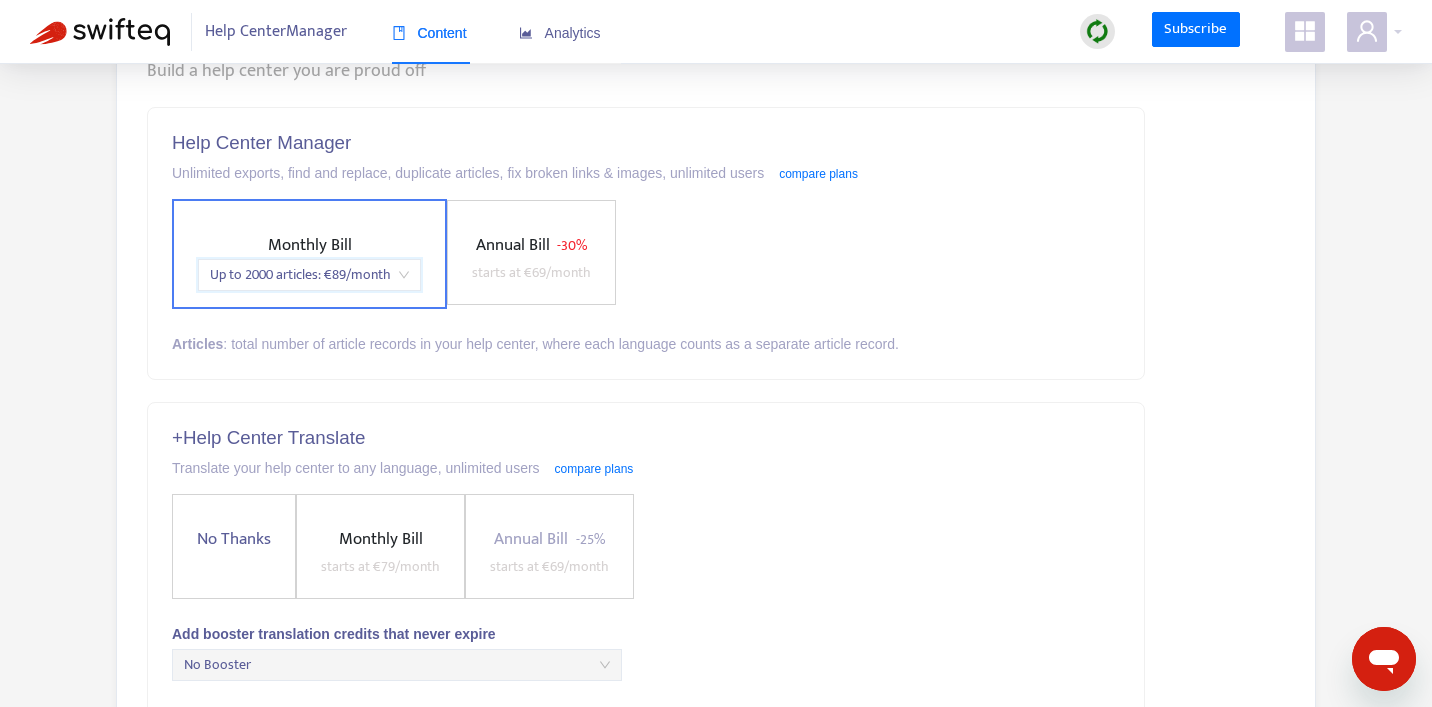 scroll, scrollTop: 188, scrollLeft: 0, axis: vertical 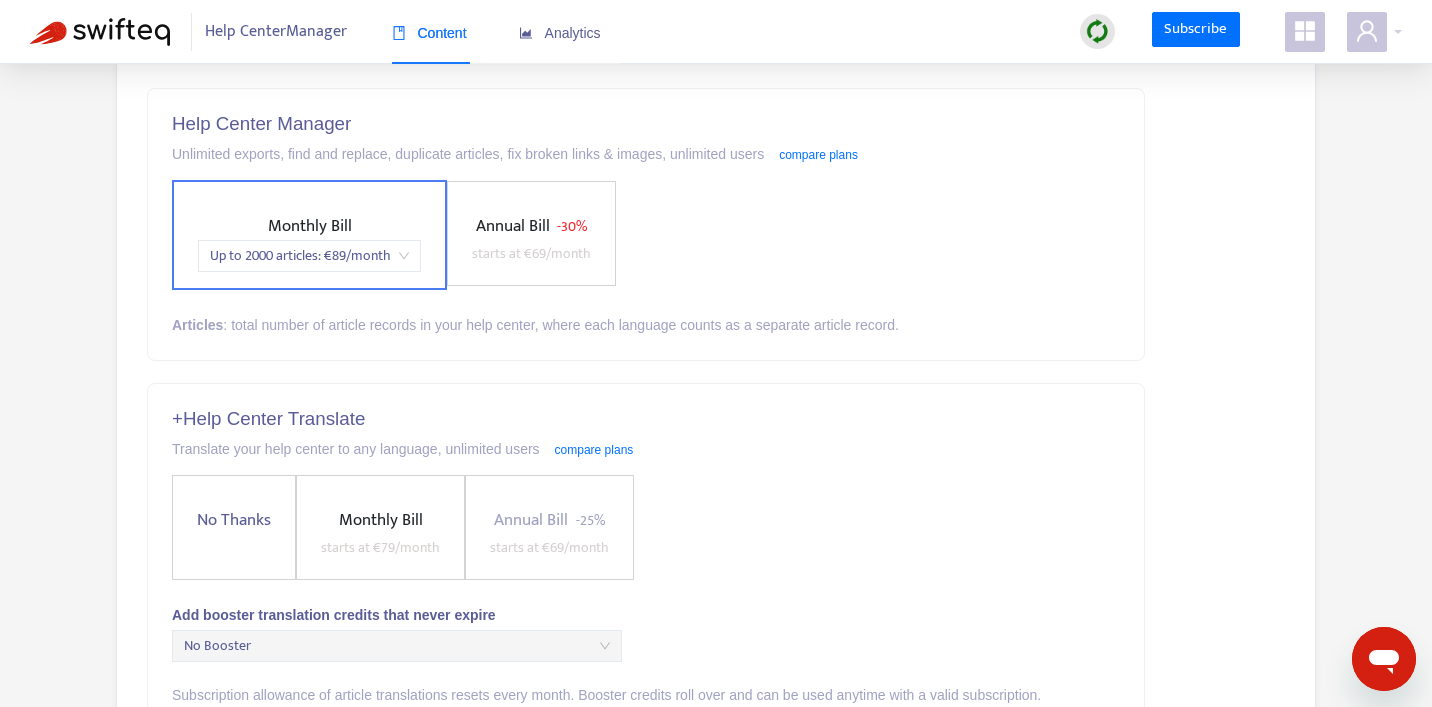 click on "Choose your plan Build a help center you are proud off Help Center Manager Unlimited exports, find and replace, duplicate articles, fix broken links & images, unlimited users compare plans Monthly Bill Up to 2000 articles : € 89 /month Annual Bill - 30% starts at € 69 /month Articles : total number of article records in your help center, where each language counts as a separate article record. + Help Center Translate Translate your help center to any language, unlimited users compare plans No Thanks Monthly Bill starts at € 79 /month Annual Bill - 25% starts at € 69 /month Add booster translation credits that never expire No Booster Subscription allowance of article translations resets every month. Booster credits roll over and can be used anytime with a valid subscription. Article Translation = translation of an entire article into one language. Partial or paragraph translations are counted as 1/8 of a full translation. Tip: Don't need the Manager? You can purchase the Help Center Translate + 49" at bounding box center (716, 573) 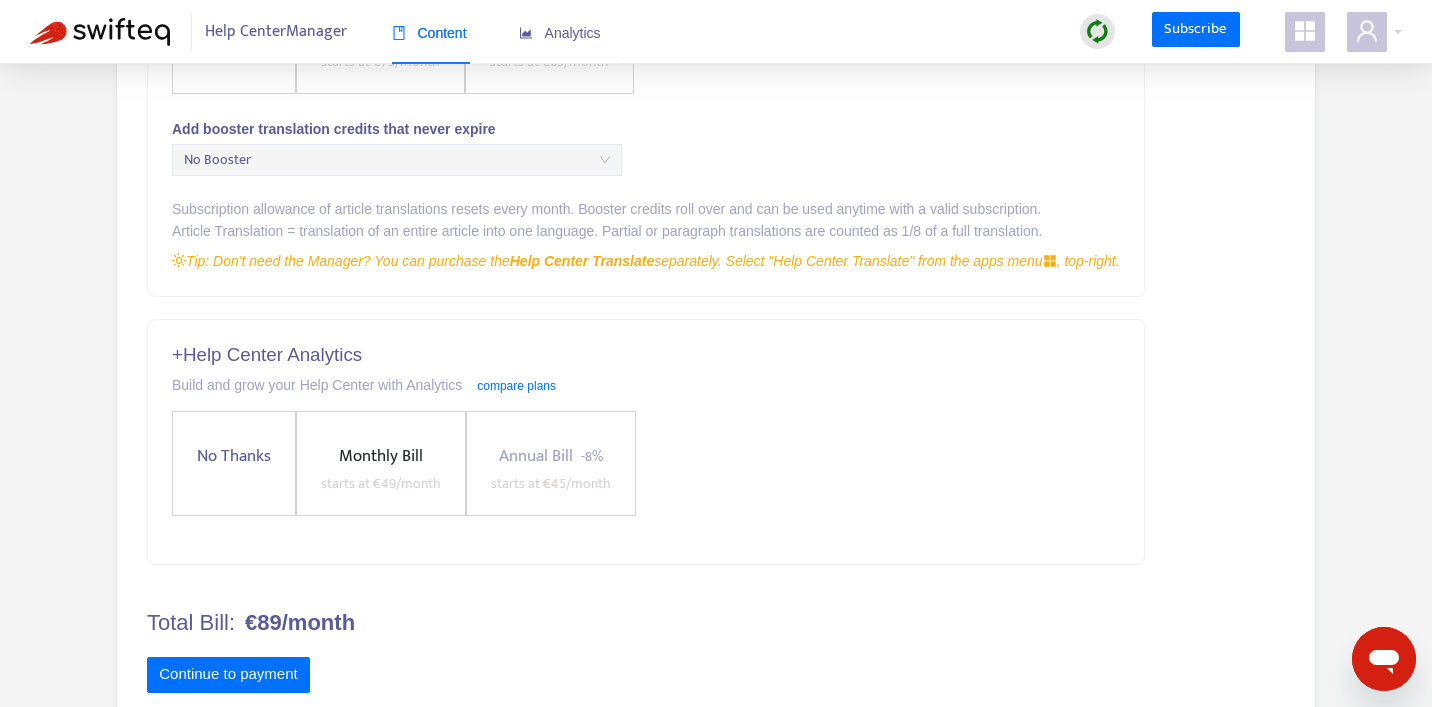 scroll, scrollTop: 723, scrollLeft: 0, axis: vertical 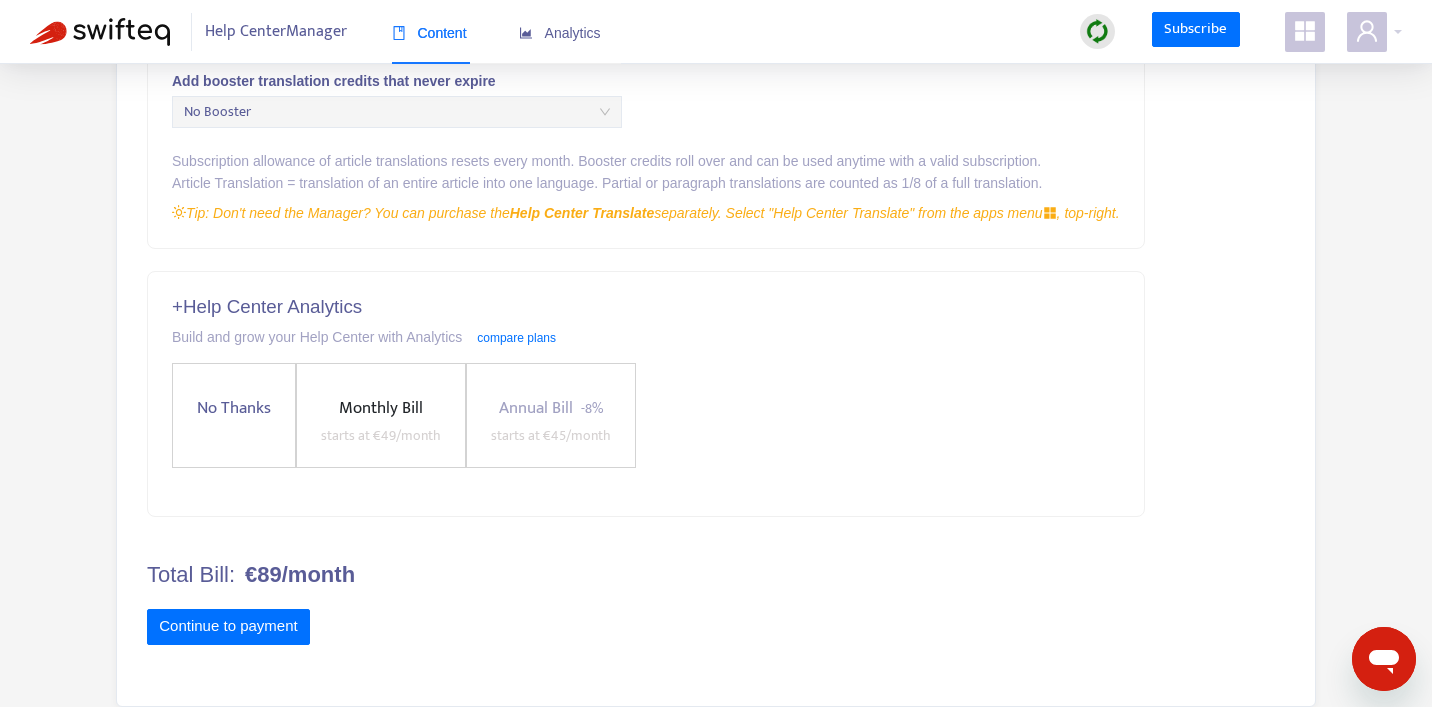 click on "No Thanks" at bounding box center (234, 408) 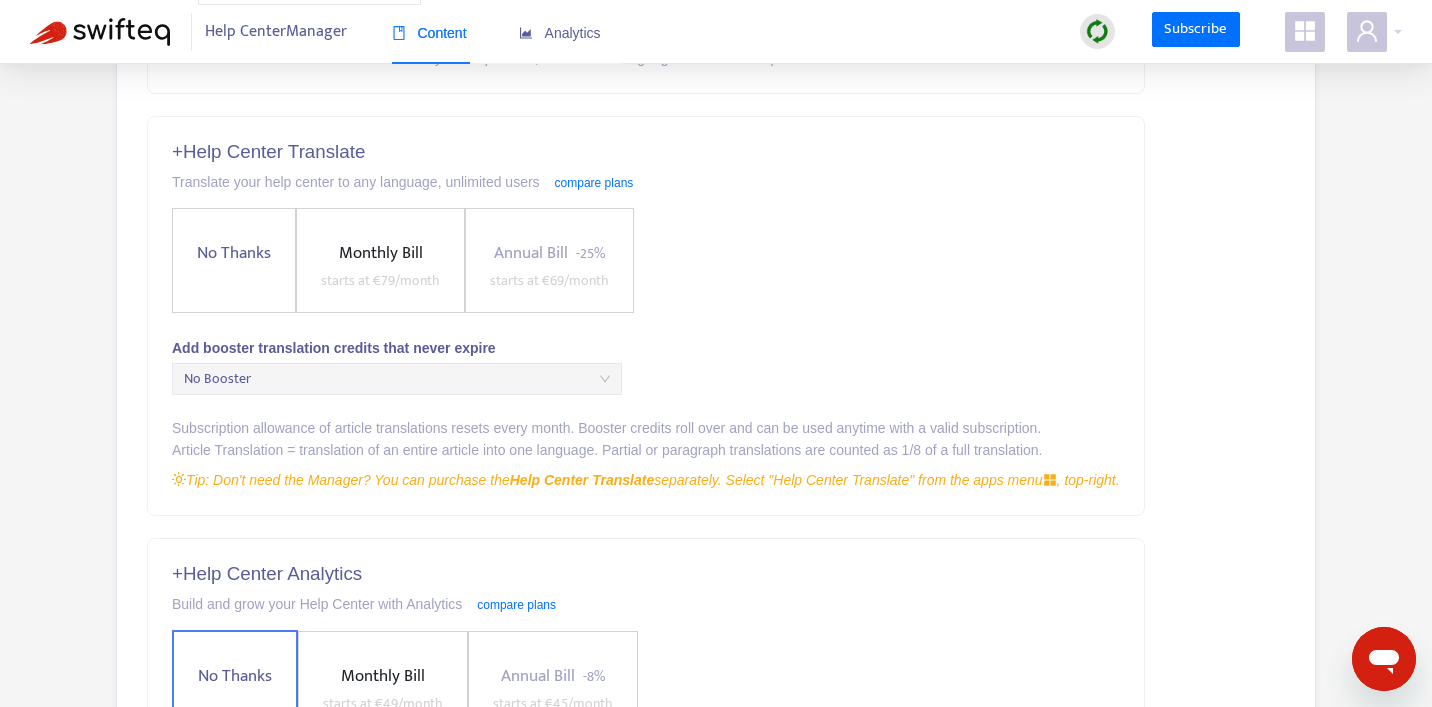 scroll, scrollTop: 433, scrollLeft: 0, axis: vertical 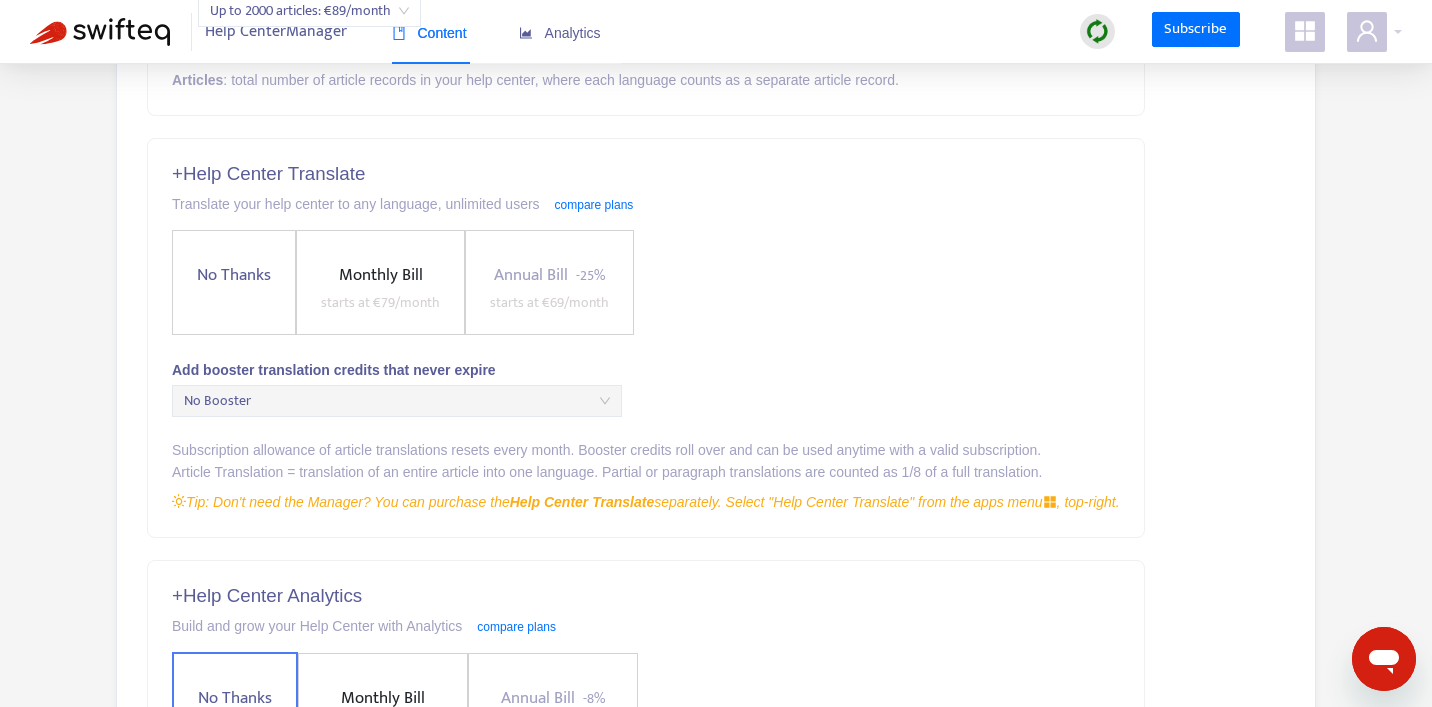 click on "No Thanks" at bounding box center [234, 275] 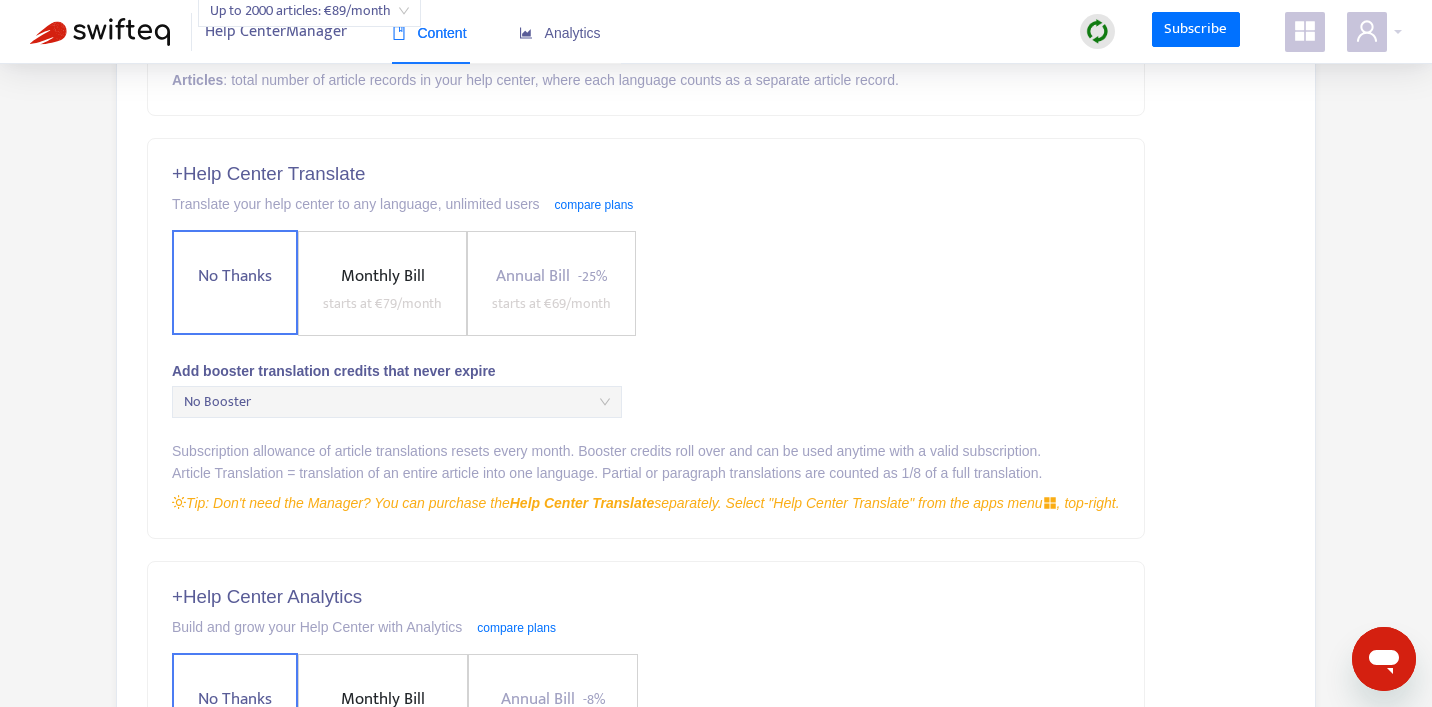 scroll, scrollTop: 725, scrollLeft: 0, axis: vertical 